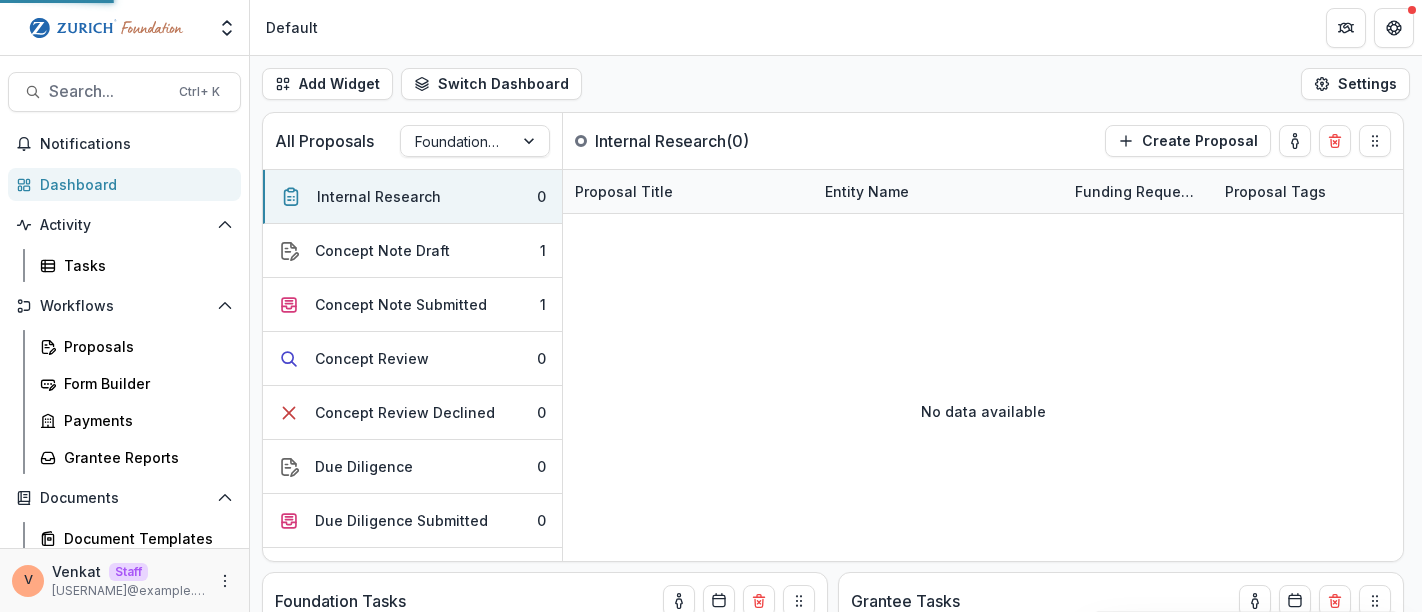 scroll, scrollTop: 0, scrollLeft: 0, axis: both 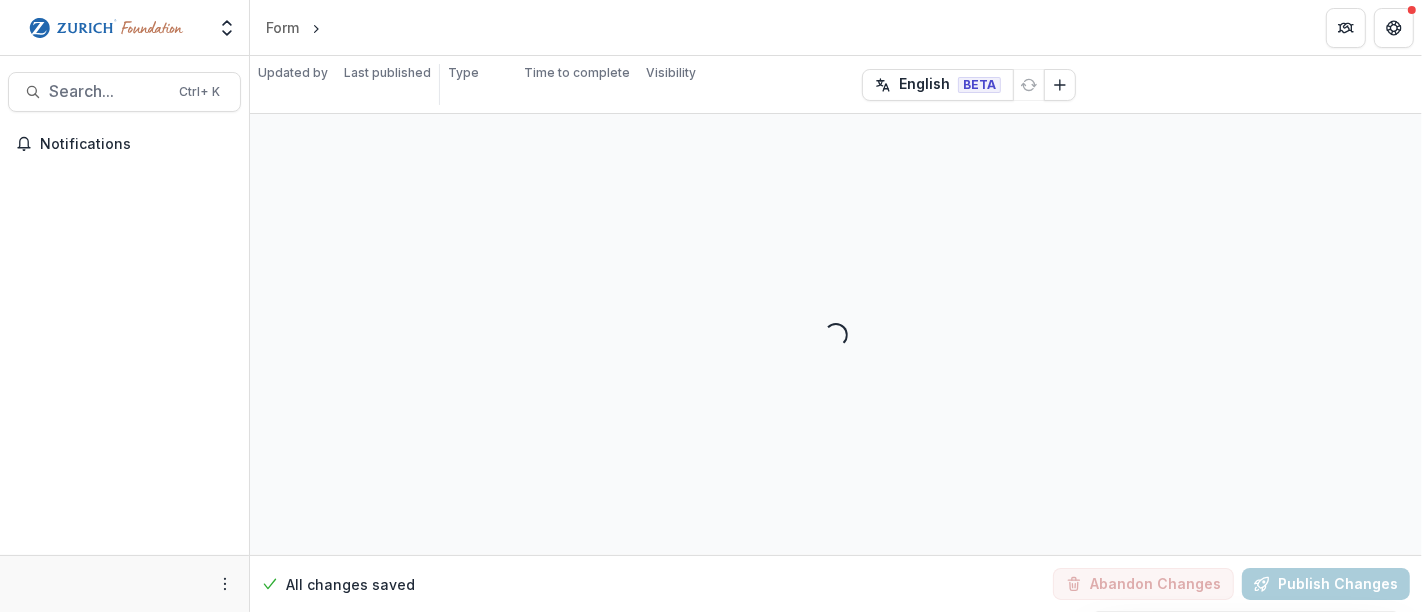 select on "********" 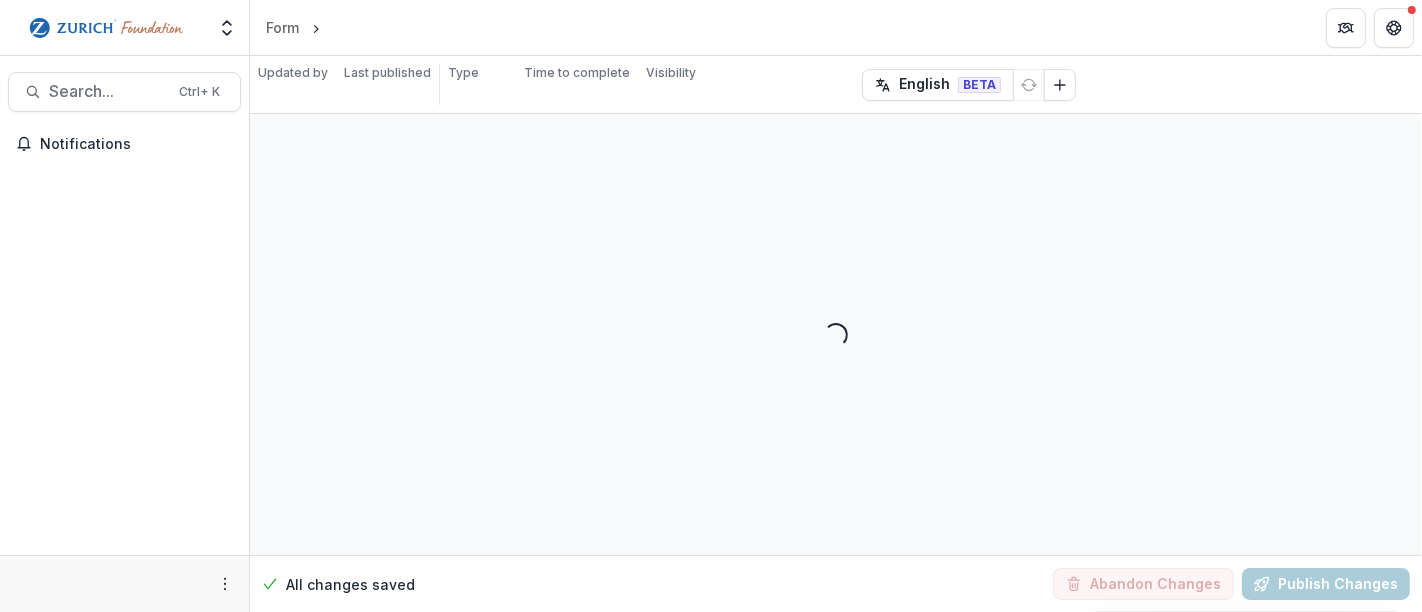 select on "********" 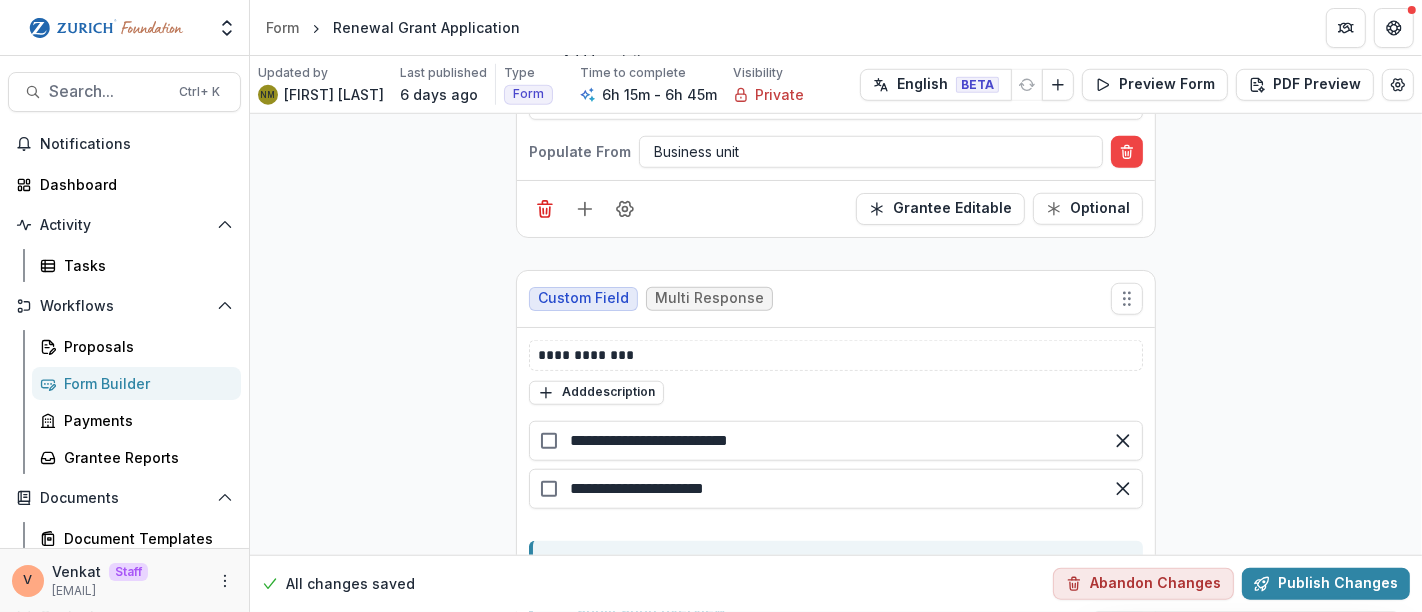 scroll, scrollTop: 1000, scrollLeft: 0, axis: vertical 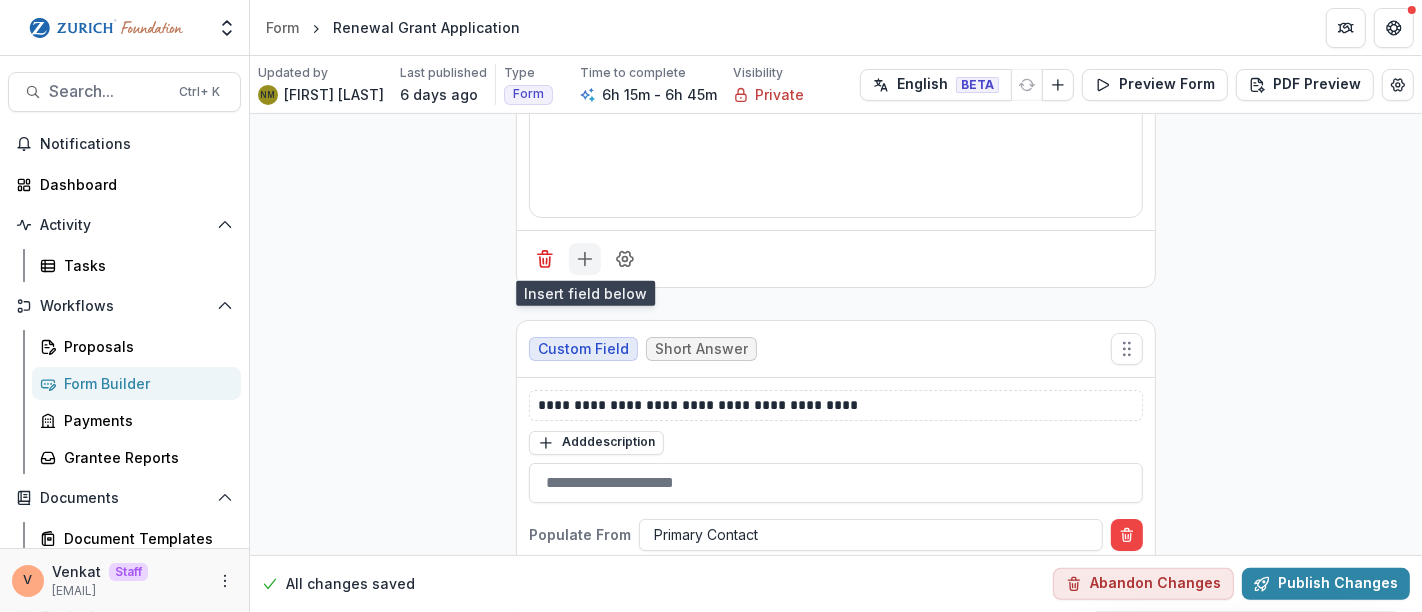 click 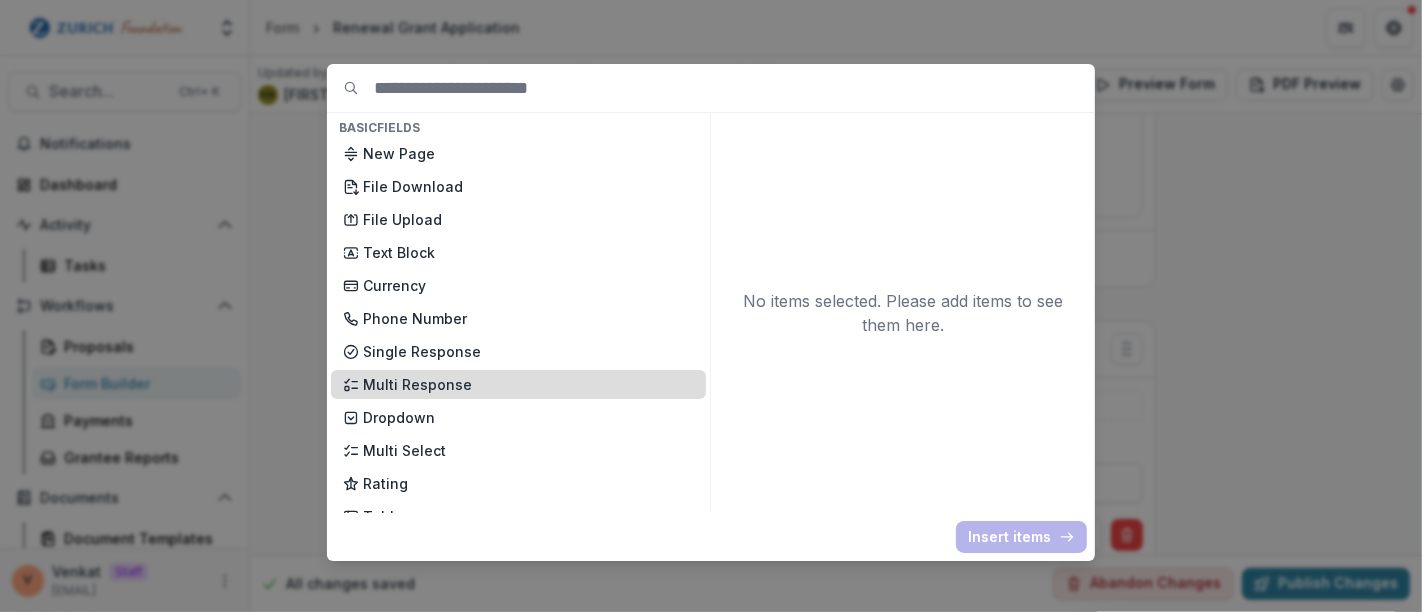 scroll, scrollTop: 111, scrollLeft: 0, axis: vertical 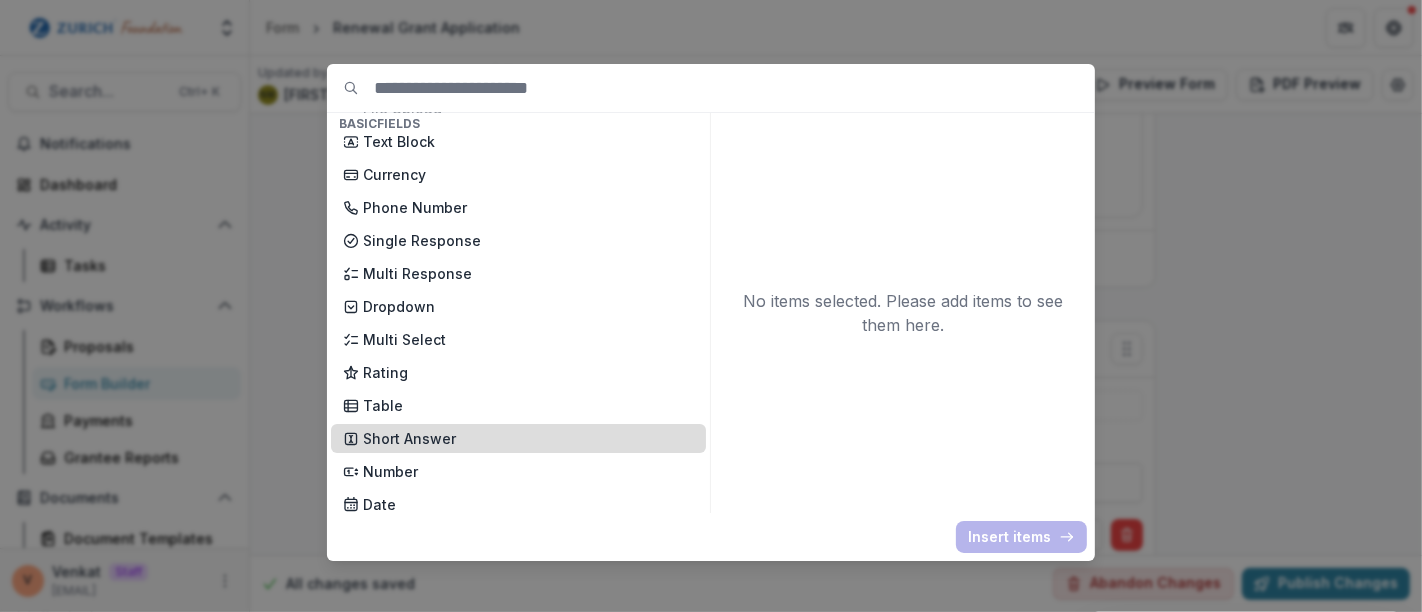 click on "Short Answer" at bounding box center (528, 438) 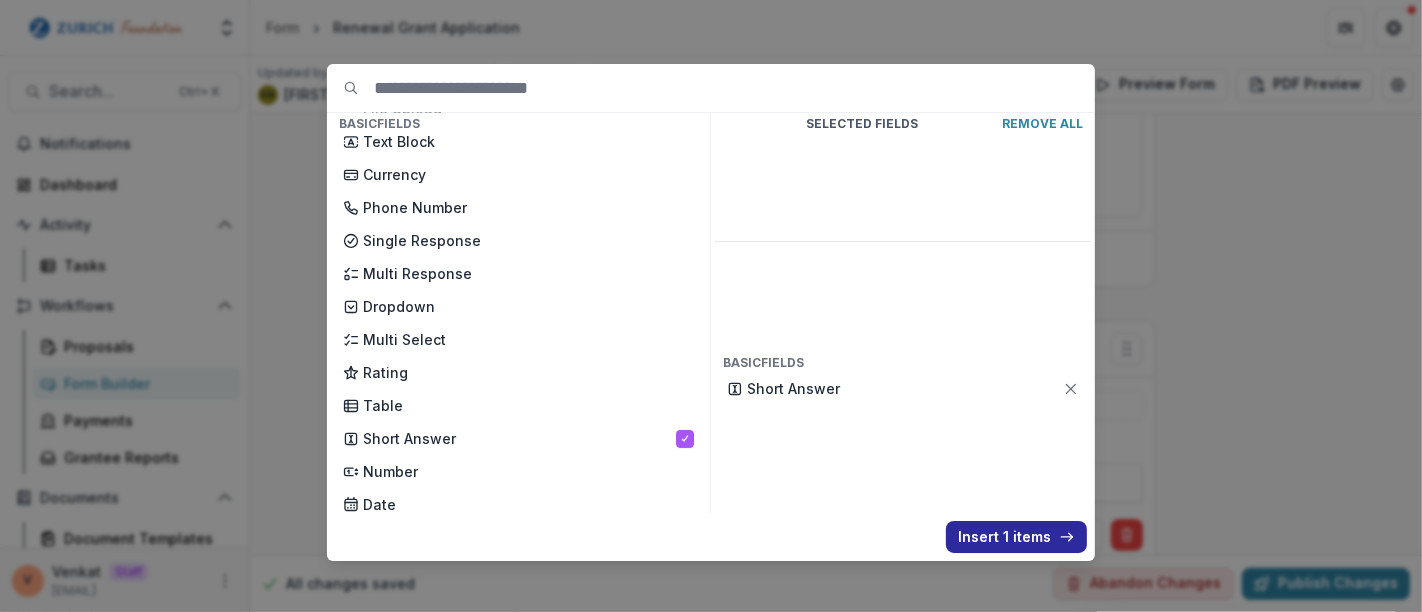 click on "Insert 1 items" at bounding box center (1016, 537) 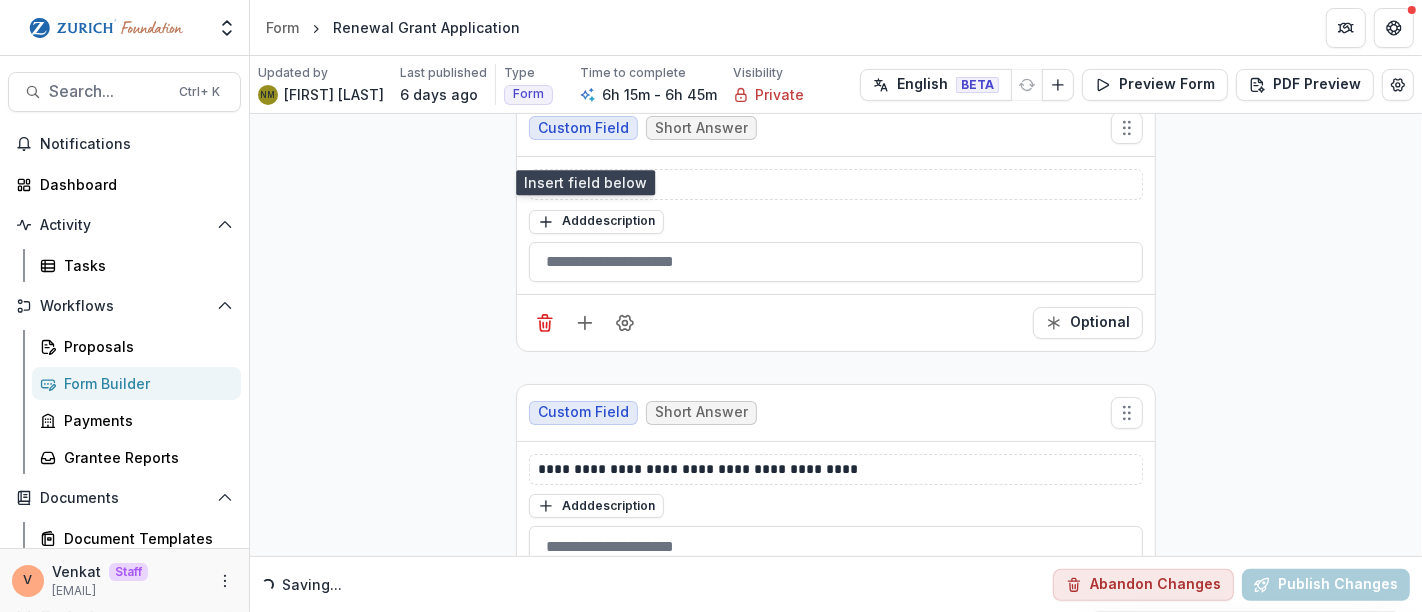 scroll, scrollTop: 555, scrollLeft: 0, axis: vertical 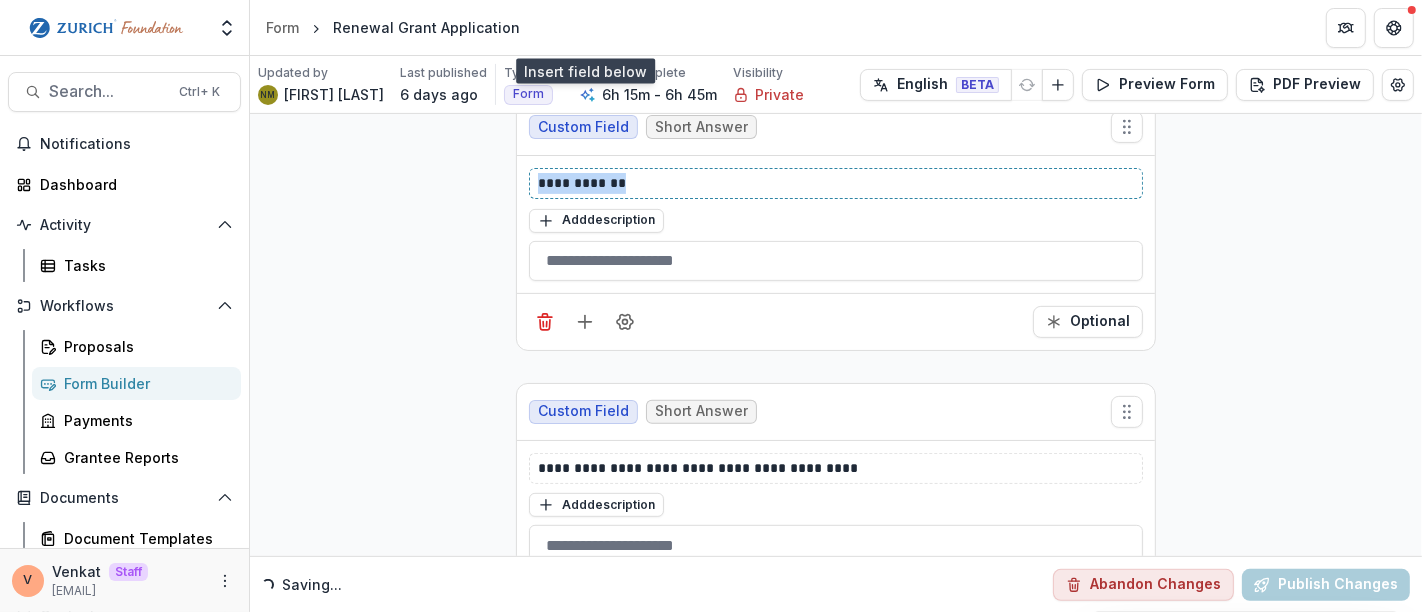 drag, startPoint x: 666, startPoint y: 180, endPoint x: 421, endPoint y: 188, distance: 245.13058 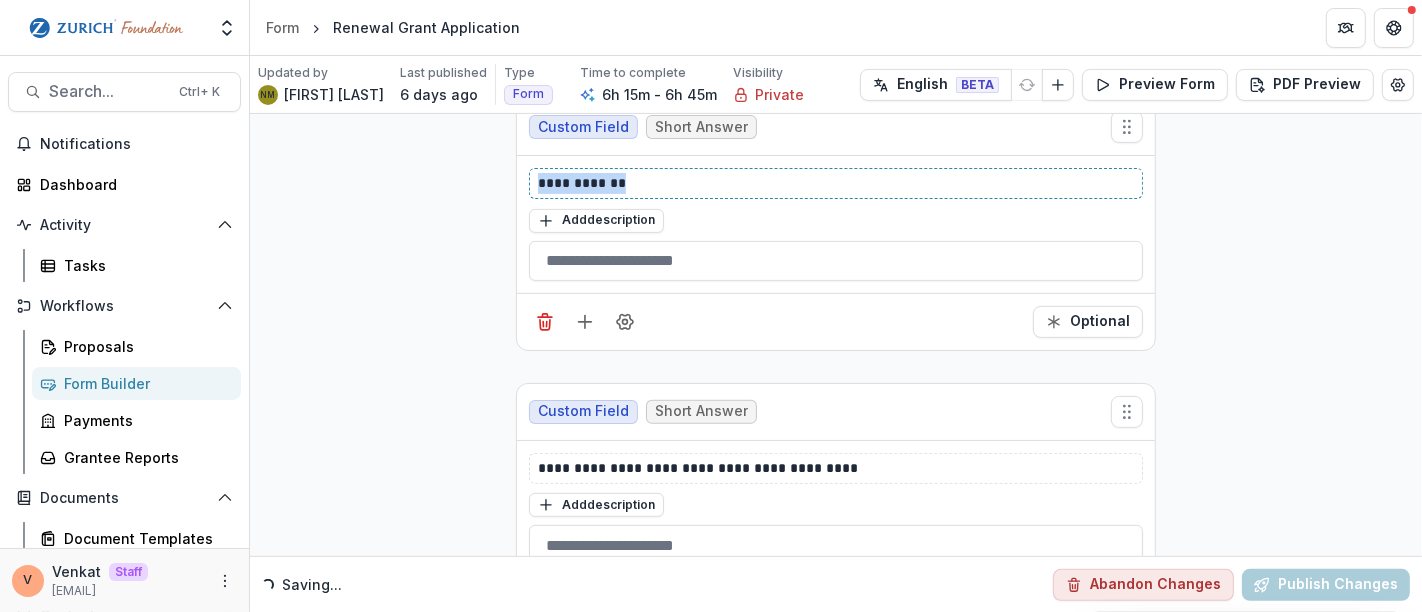 type 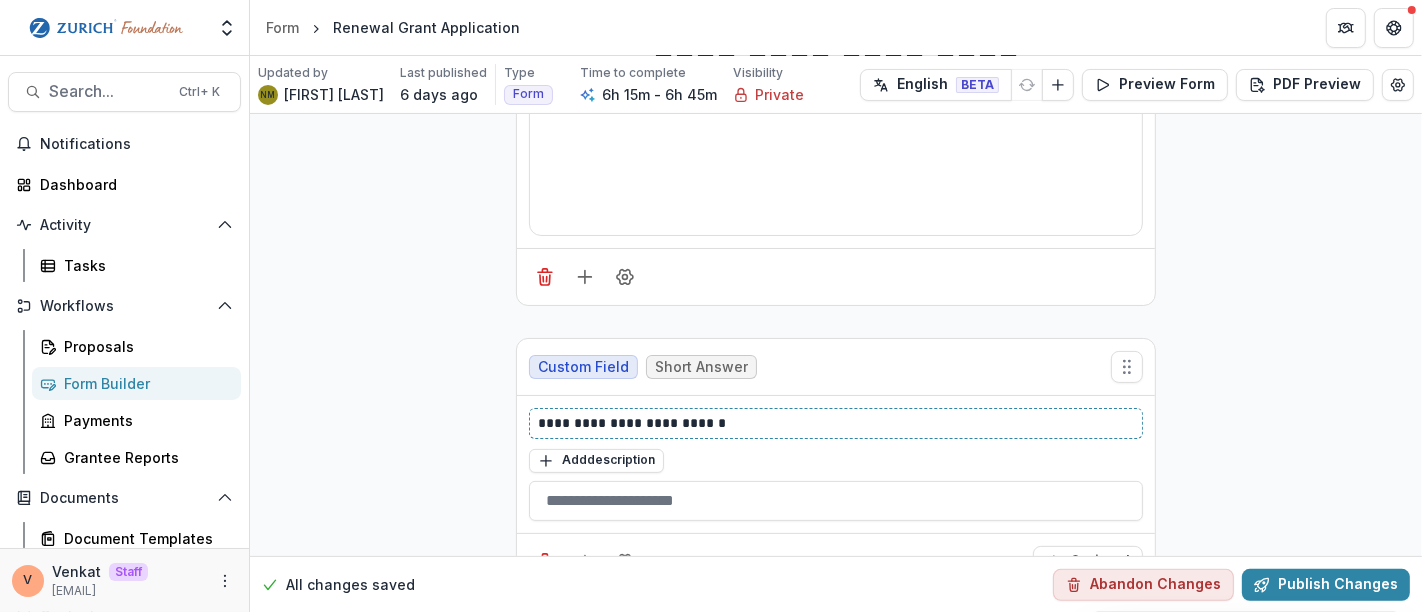 scroll, scrollTop: 333, scrollLeft: 0, axis: vertical 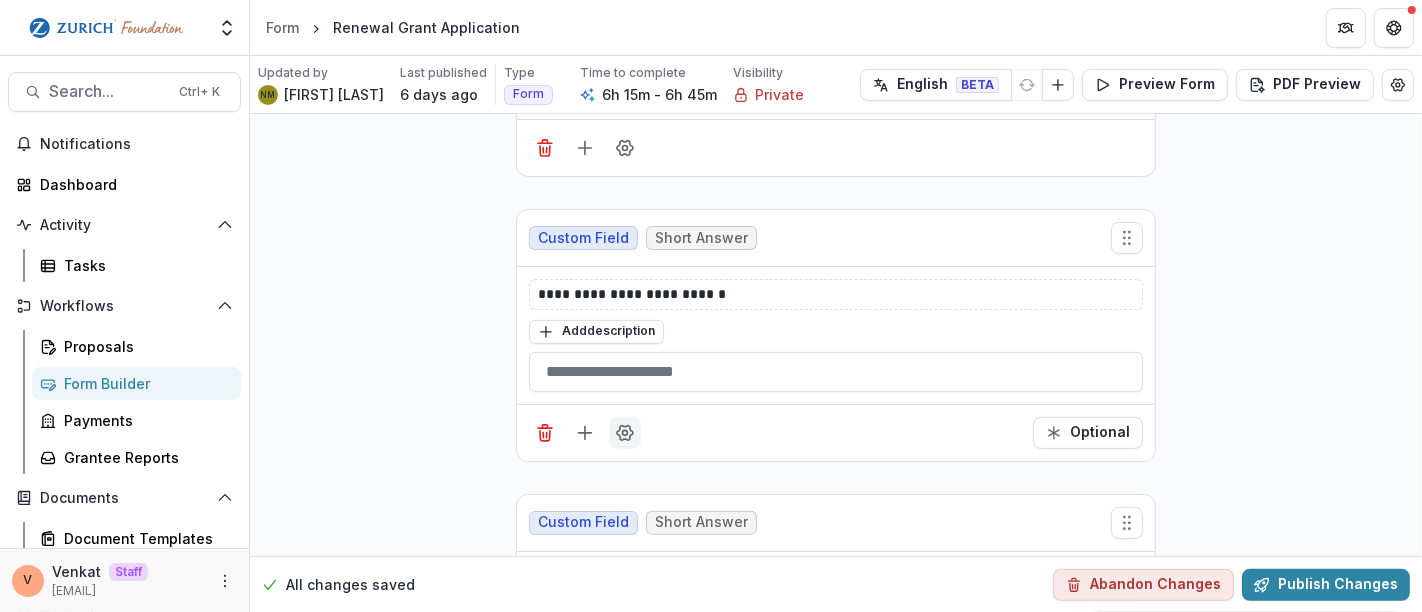 click at bounding box center [625, 433] 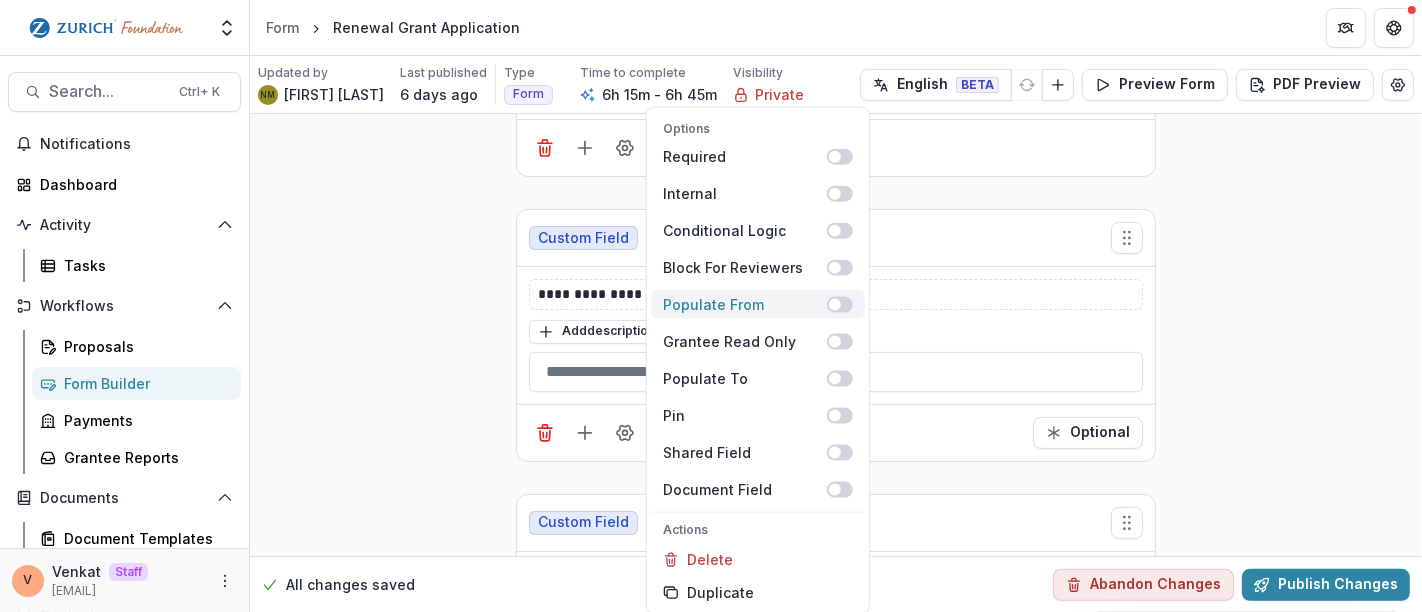 click at bounding box center (840, 304) 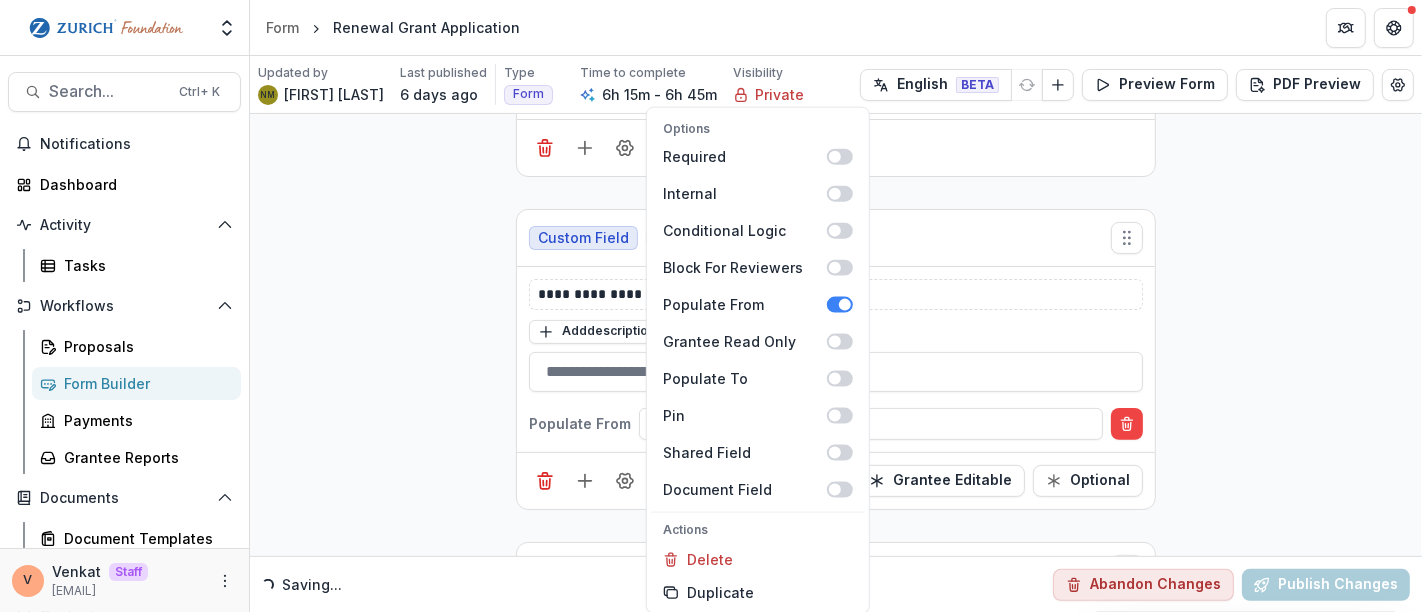 click on "**********" at bounding box center (836, 25946) 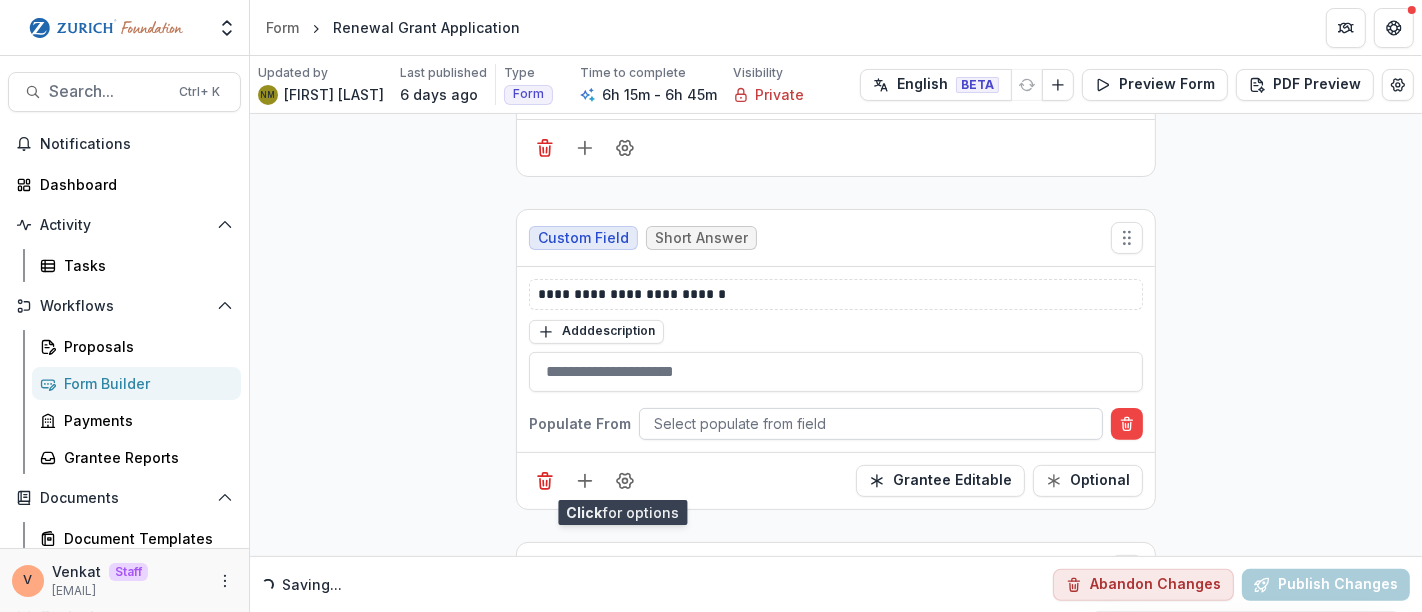 click at bounding box center (871, 423) 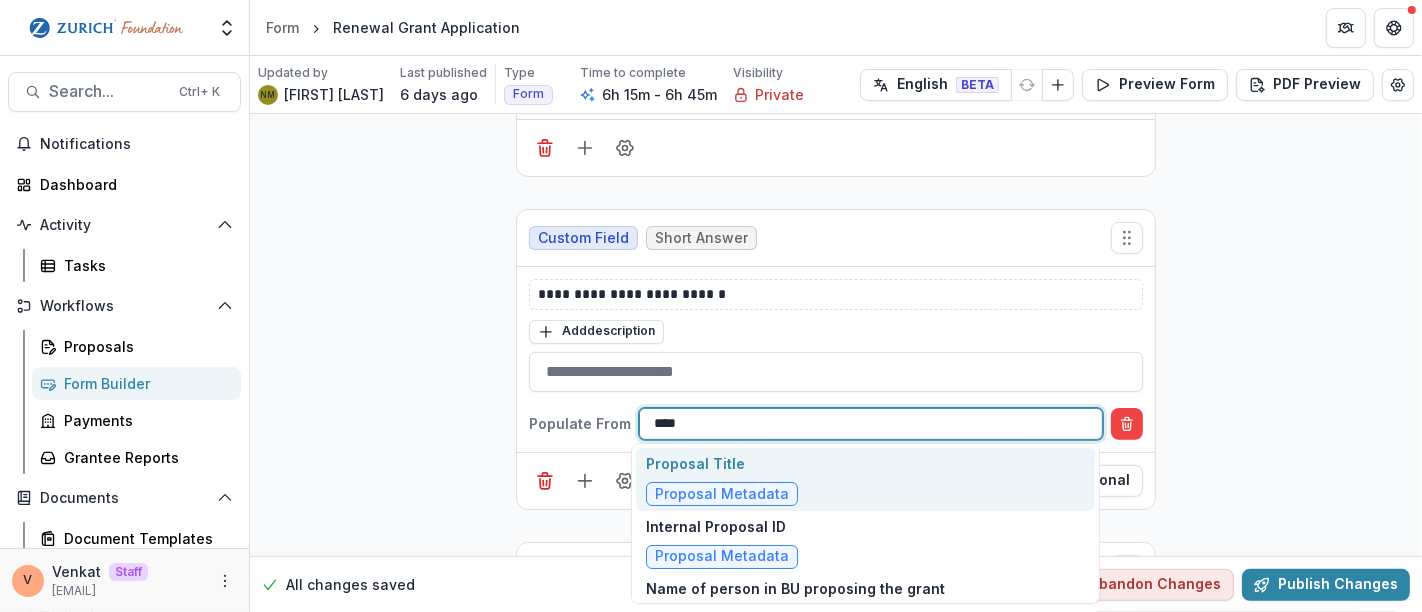 type on "*****" 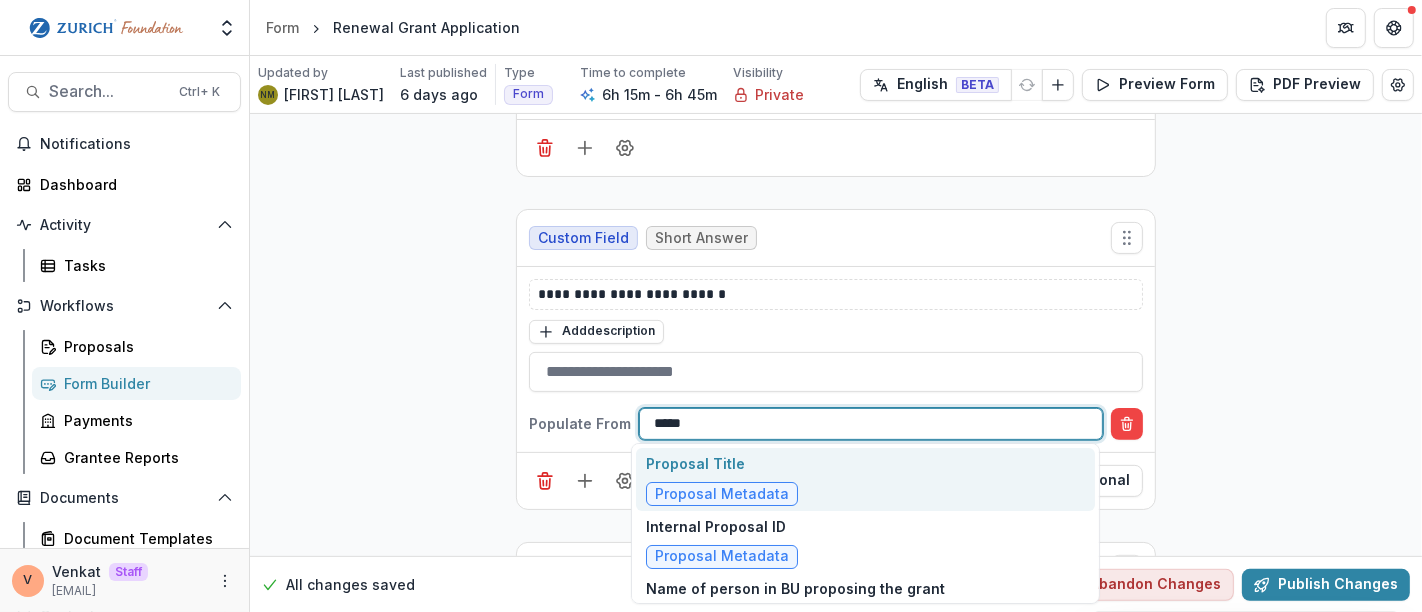 click on "Proposal Title" at bounding box center (722, 463) 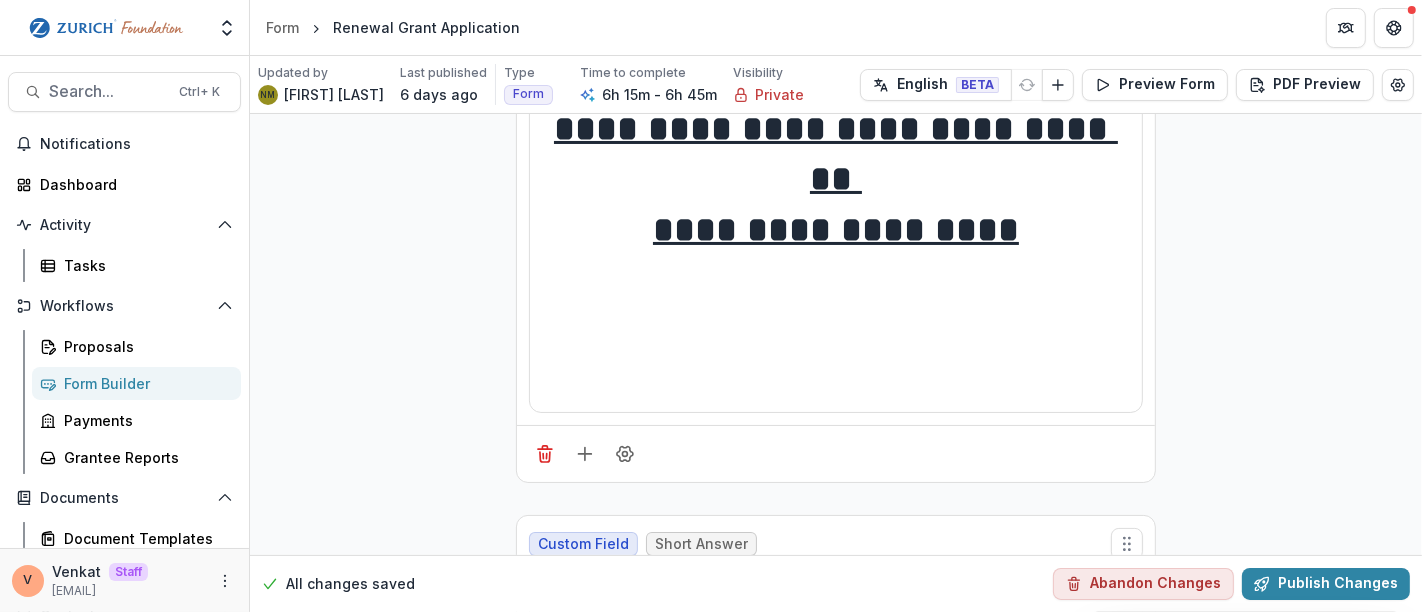 scroll, scrollTop: 0, scrollLeft: 0, axis: both 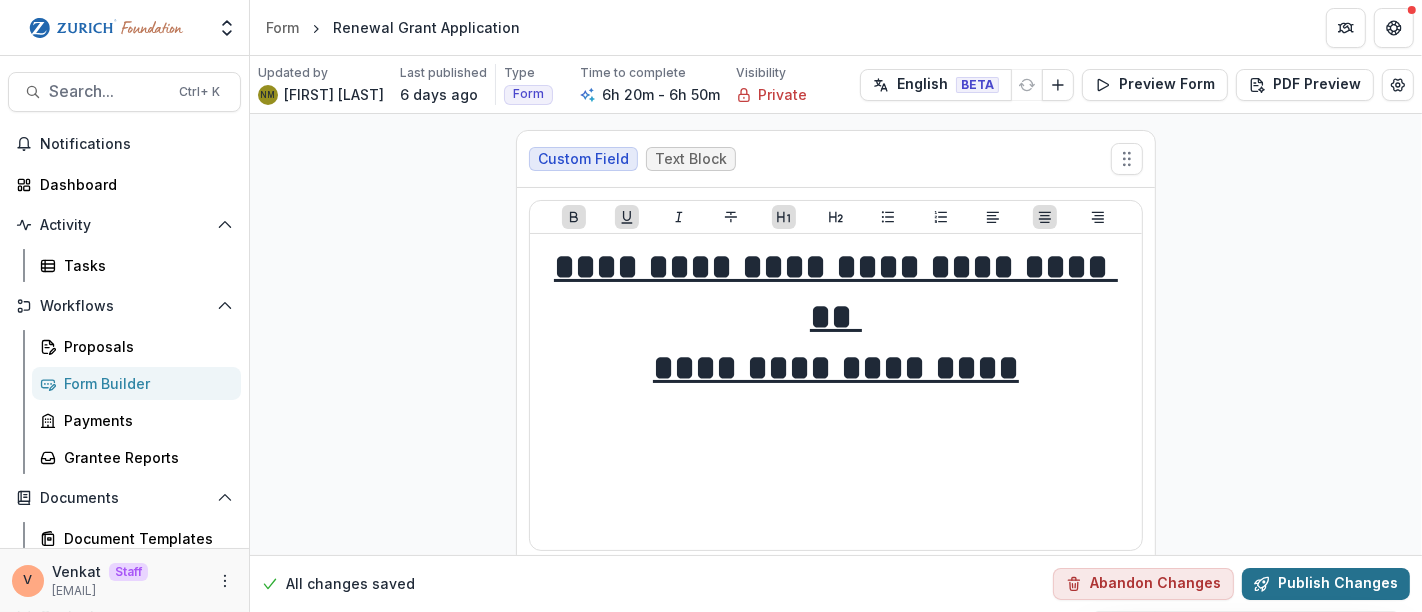 click on "Publish Changes" at bounding box center [1326, 584] 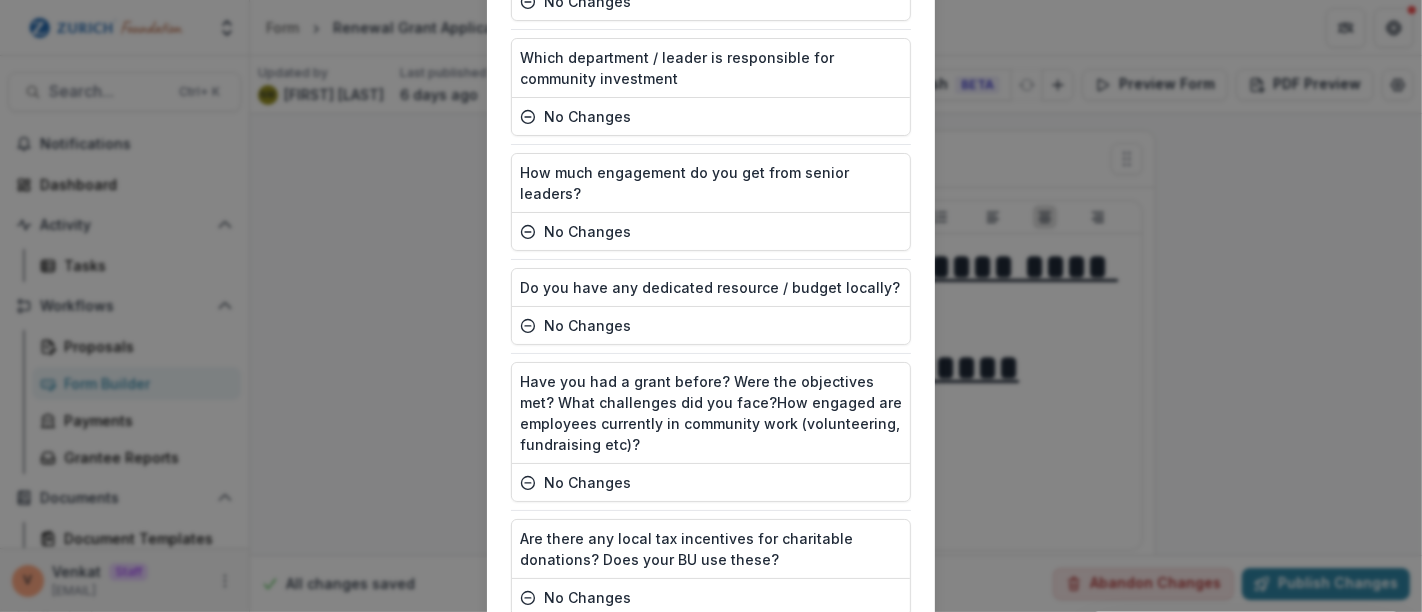 scroll, scrollTop: 10705, scrollLeft: 0, axis: vertical 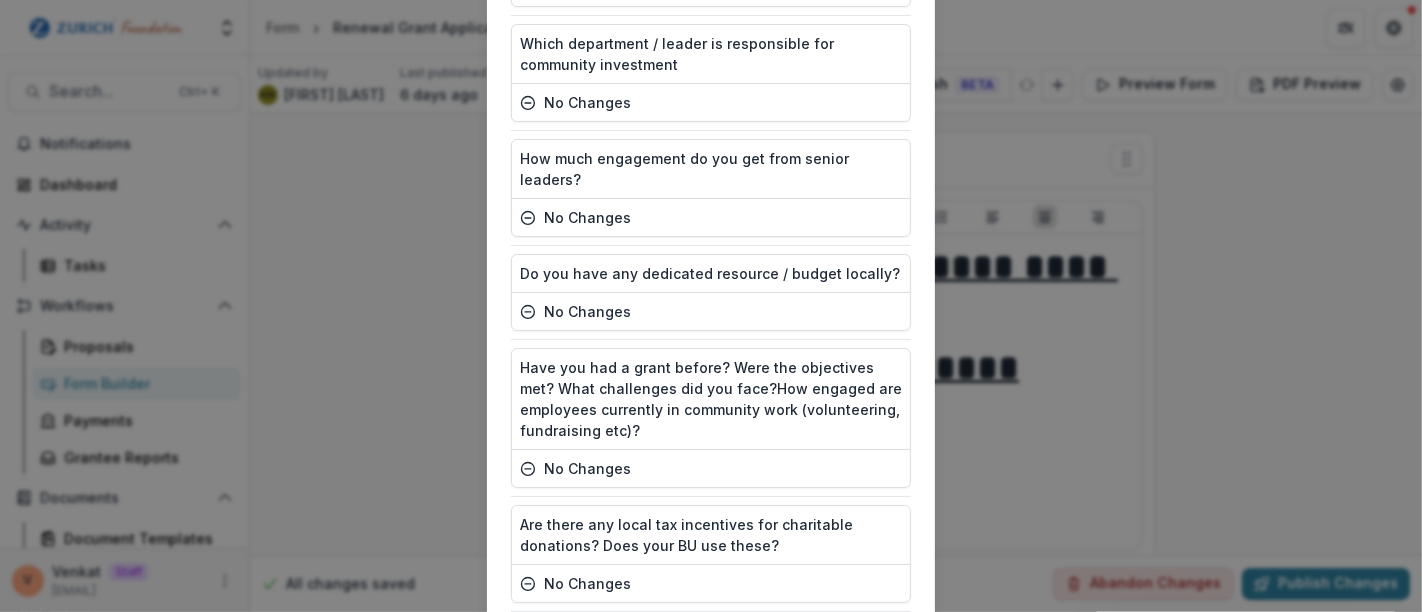 click on "Publish" at bounding box center [861, 848] 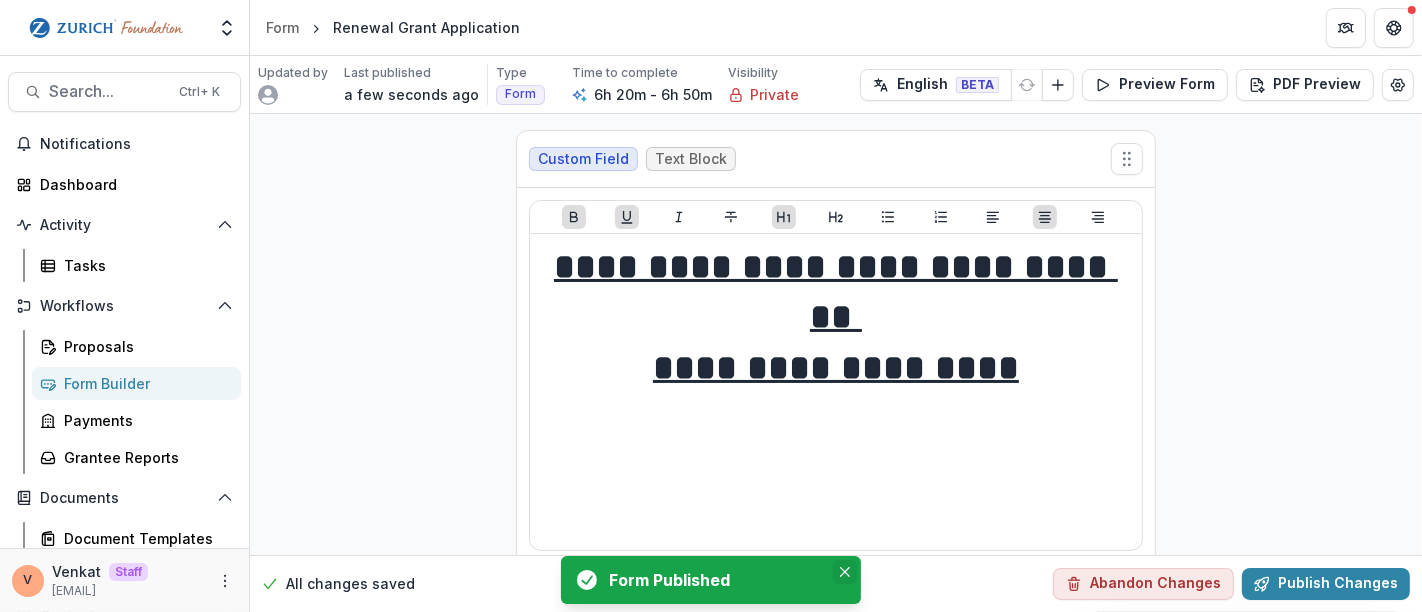 click 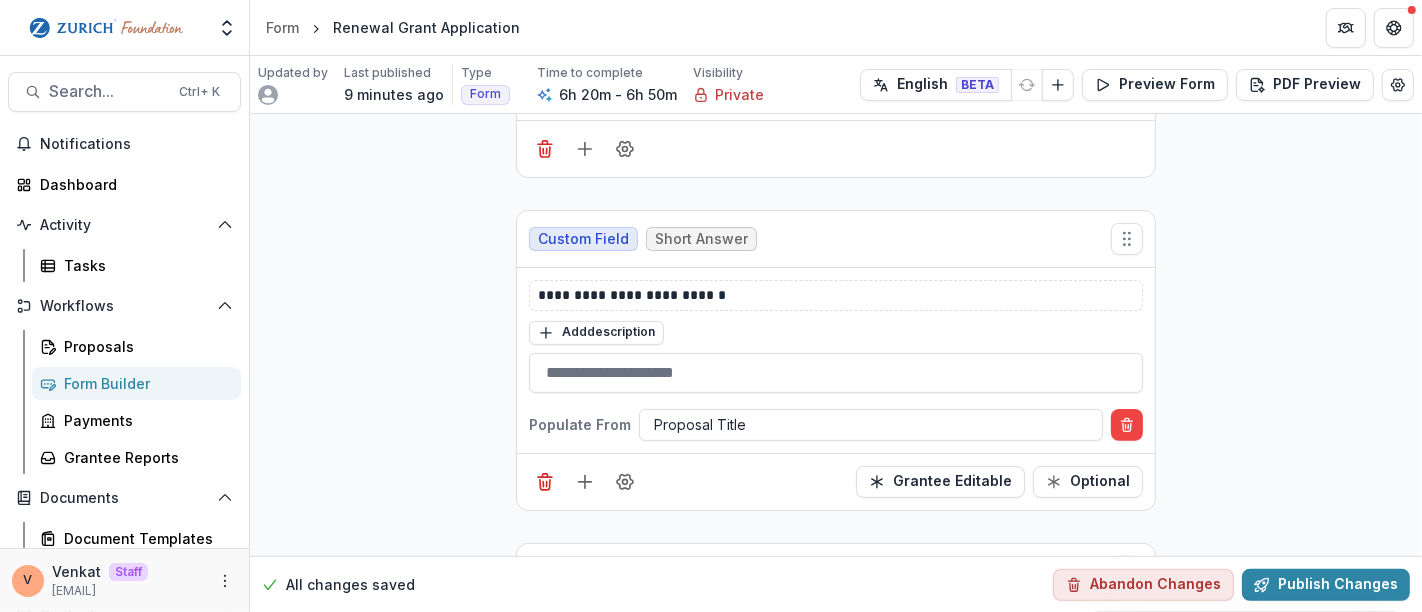 scroll, scrollTop: 444, scrollLeft: 0, axis: vertical 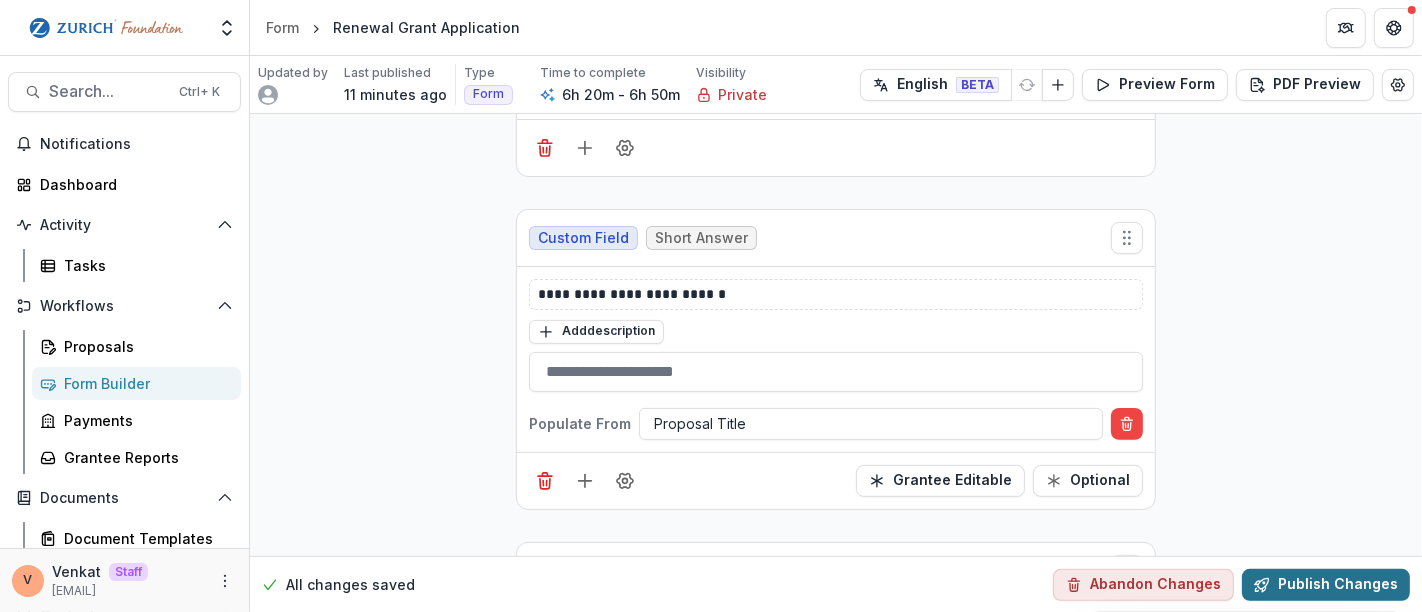 click on "Publish Changes" at bounding box center (1326, 584) 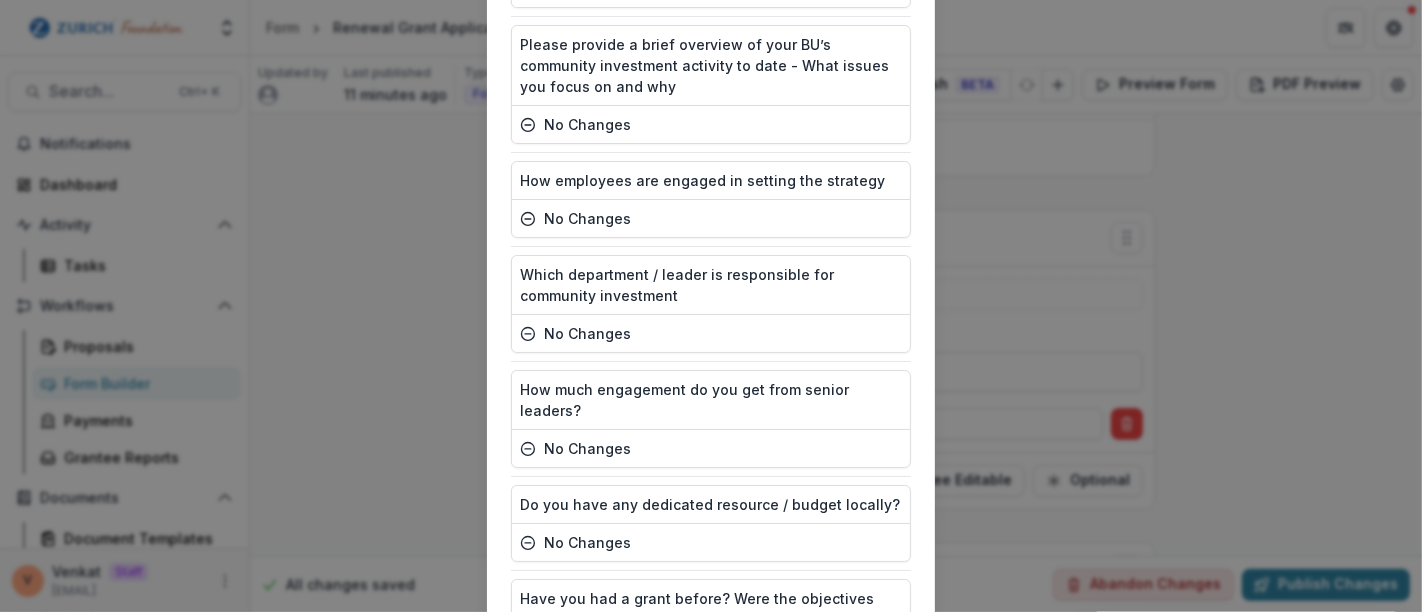 scroll, scrollTop: 10611, scrollLeft: 0, axis: vertical 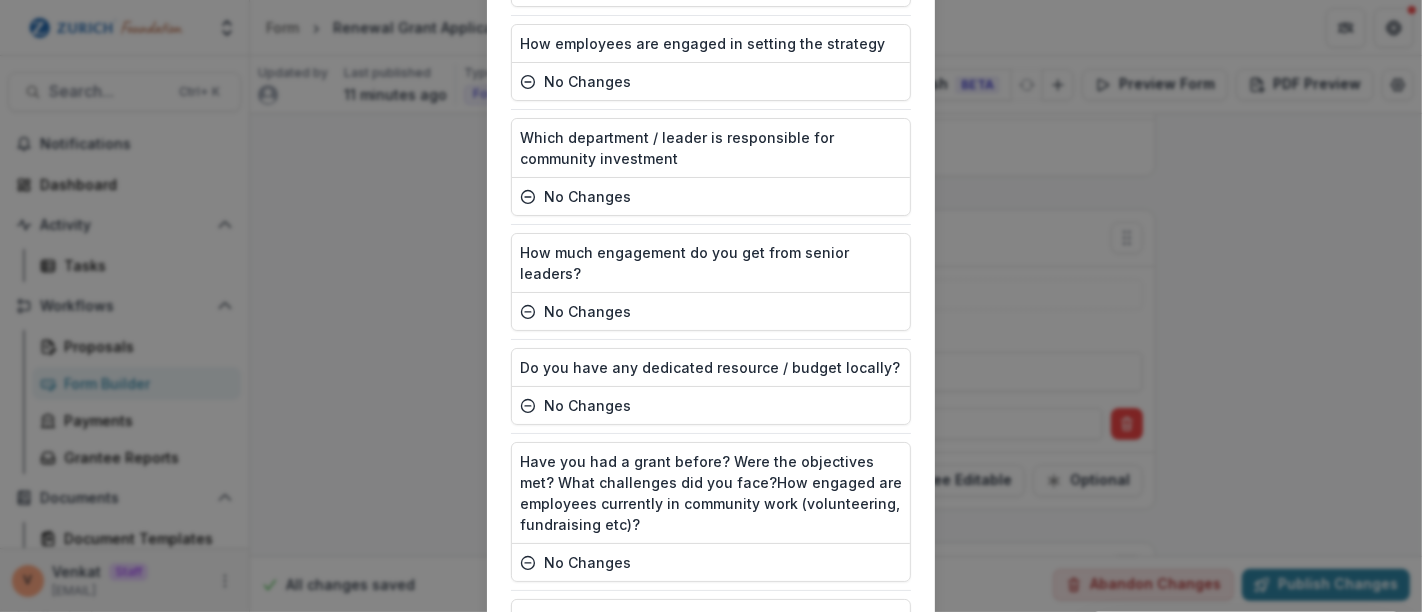 click on "Publish" at bounding box center (861, 848) 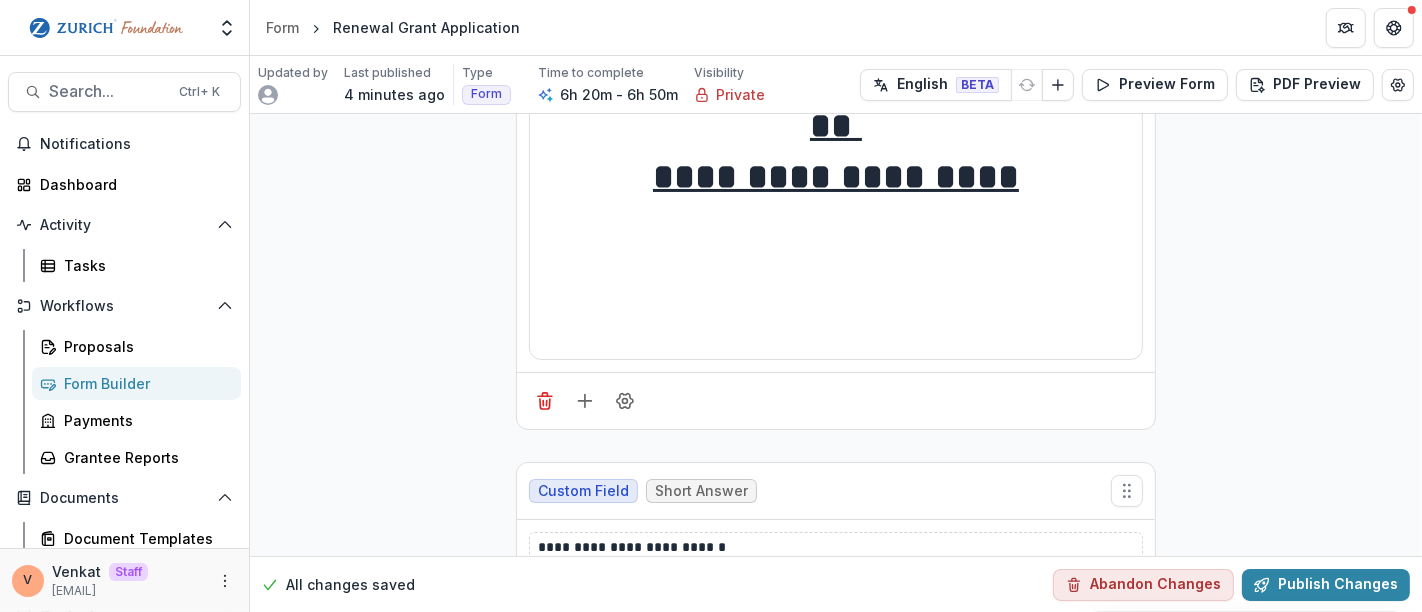 scroll, scrollTop: 333, scrollLeft: 0, axis: vertical 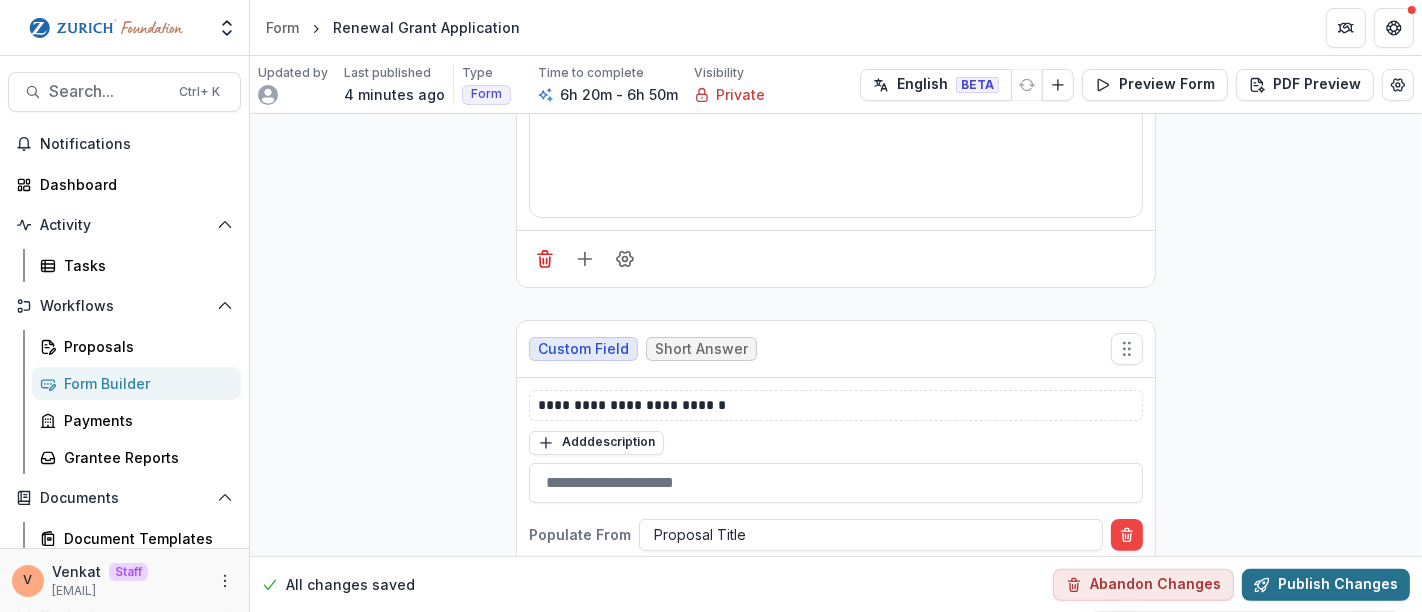 click on "Publish Changes" at bounding box center (1326, 584) 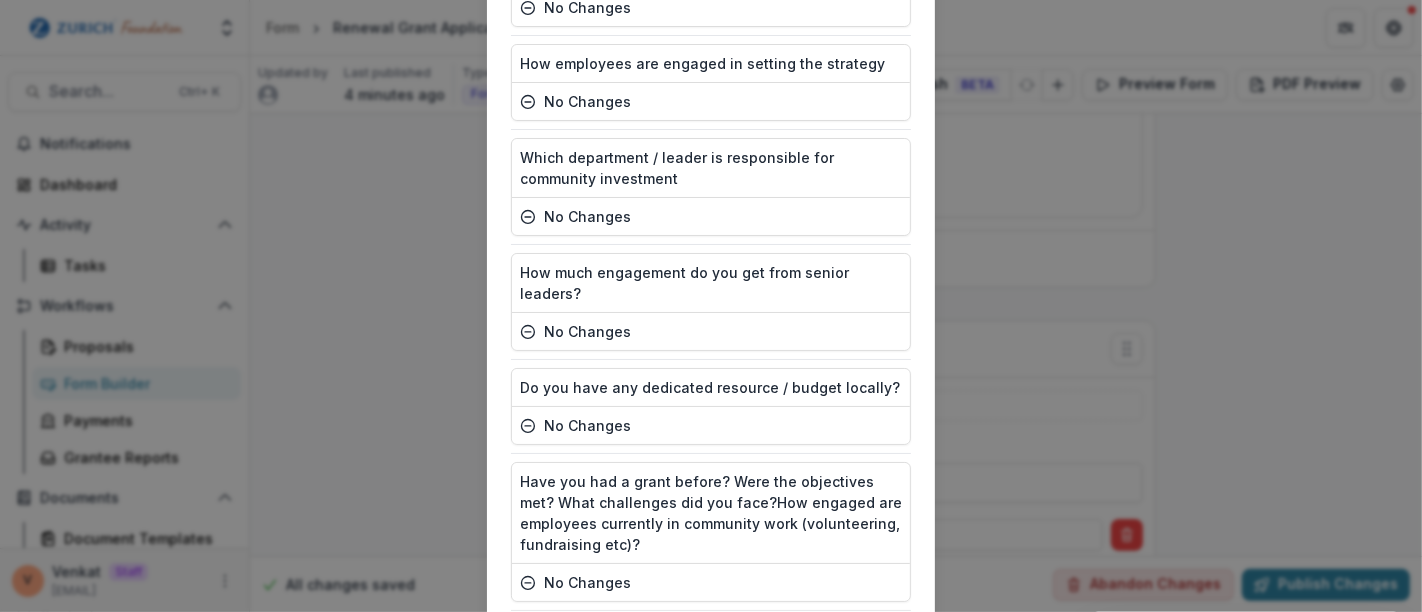 scroll, scrollTop: 10611, scrollLeft: 0, axis: vertical 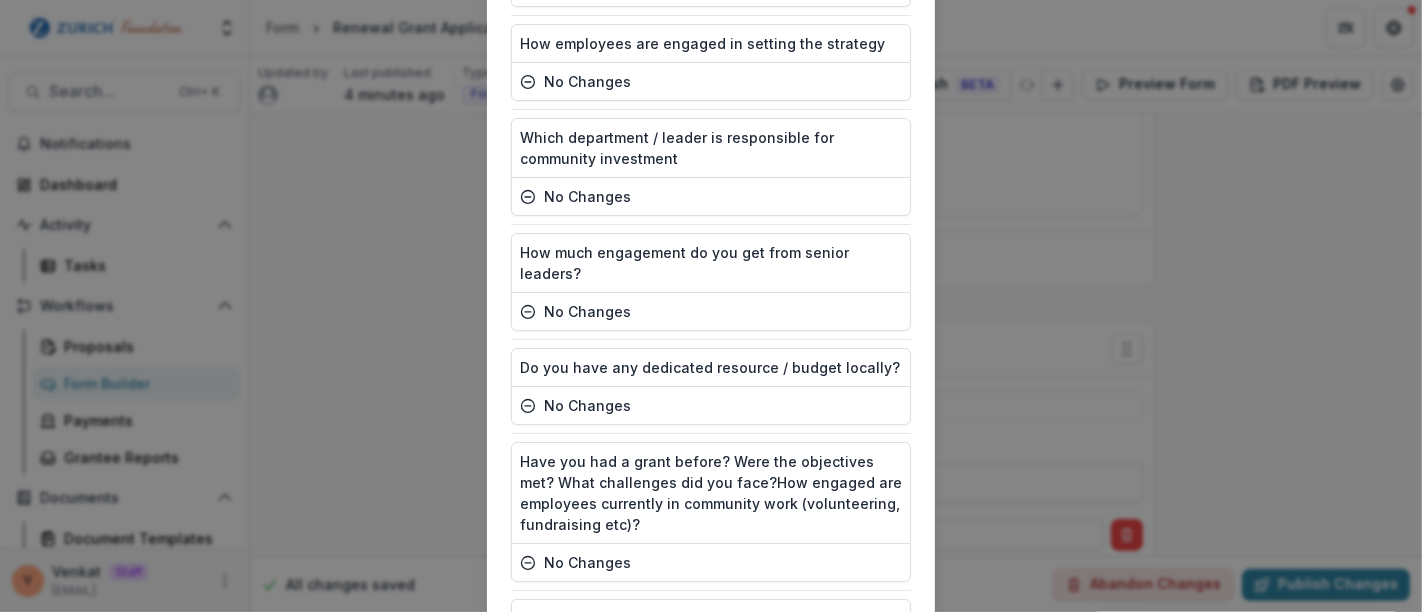 click on "Publish" at bounding box center [861, 848] 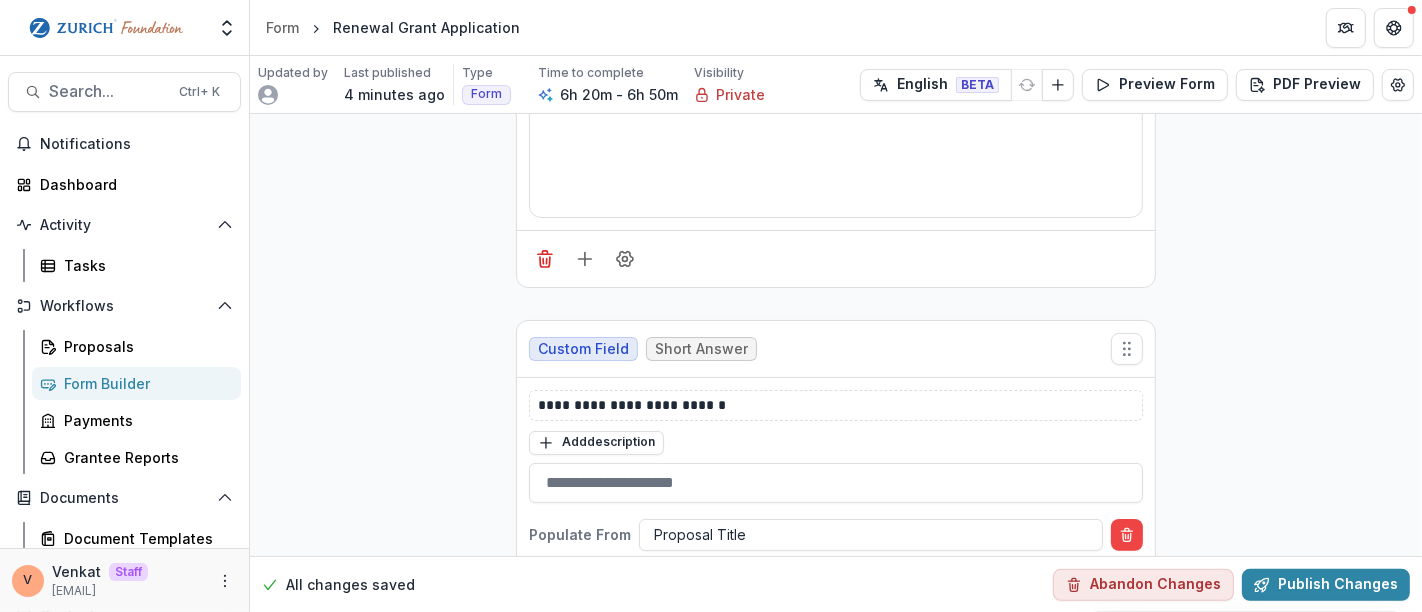 click 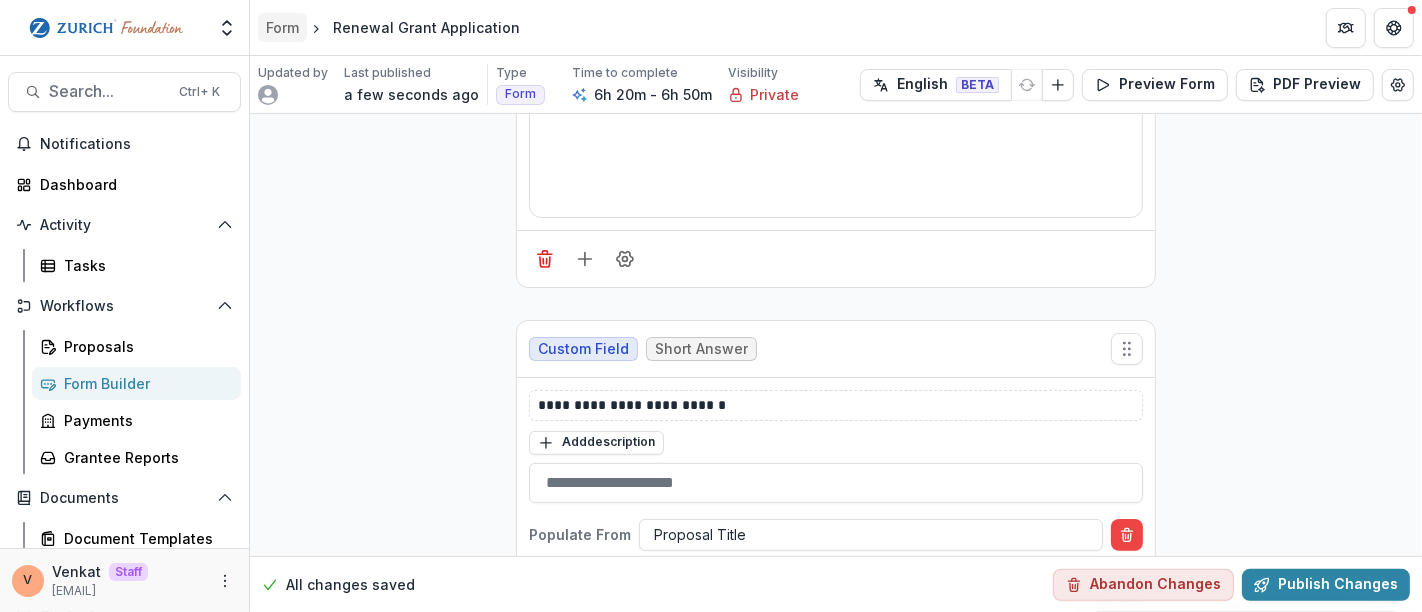 click on "Form" at bounding box center (282, 27) 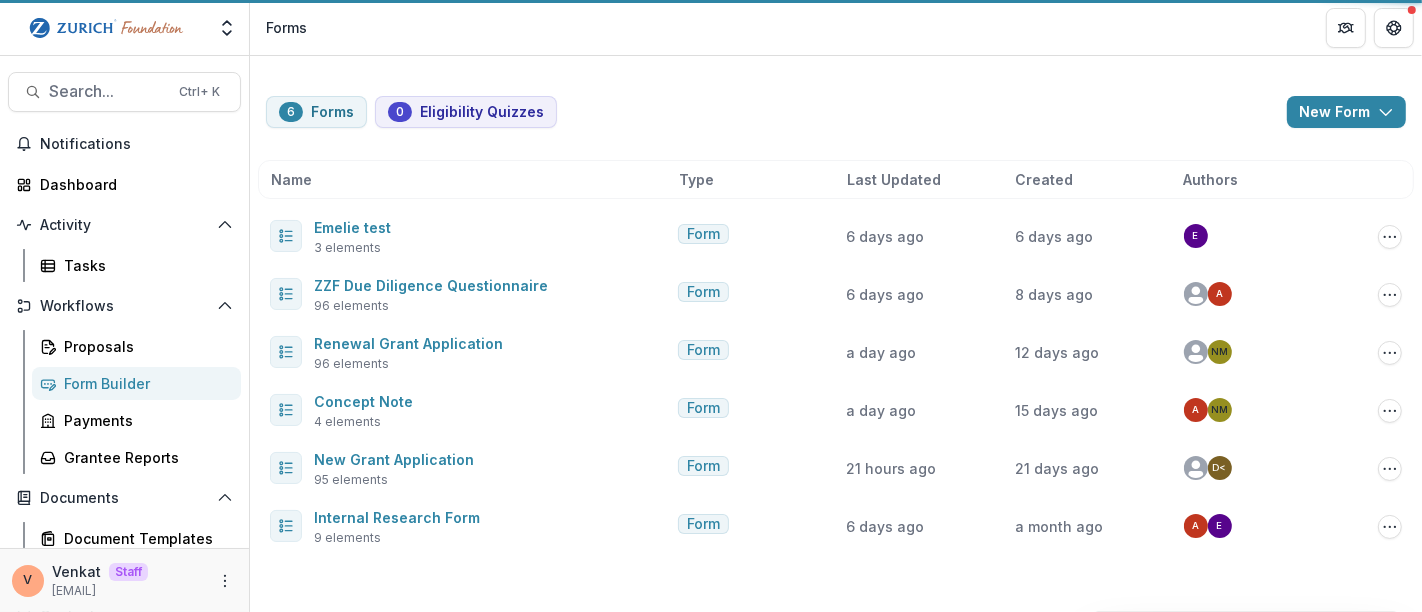 scroll, scrollTop: 0, scrollLeft: 0, axis: both 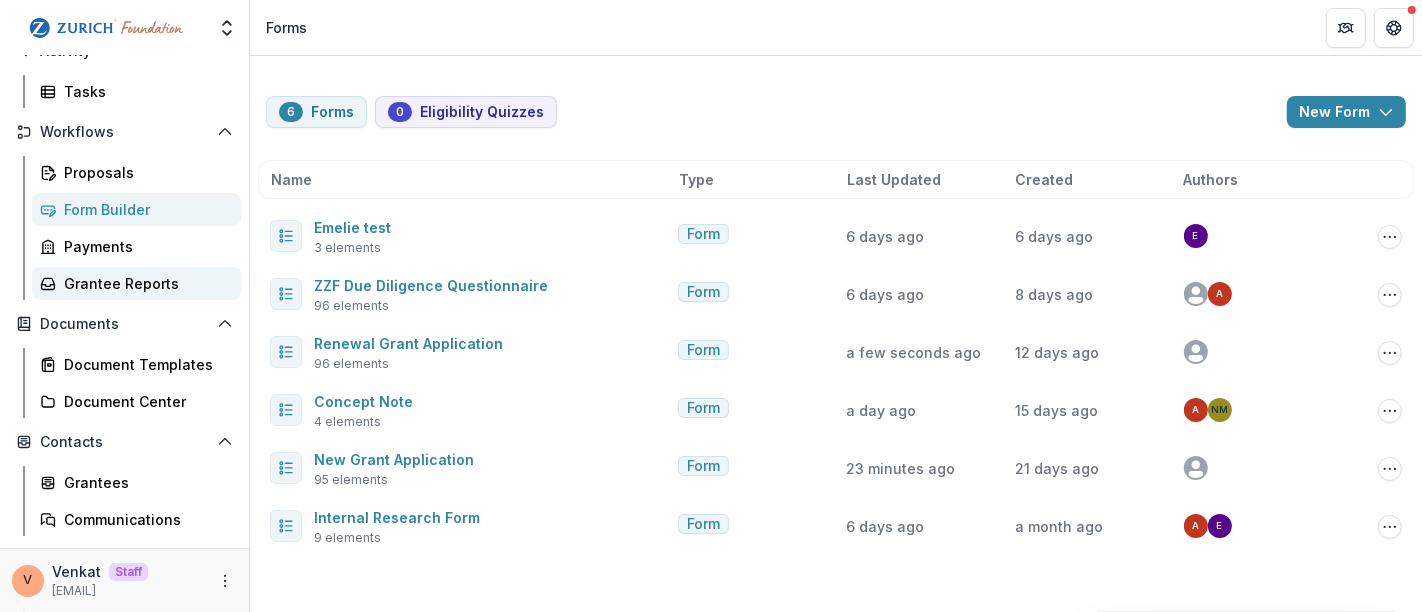 click on "Grantee Reports" at bounding box center (144, 283) 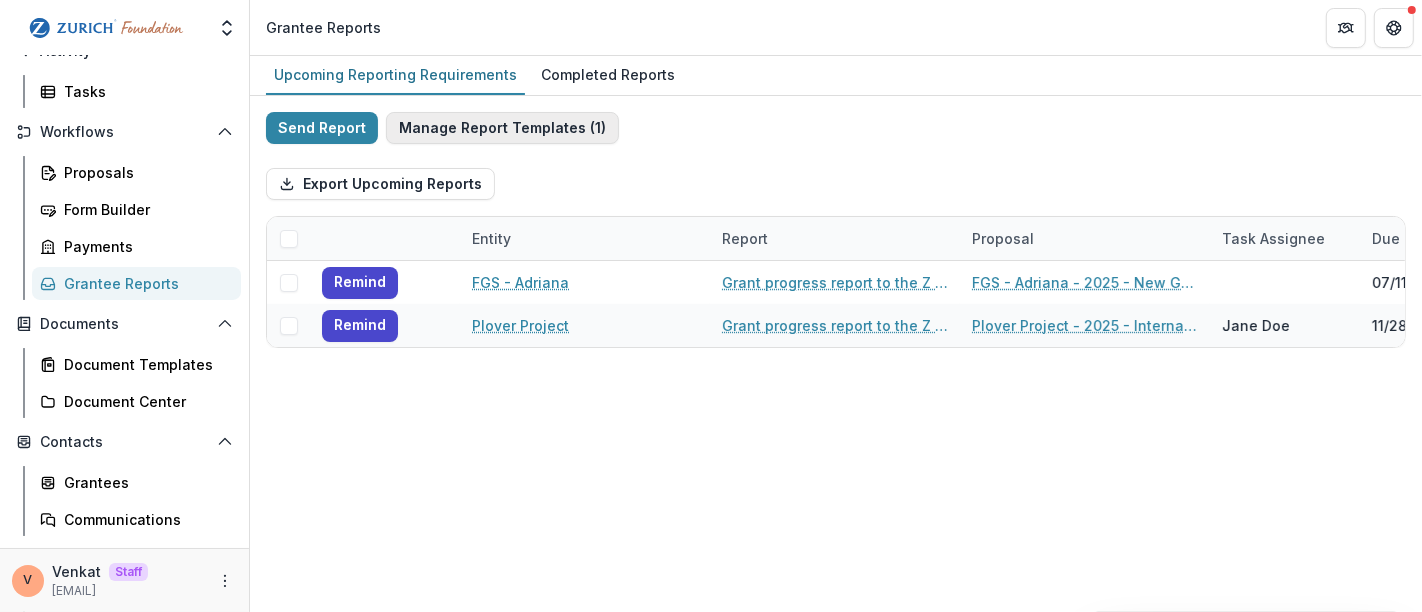 click on "Manage Report Templates ( 1 )" at bounding box center [502, 128] 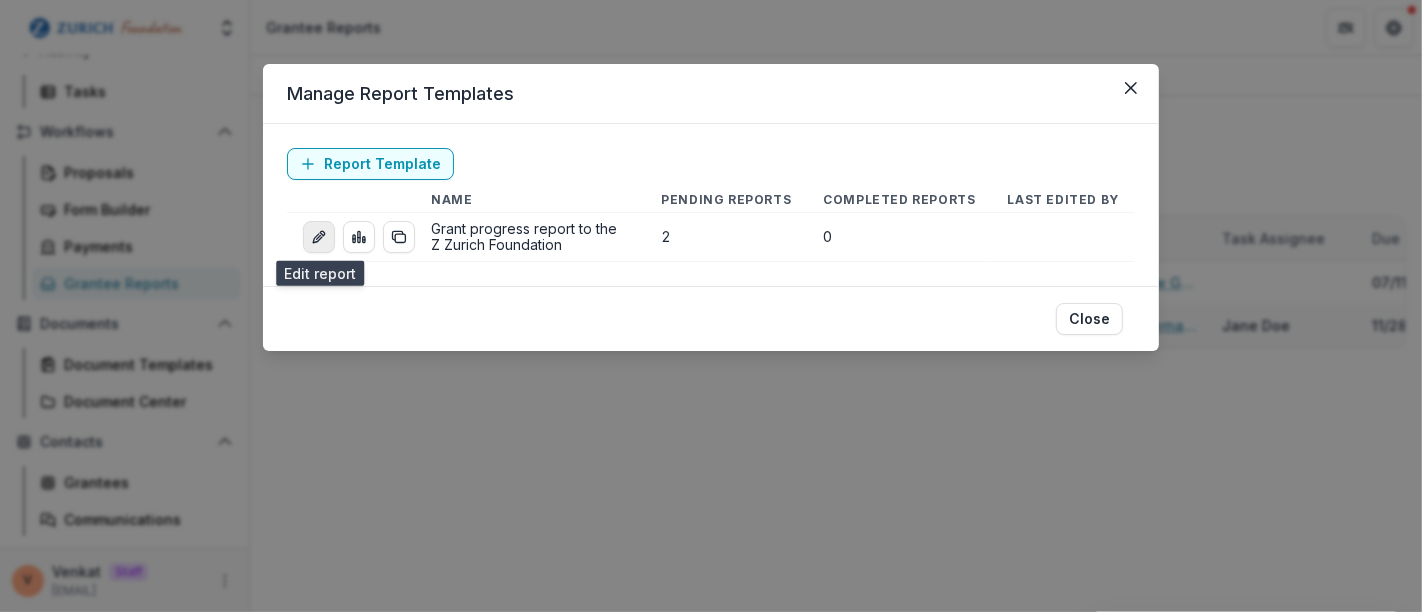 click 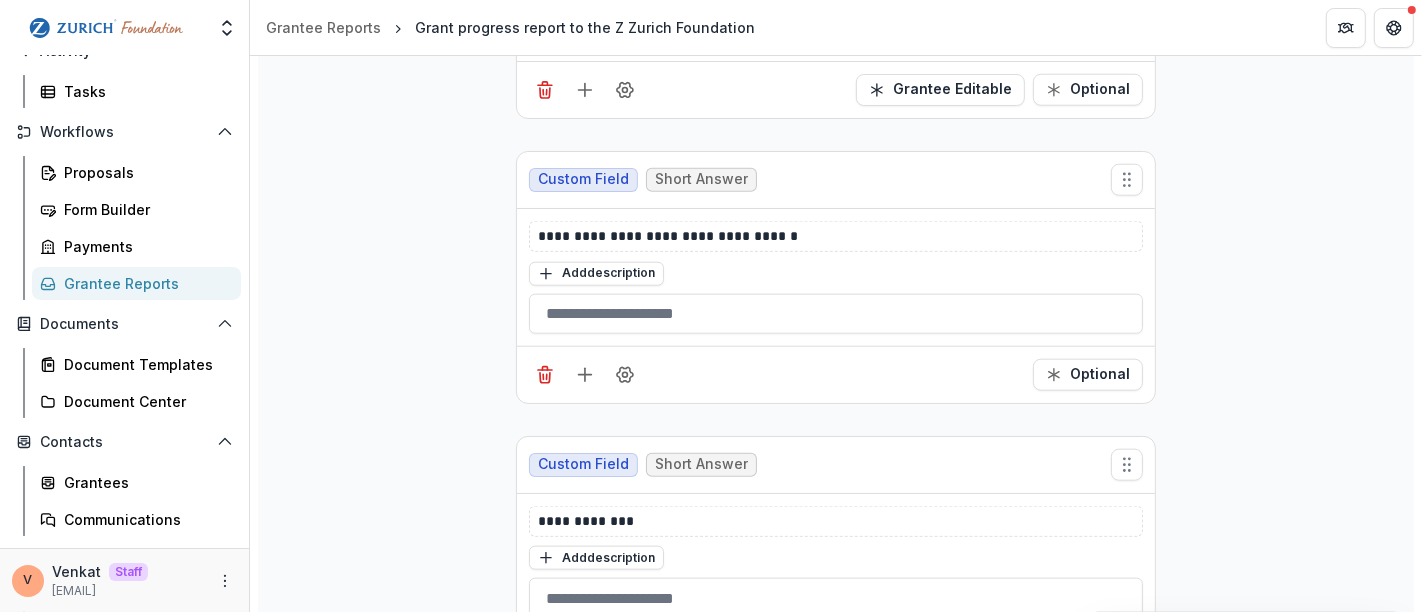 scroll, scrollTop: 1333, scrollLeft: 0, axis: vertical 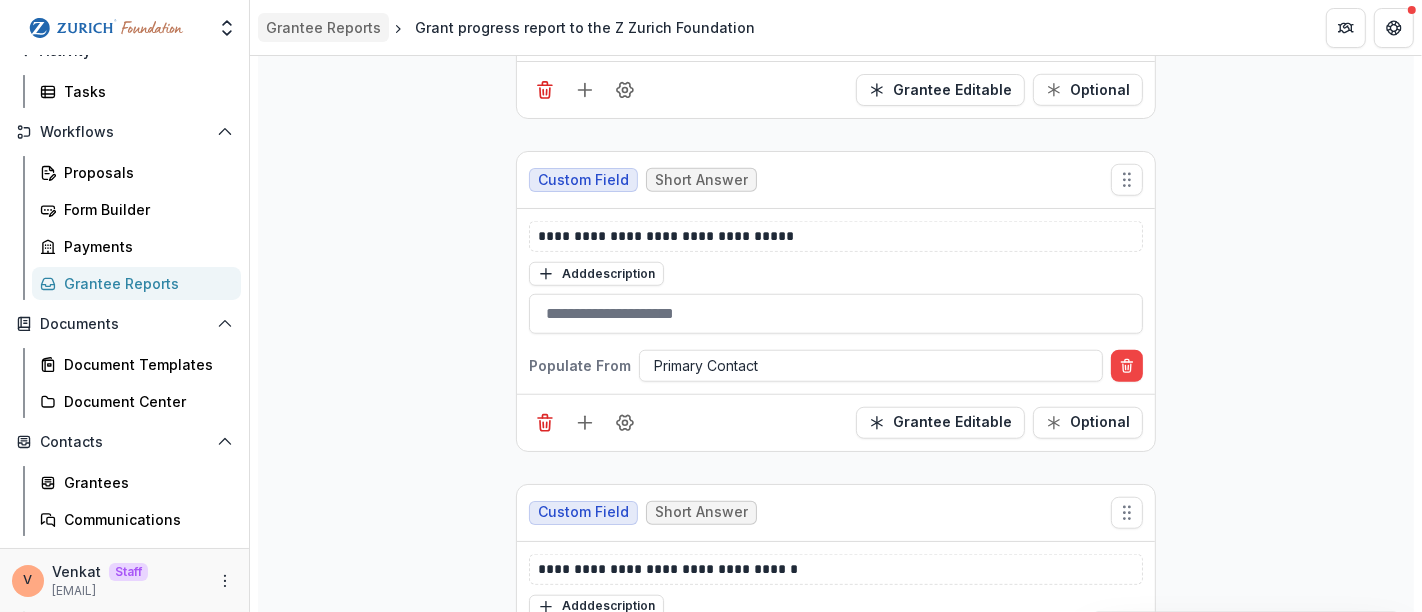 click on "Grantee Reports" at bounding box center (323, 27) 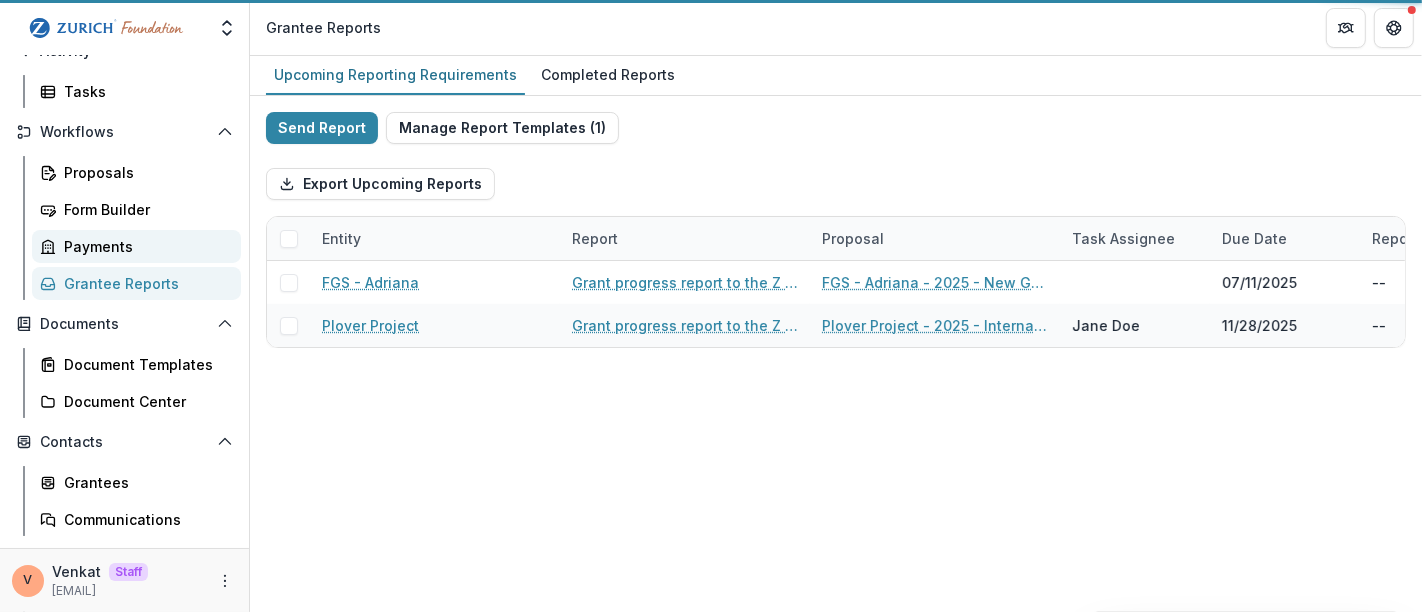 scroll, scrollTop: 0, scrollLeft: 0, axis: both 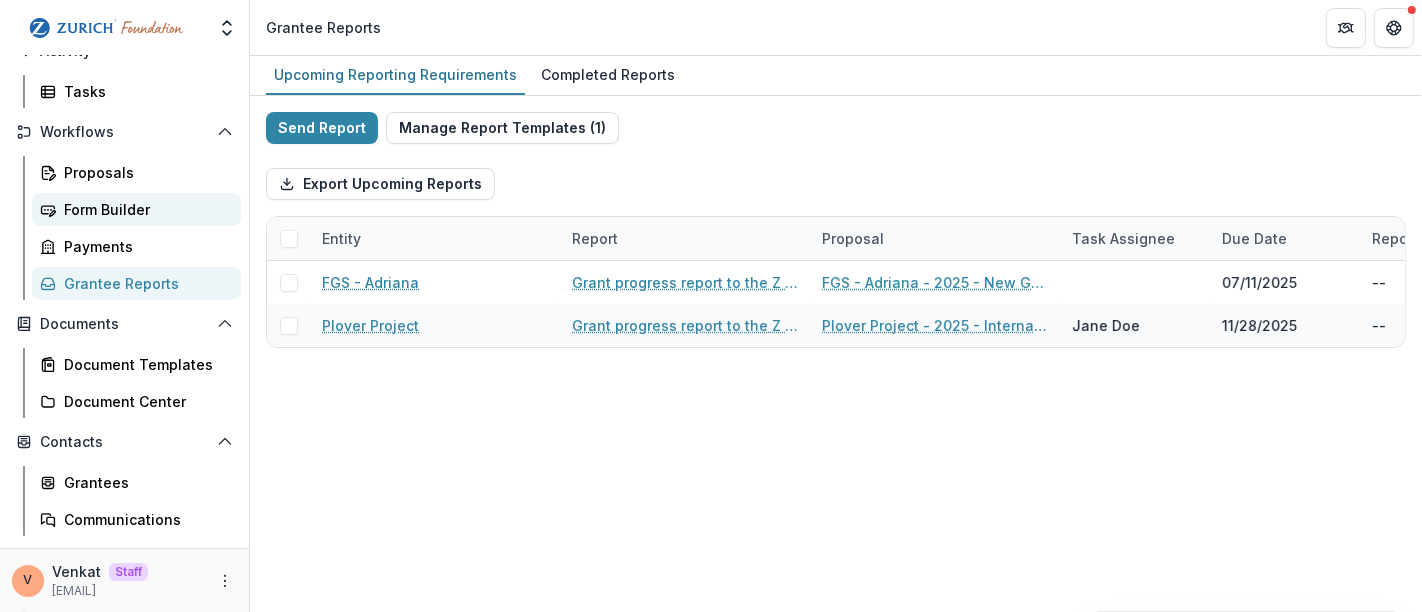 click on "Form Builder" at bounding box center [144, 209] 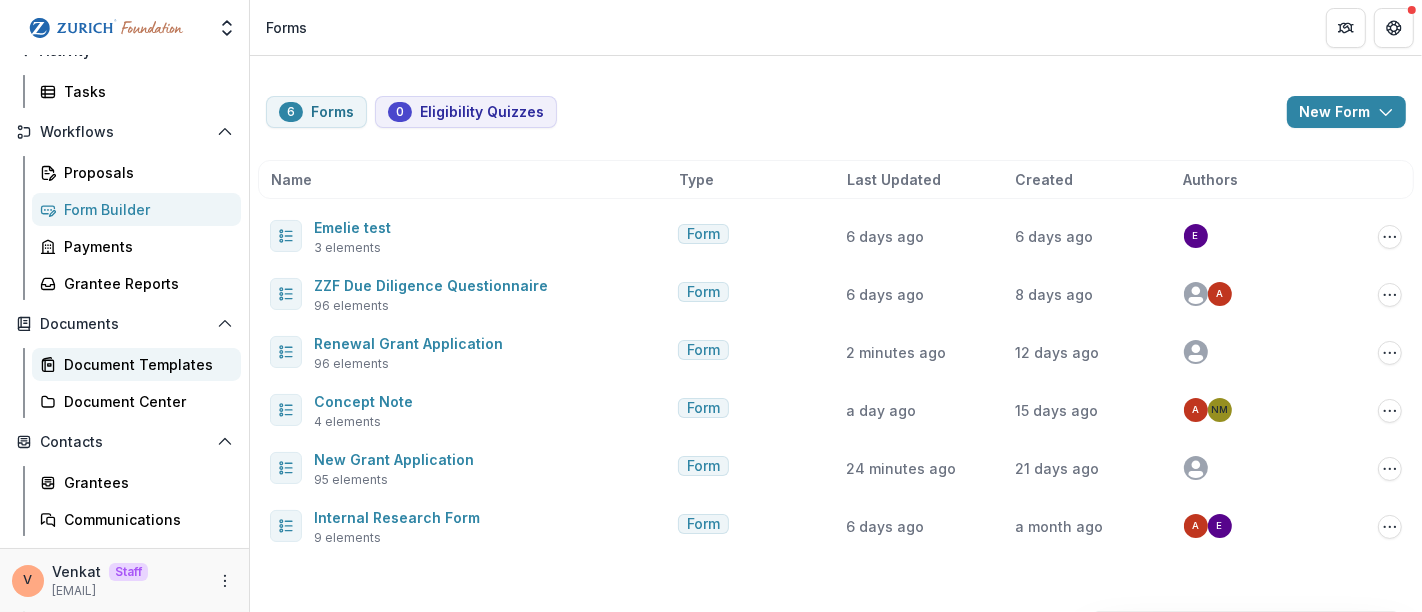 click on "Document Templates" at bounding box center [144, 364] 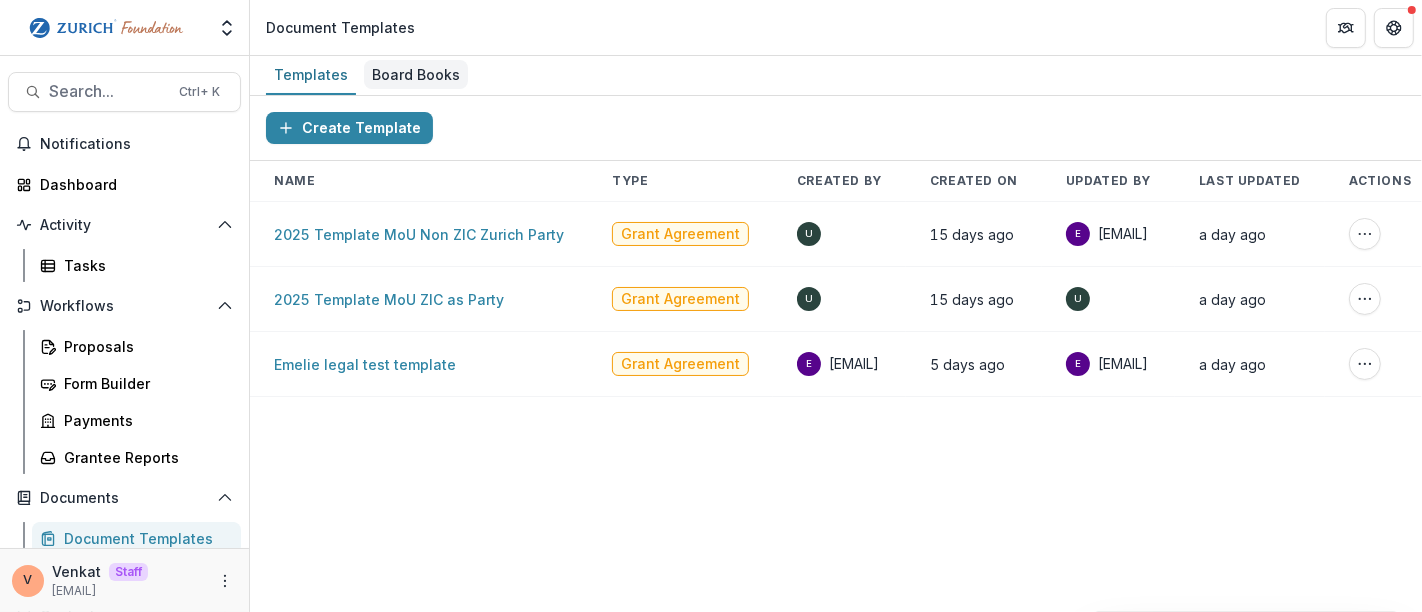 click on "Board Books" at bounding box center (416, 74) 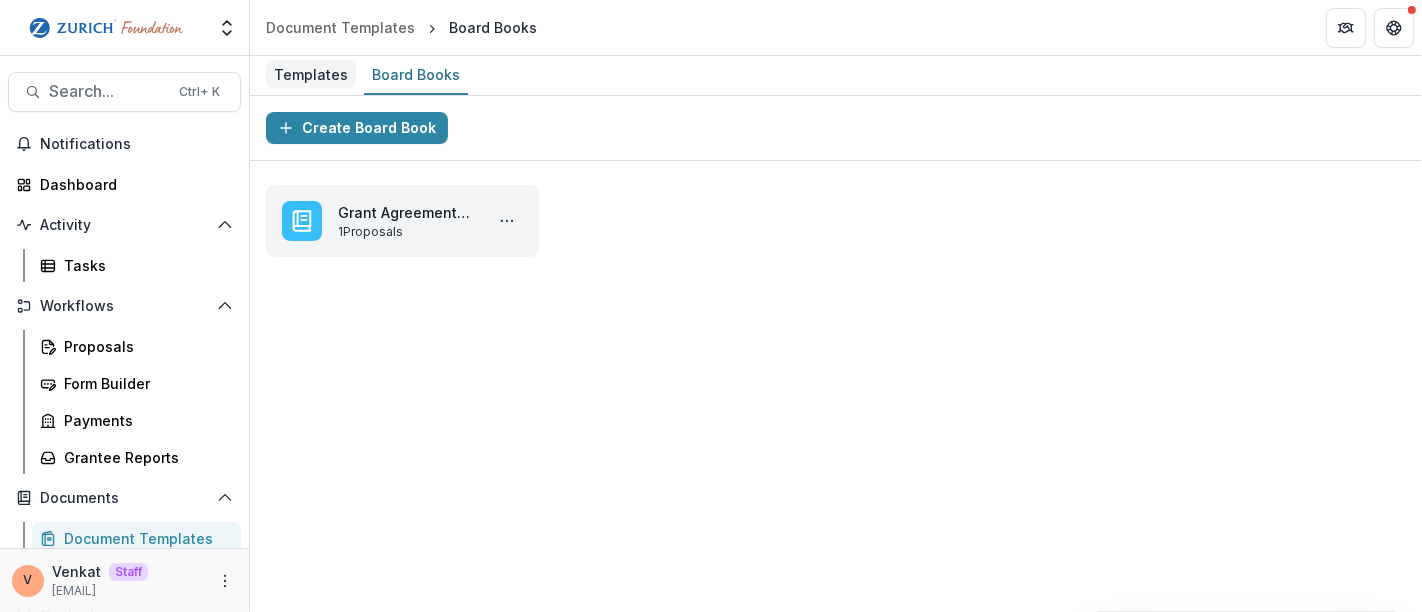 click on "Templates" at bounding box center [311, 74] 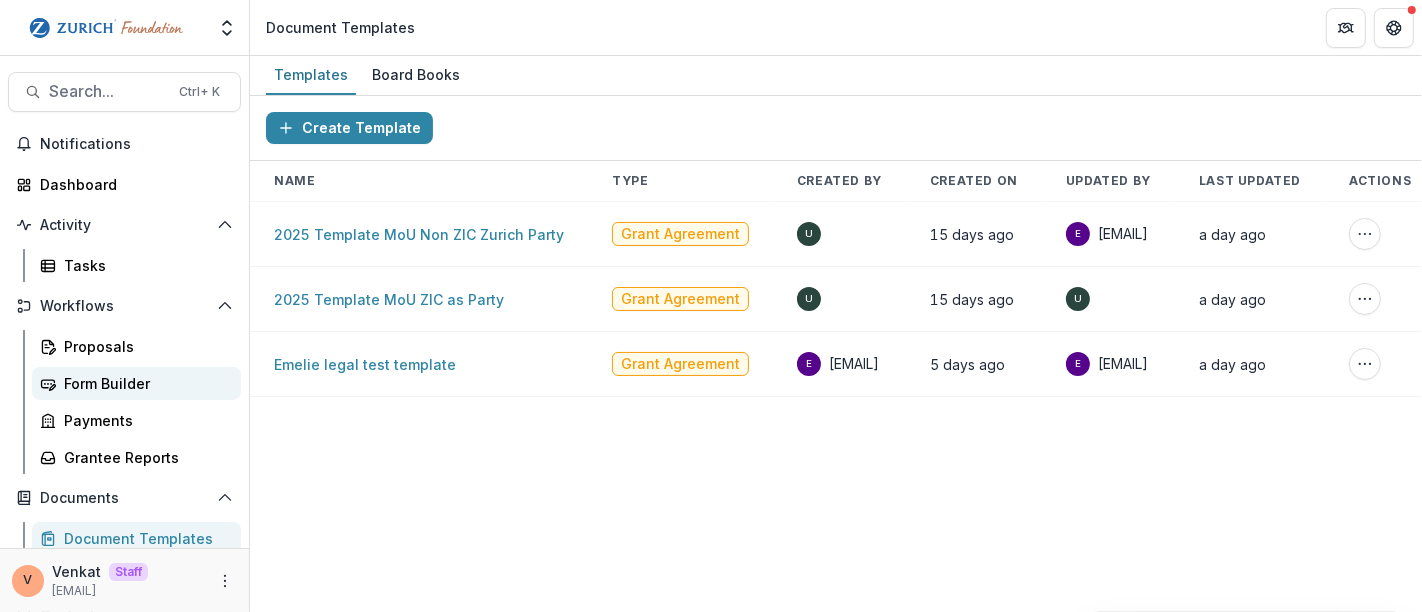 scroll, scrollTop: 111, scrollLeft: 0, axis: vertical 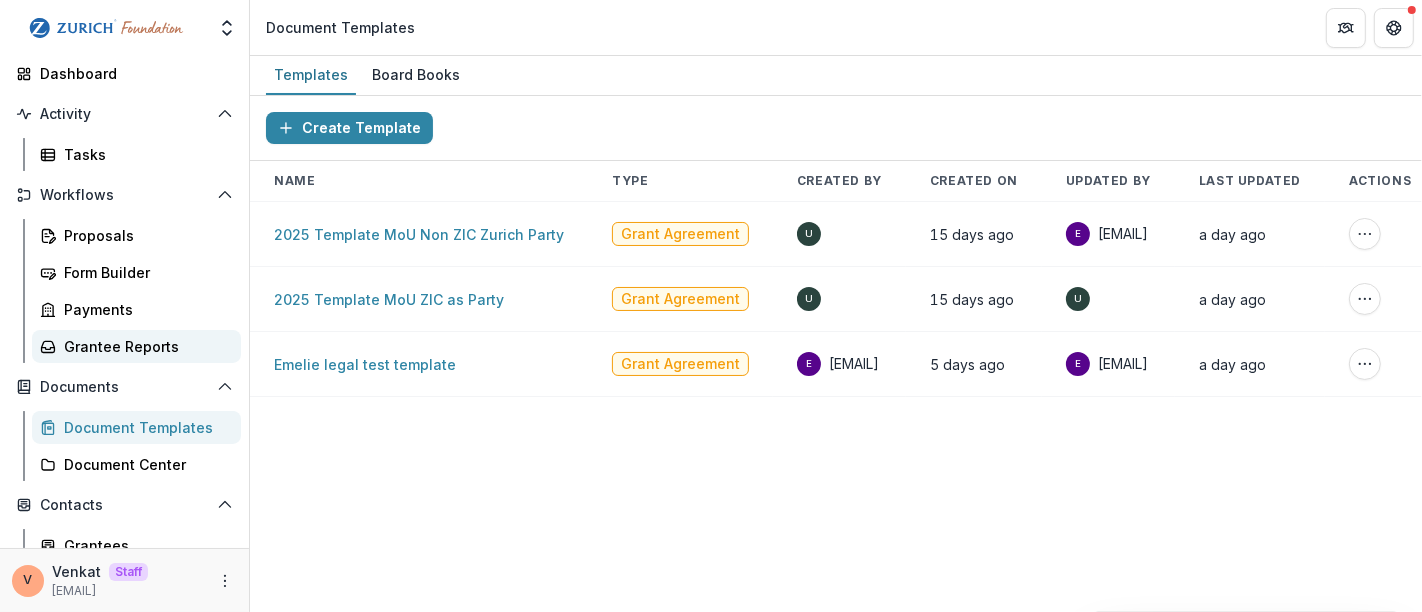 click on "Grantee Reports" at bounding box center (144, 346) 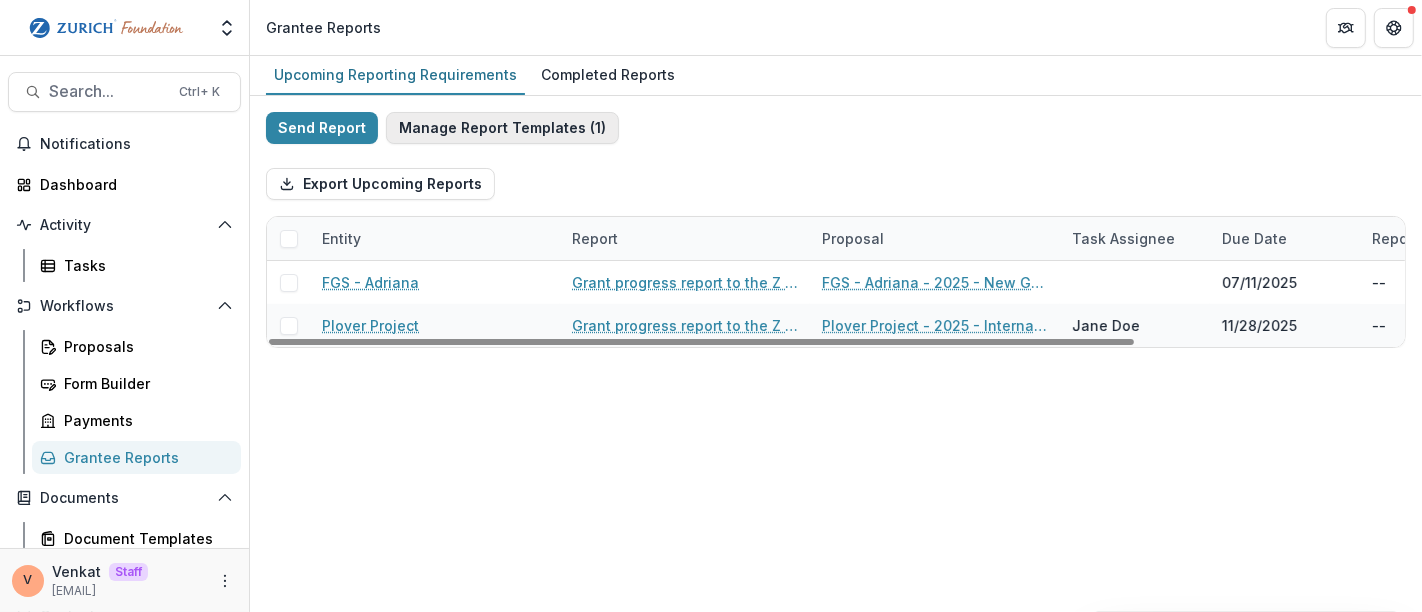 click on "Manage Report Templates ( 1 )" at bounding box center (502, 128) 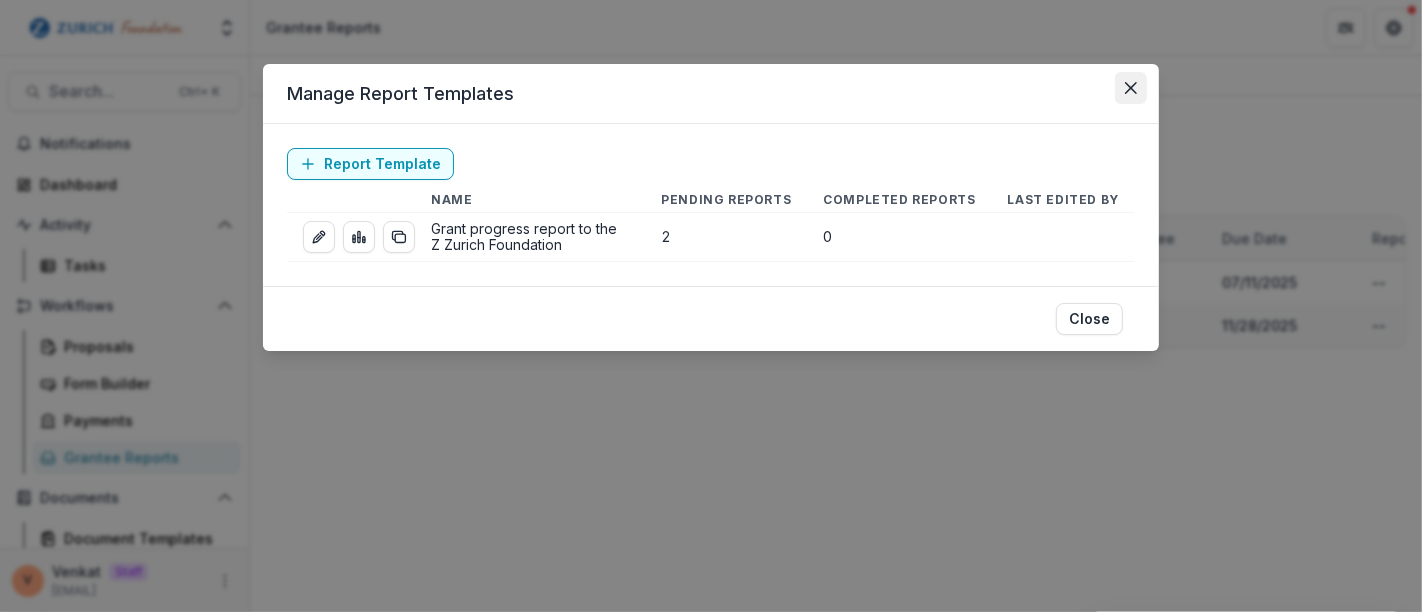 click 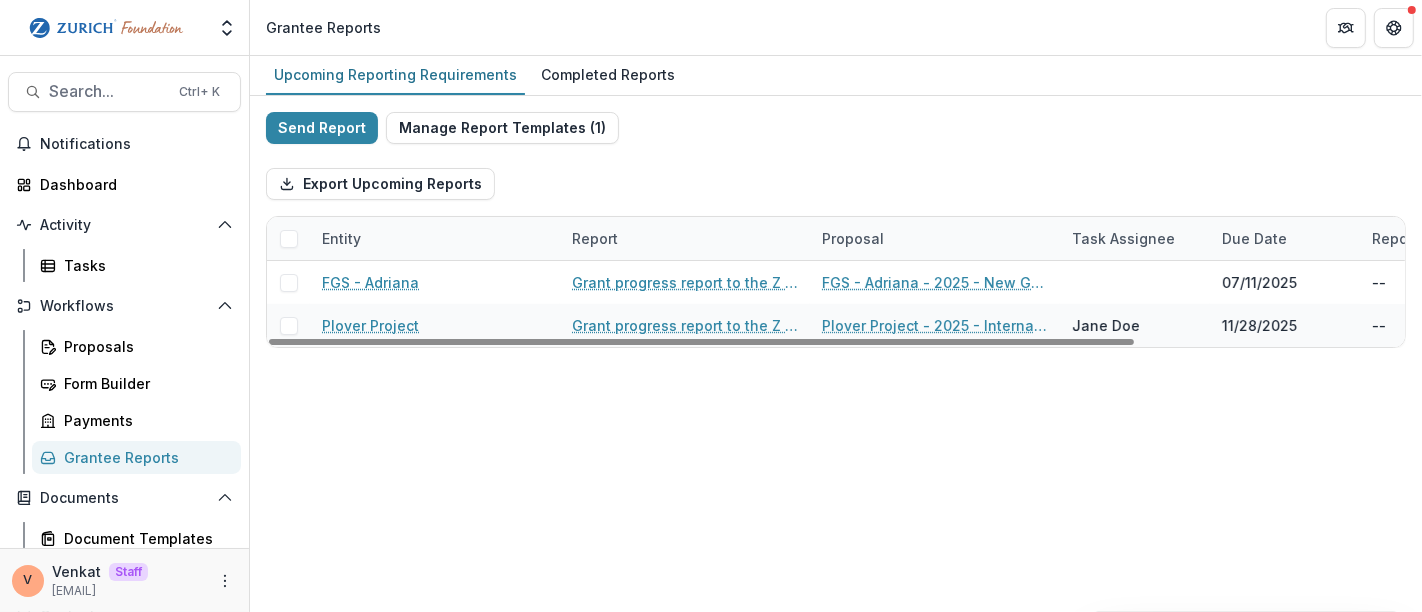 click on "Upcoming Reporting Requirements Completed Reports Send Report Manage Report Templates ( 1 ) Export Upcoming Reports Entity Report Proposal Task Assignee Due Date Report Submitted Date FGS - Adriana Grant progress report to the  Z Zurich Foundation FGS - Adriana - 2025 - New Grant Application 07/11/2025 -- Remind Plover Project Grant progress report to the  Z Zurich Foundation Plover Project - 2025 - Internal Research Form Jane Doe 11/28/2025 -- Remind" at bounding box center [836, 334] 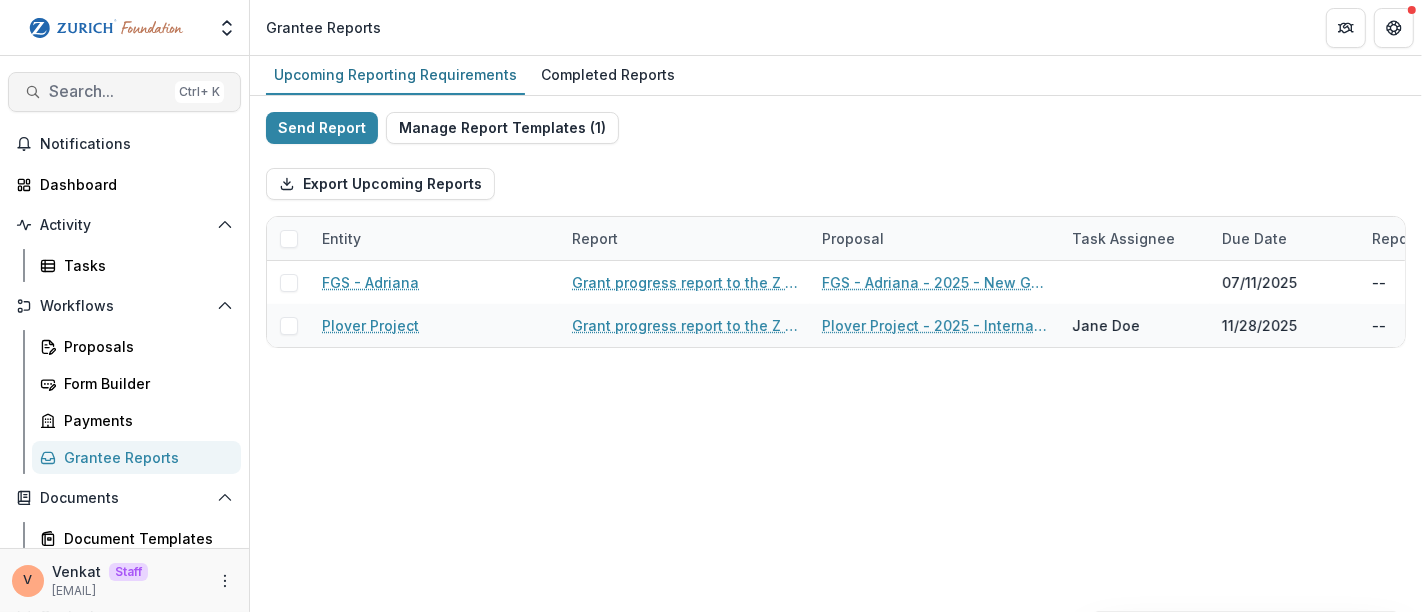 click on "Search..." at bounding box center [108, 91] 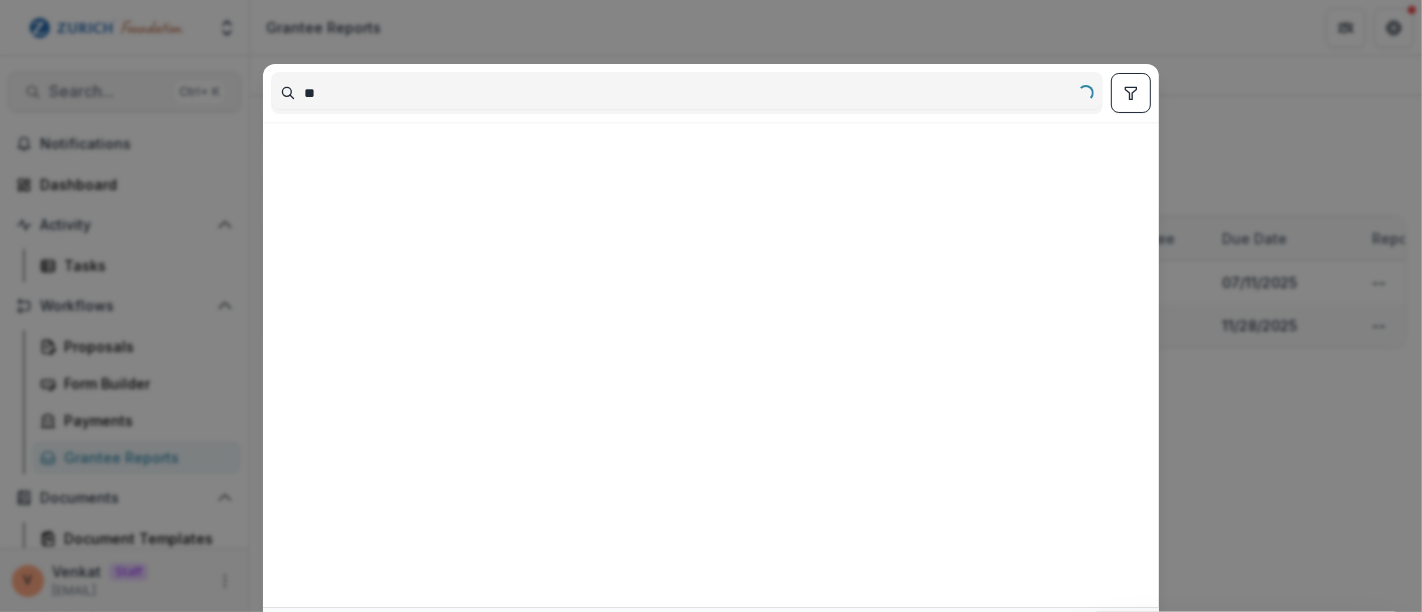 type on "*" 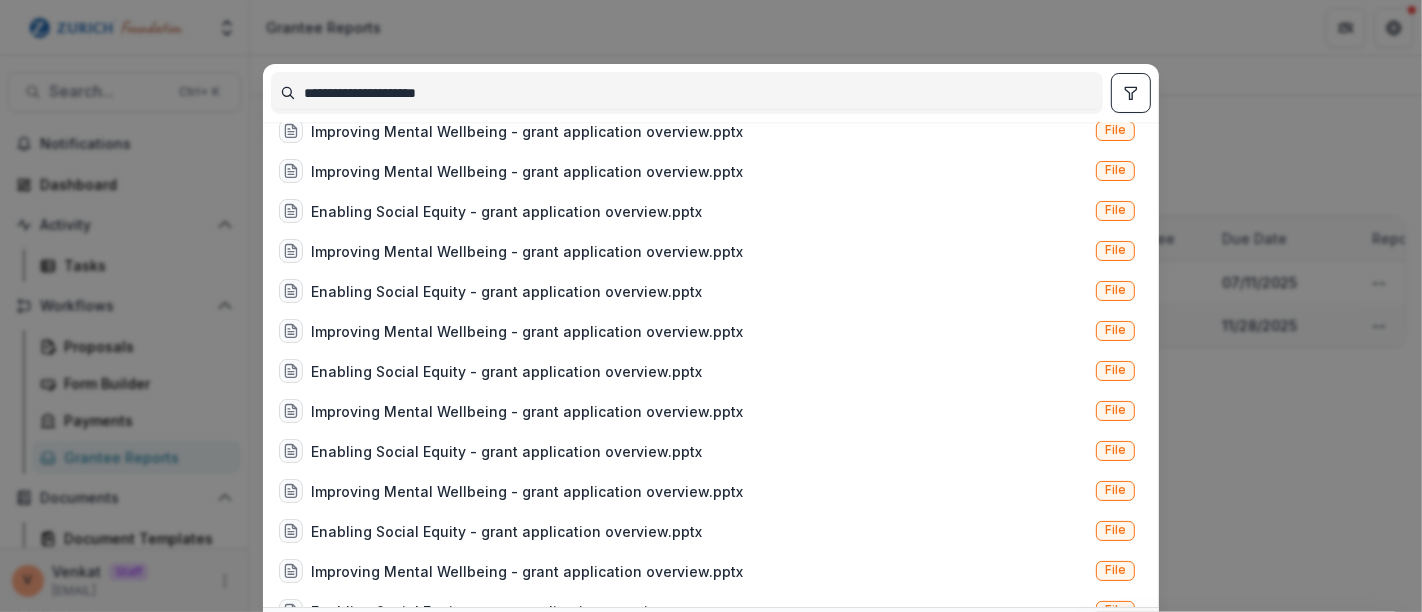 scroll, scrollTop: 0, scrollLeft: 0, axis: both 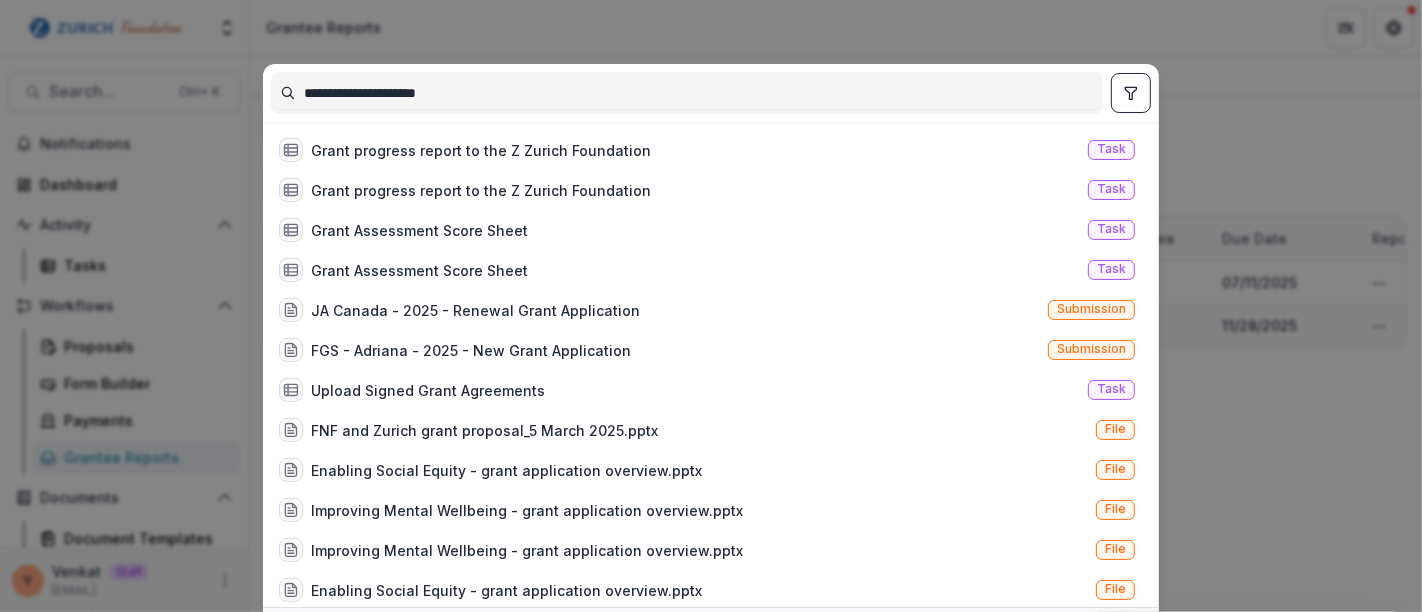 type on "**********" 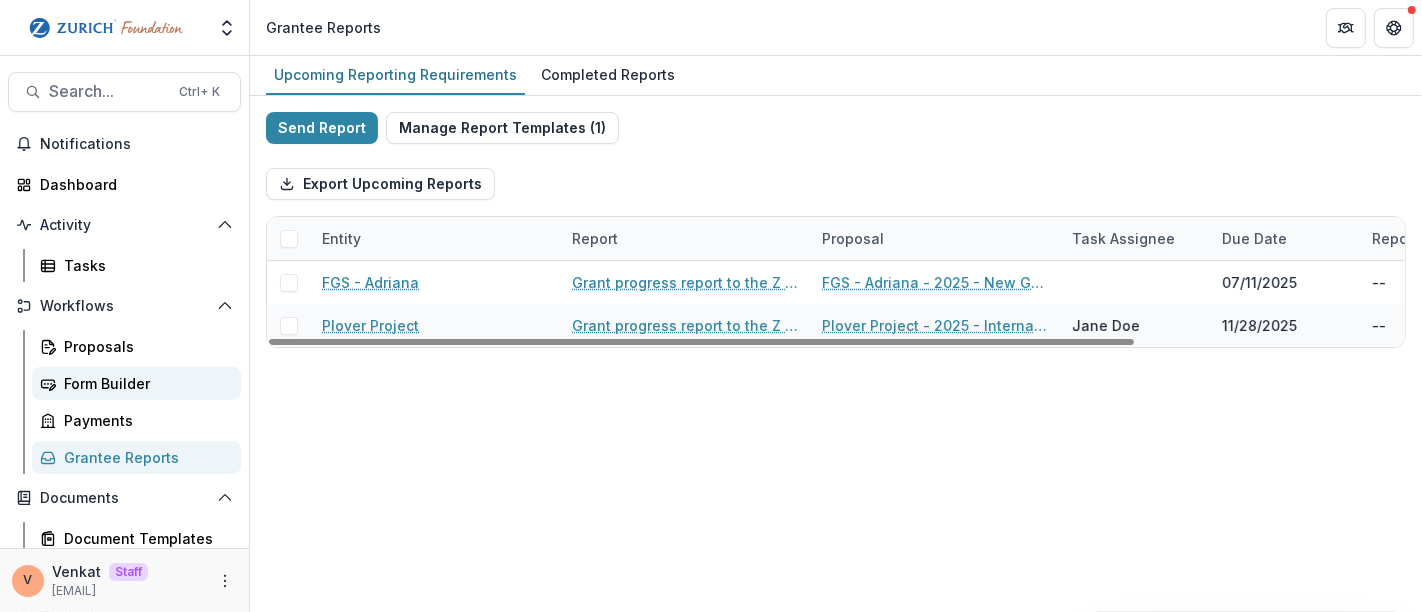 click on "Form Builder" at bounding box center (144, 383) 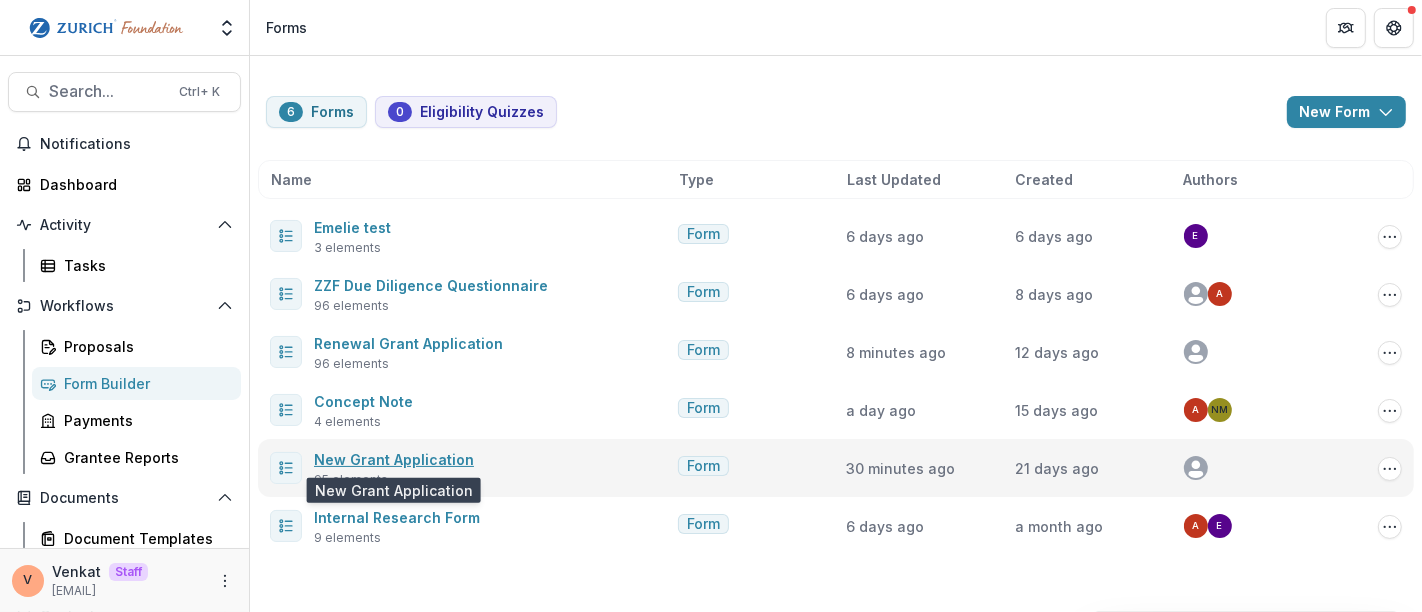 click on "New Grant Application" at bounding box center [394, 459] 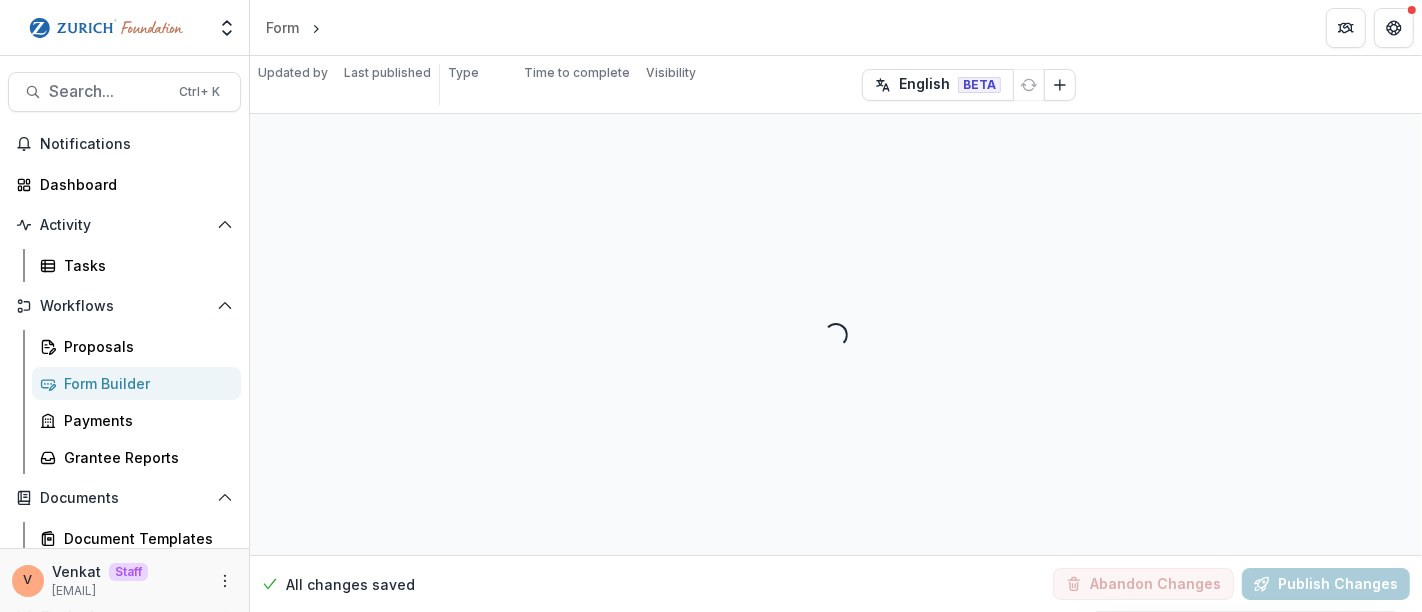 select on "********" 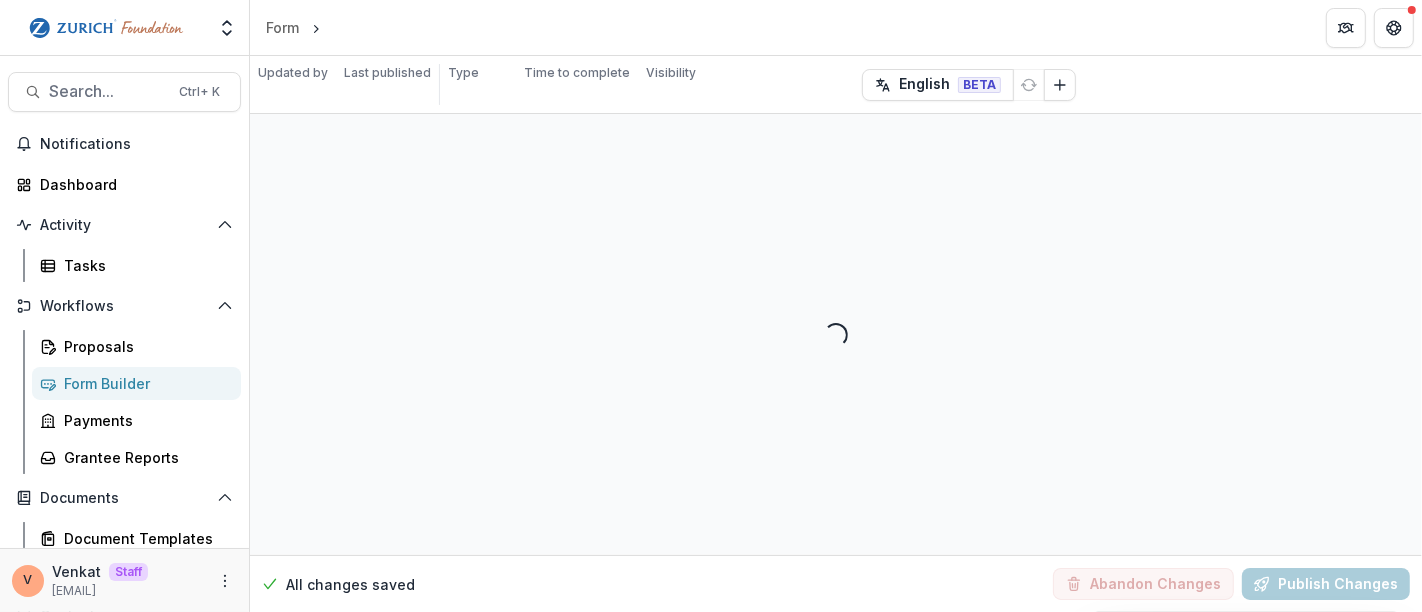 select on "********" 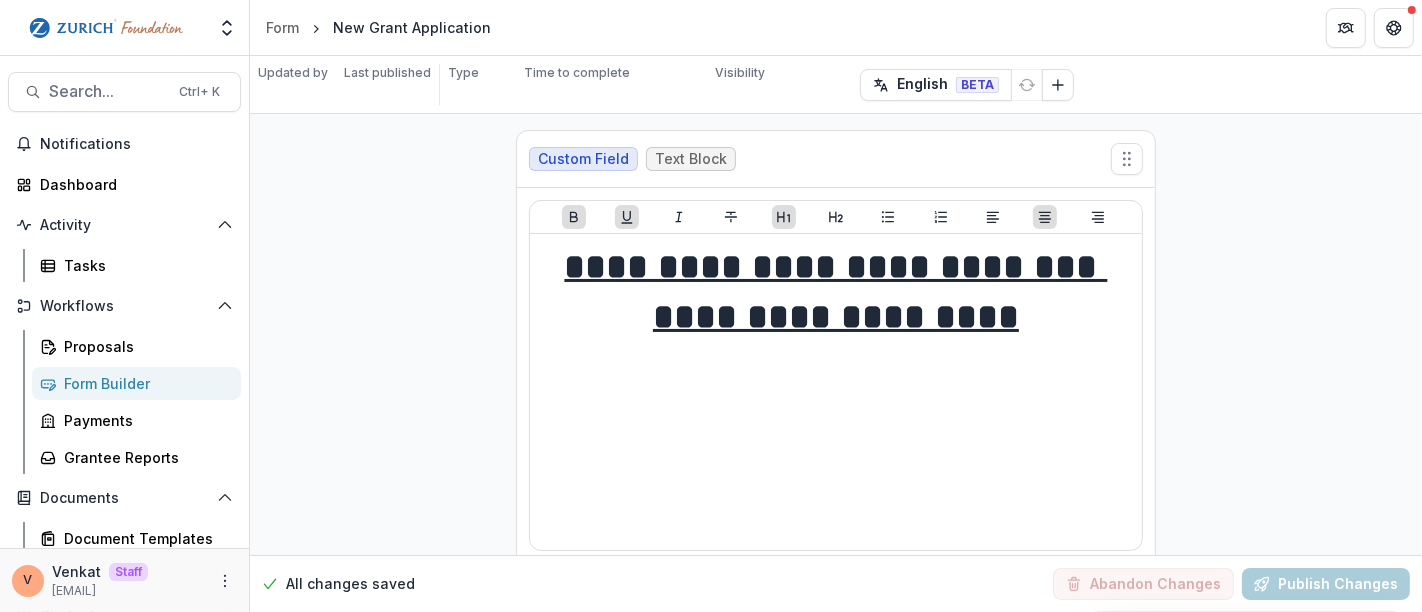 drag, startPoint x: 701, startPoint y: 360, endPoint x: 1006, endPoint y: 368, distance: 305.1049 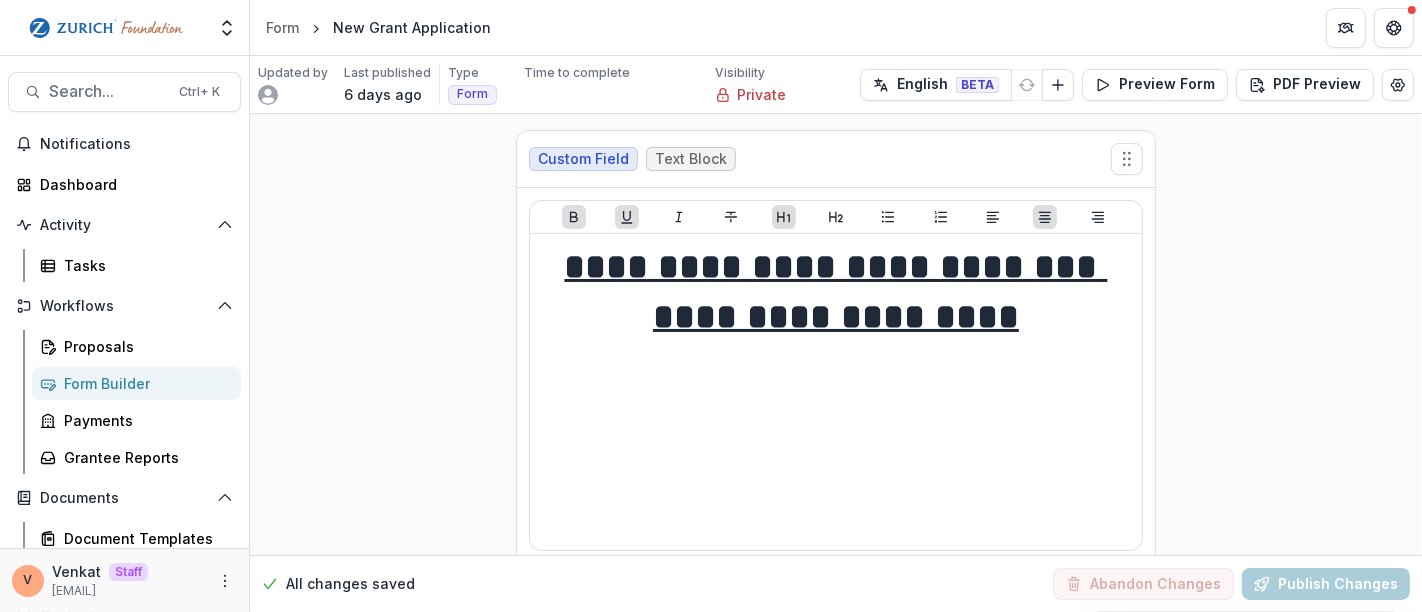 scroll, scrollTop: 3333, scrollLeft: 0, axis: vertical 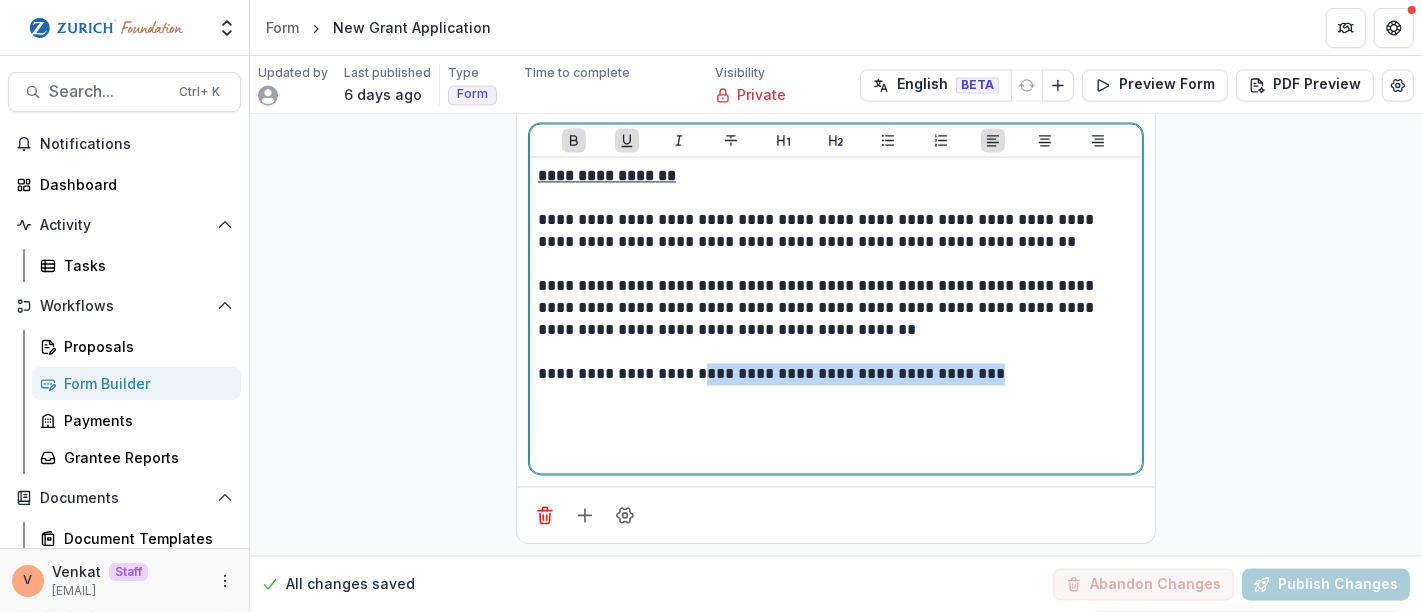 click on "**********" at bounding box center (836, 315) 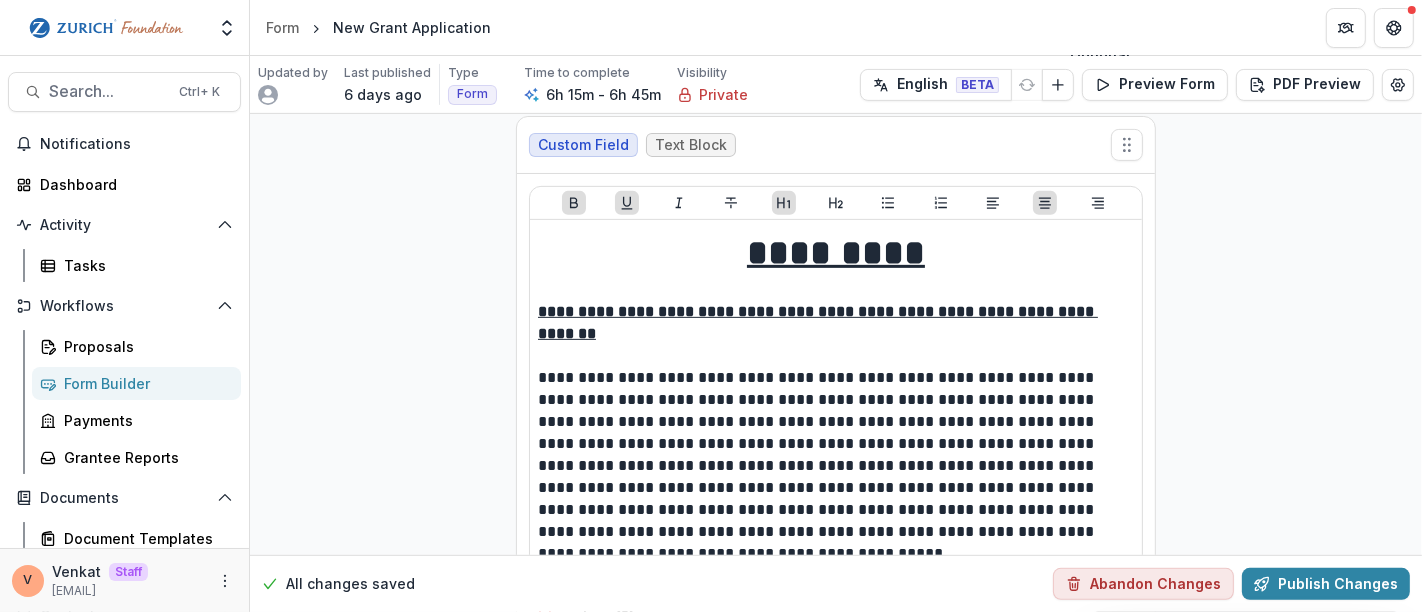 scroll, scrollTop: 7111, scrollLeft: 0, axis: vertical 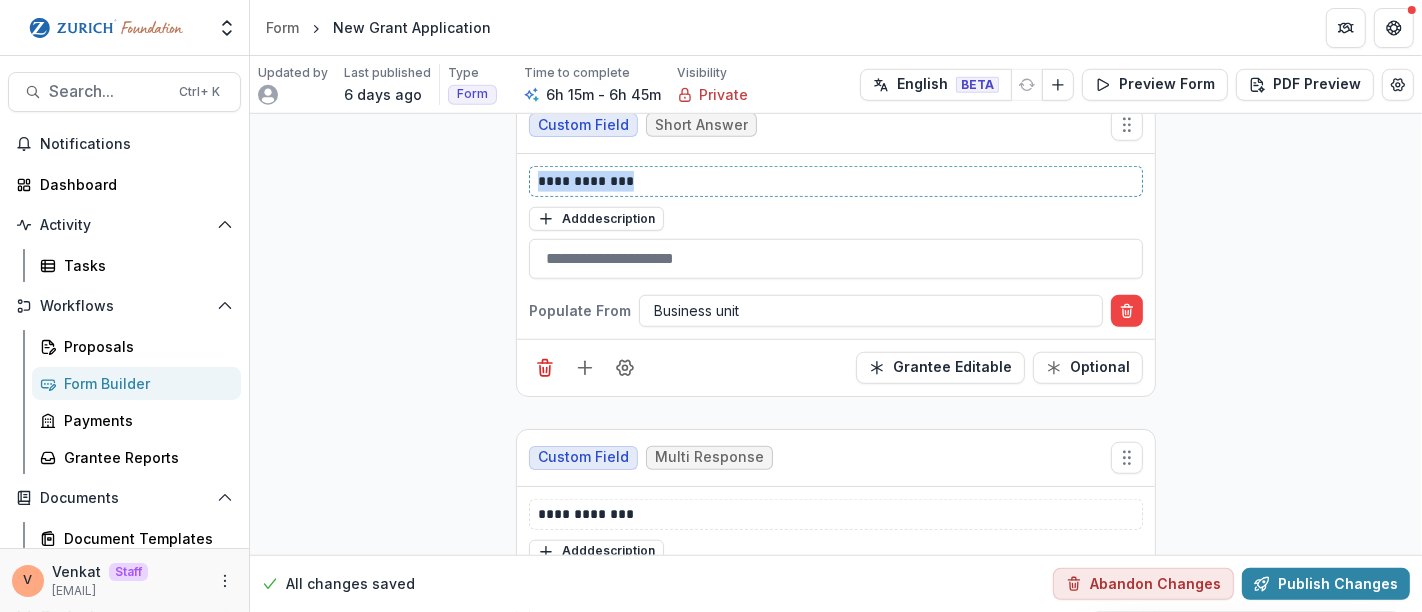 drag, startPoint x: 633, startPoint y: 174, endPoint x: 526, endPoint y: 176, distance: 107.01869 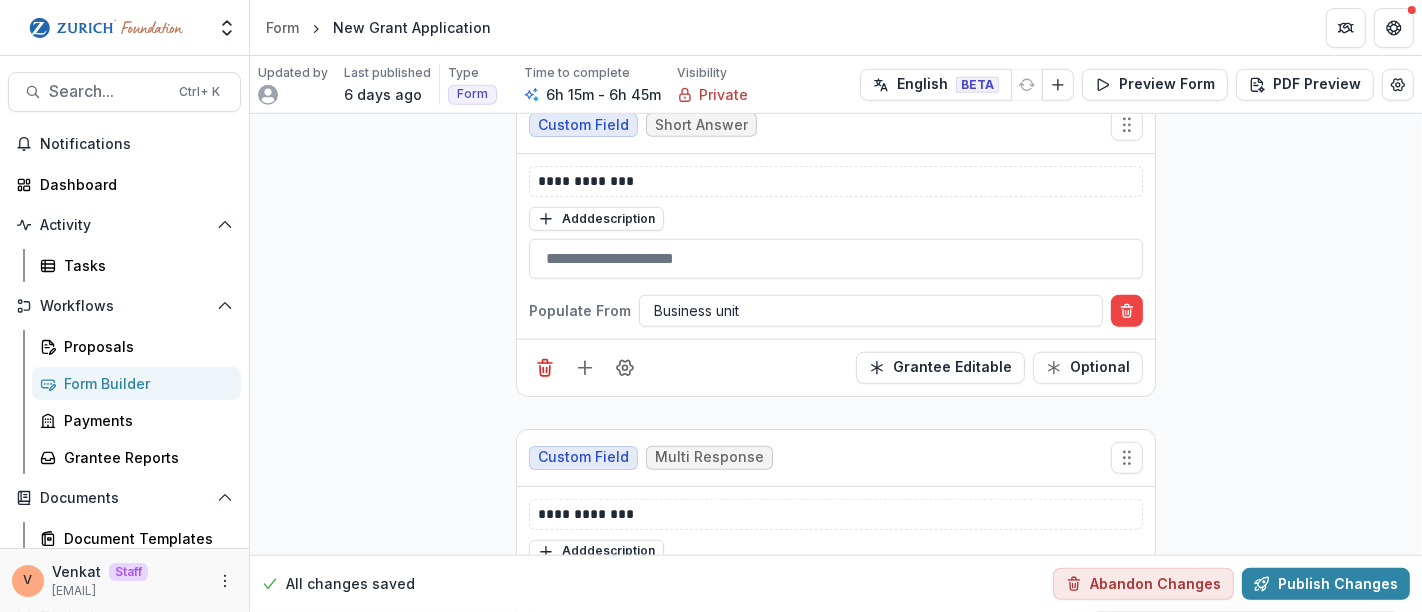 click on "**********" at bounding box center (836, 25061) 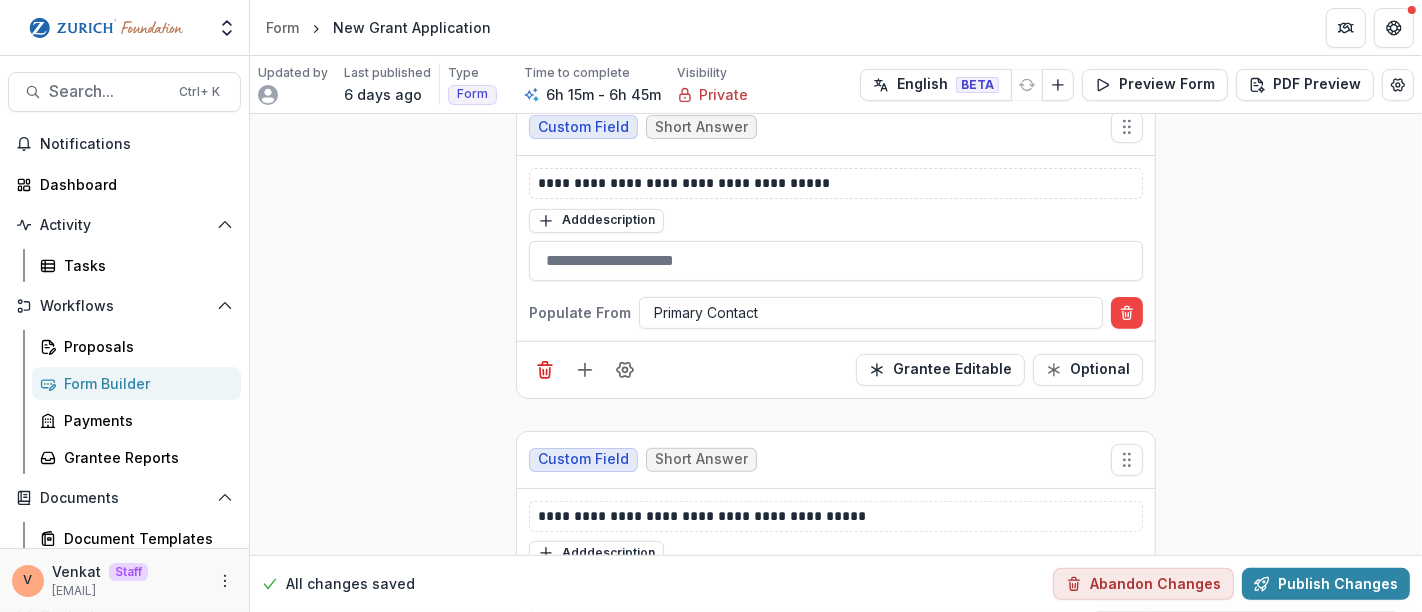 scroll, scrollTop: 0, scrollLeft: 0, axis: both 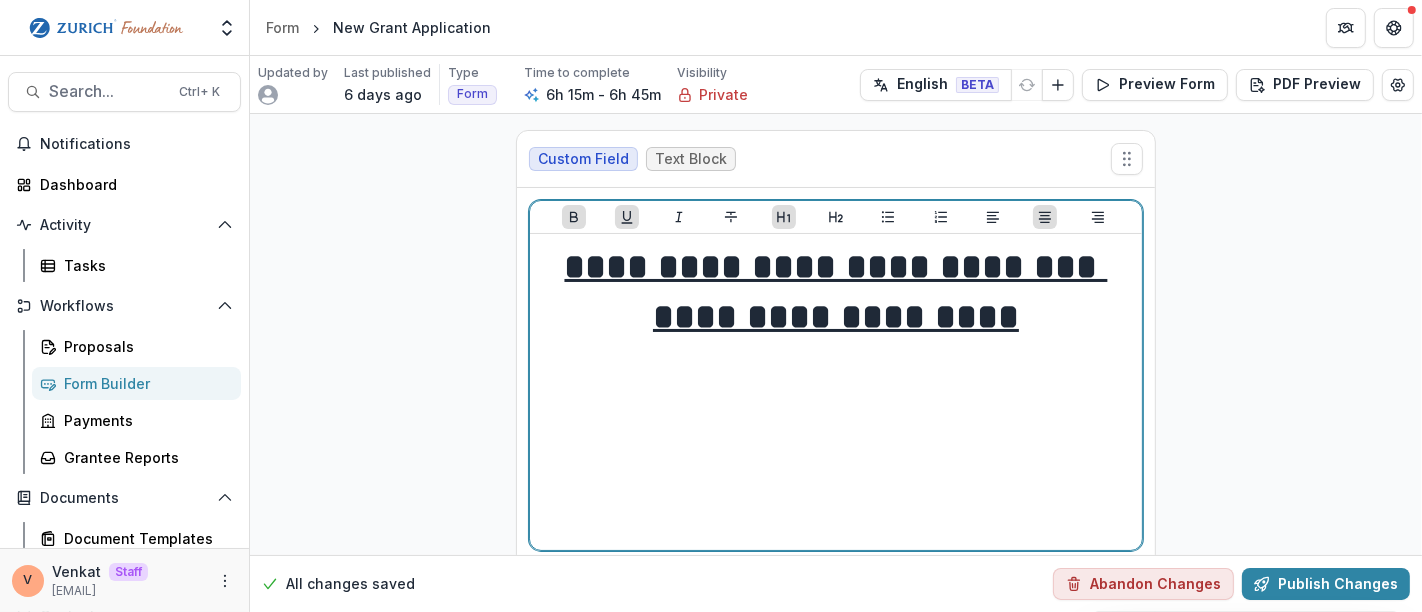 click on "**********" at bounding box center (836, 392) 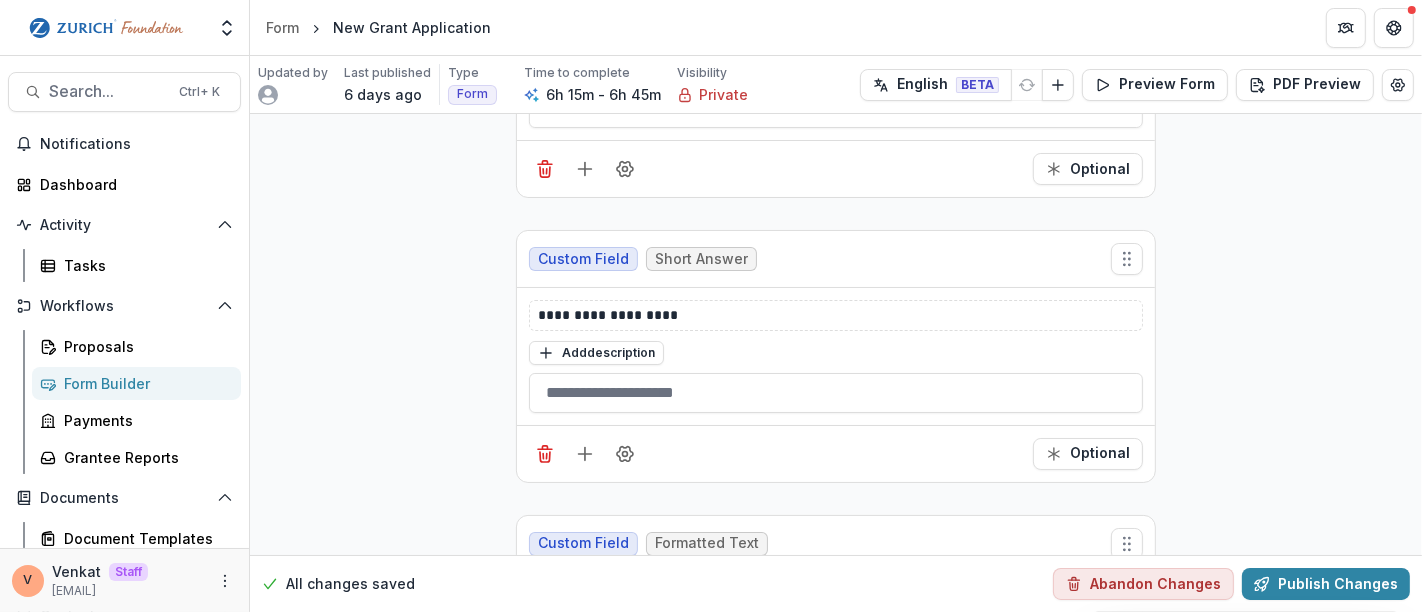 scroll, scrollTop: 1062, scrollLeft: 0, axis: vertical 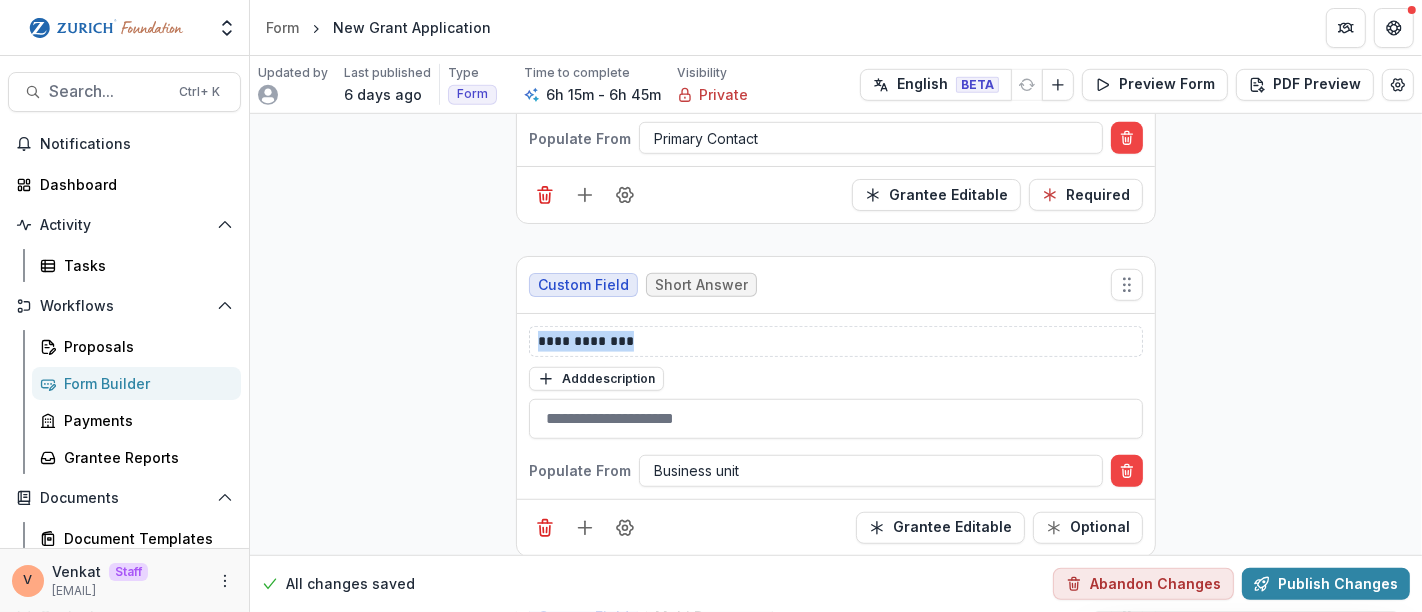 click on "**********" at bounding box center [836, 341] 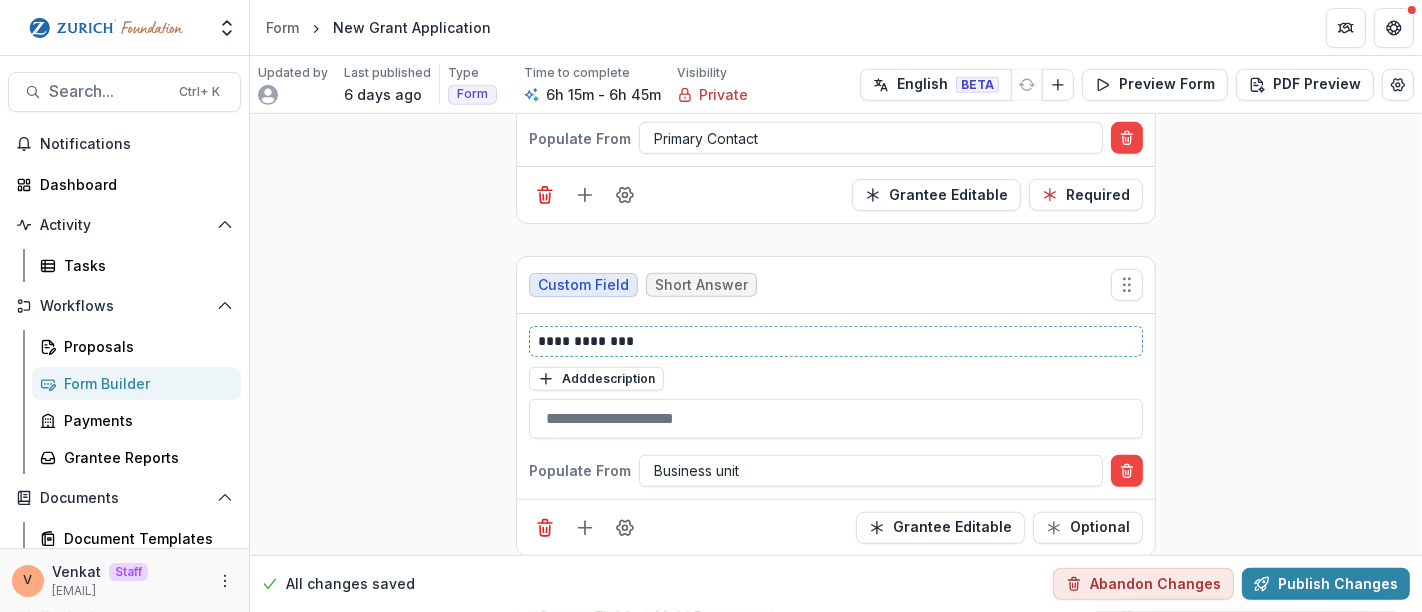 click on "**********" at bounding box center [836, 341] 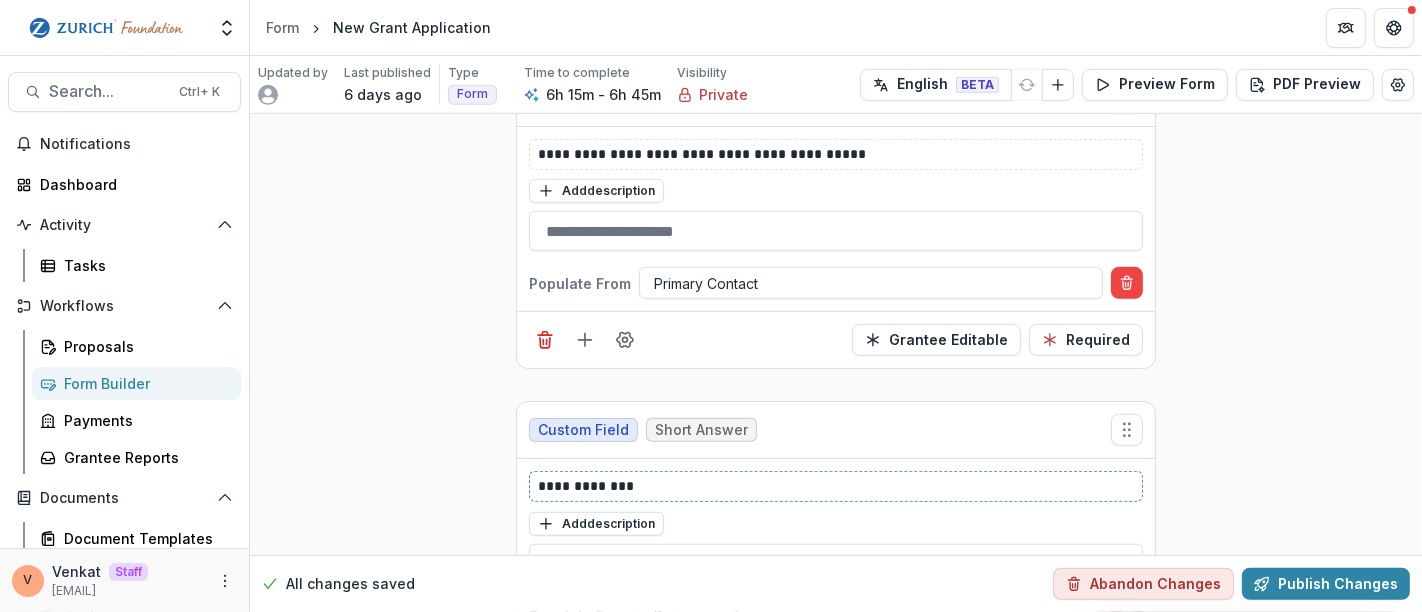 scroll, scrollTop: 951, scrollLeft: 0, axis: vertical 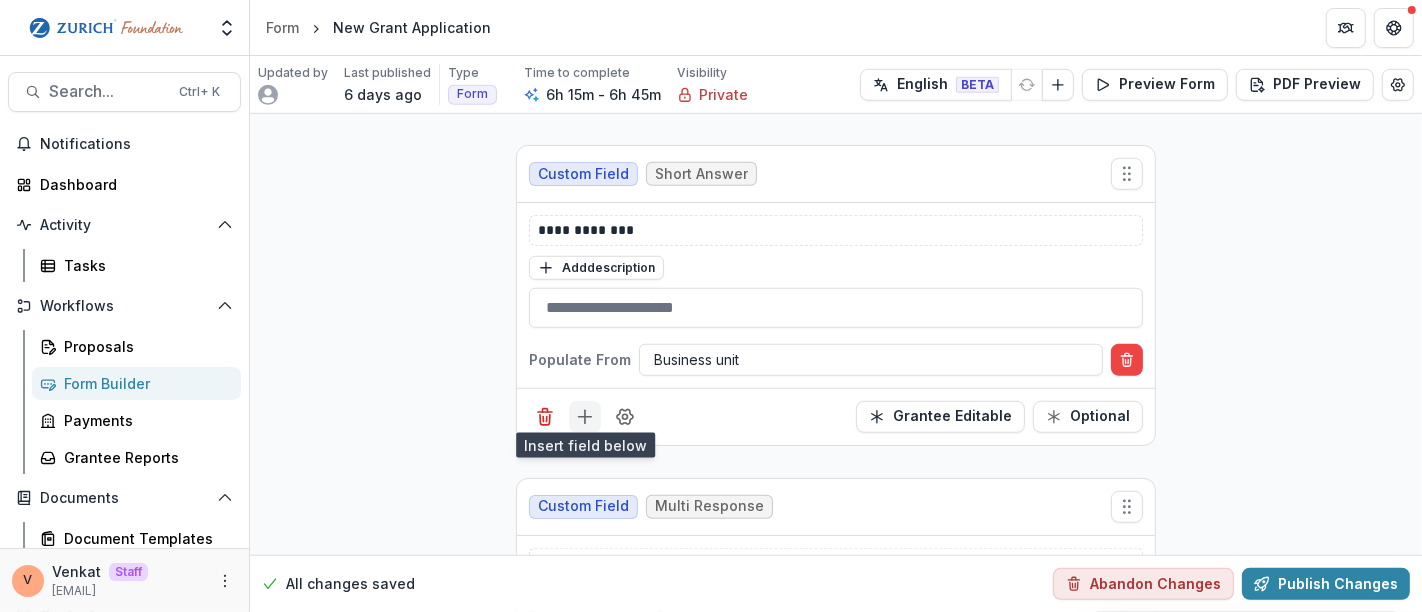 click 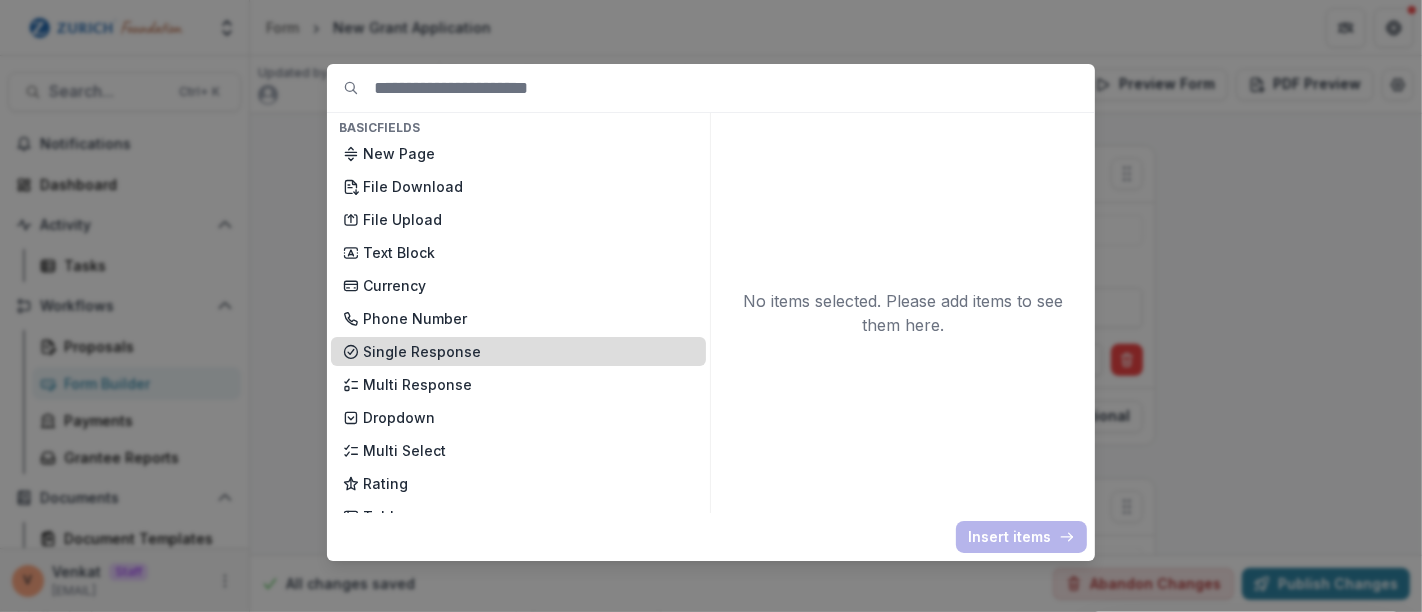 click on "Single Response" at bounding box center (528, 351) 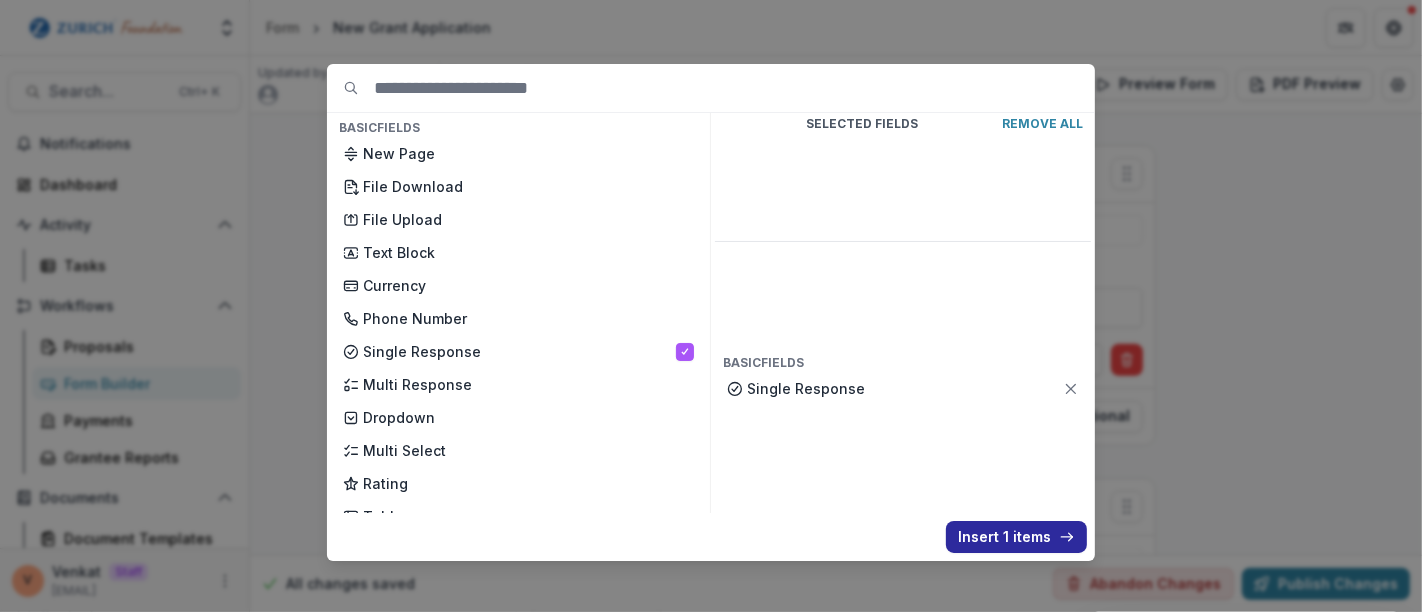 click on "Insert 1 items" at bounding box center [1016, 537] 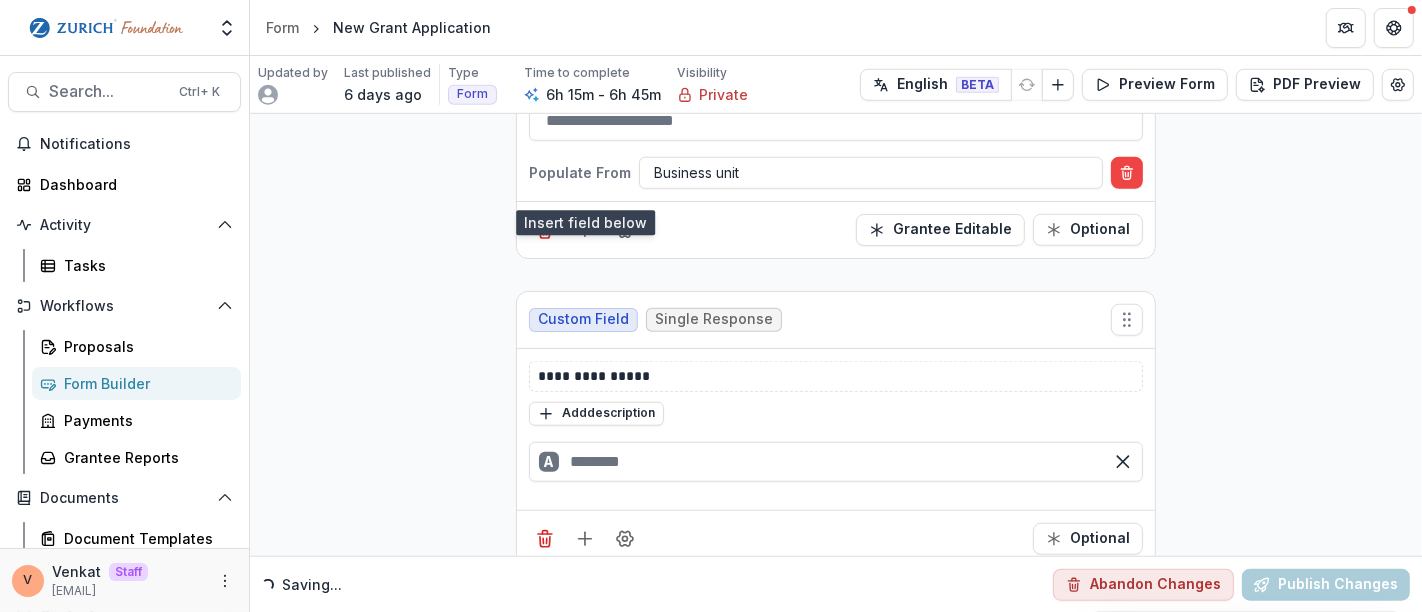 scroll, scrollTop: 1395, scrollLeft: 0, axis: vertical 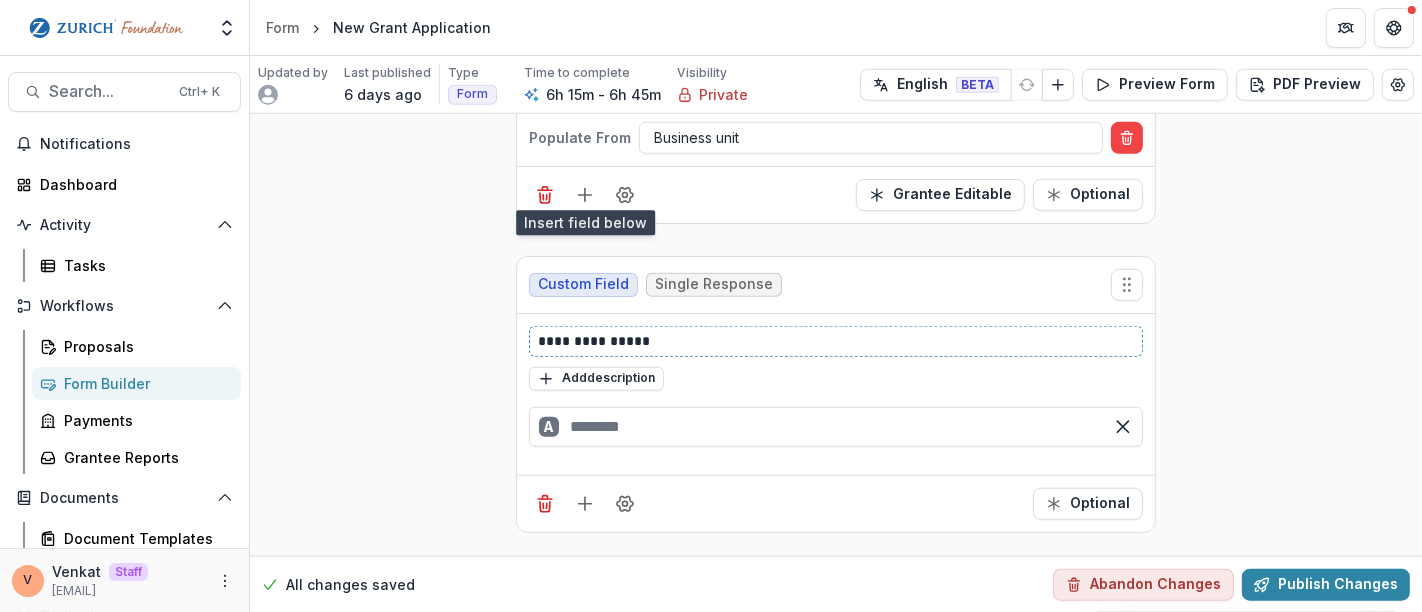 click on "**********" at bounding box center (836, 341) 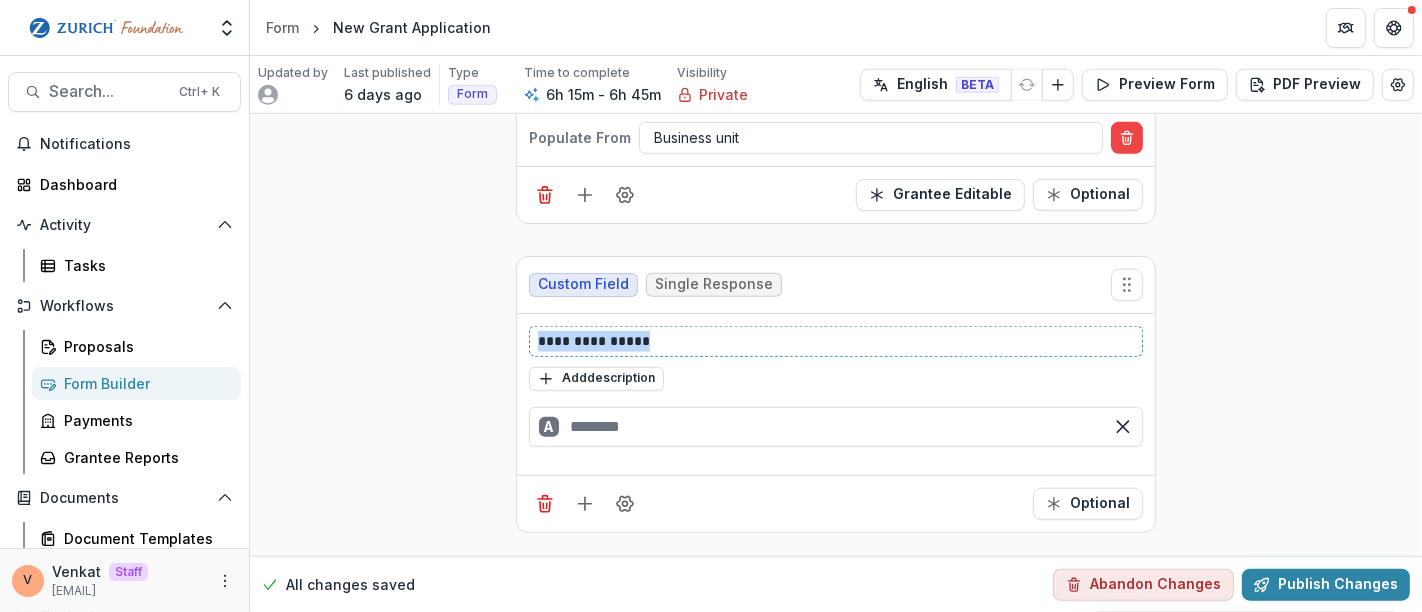 paste 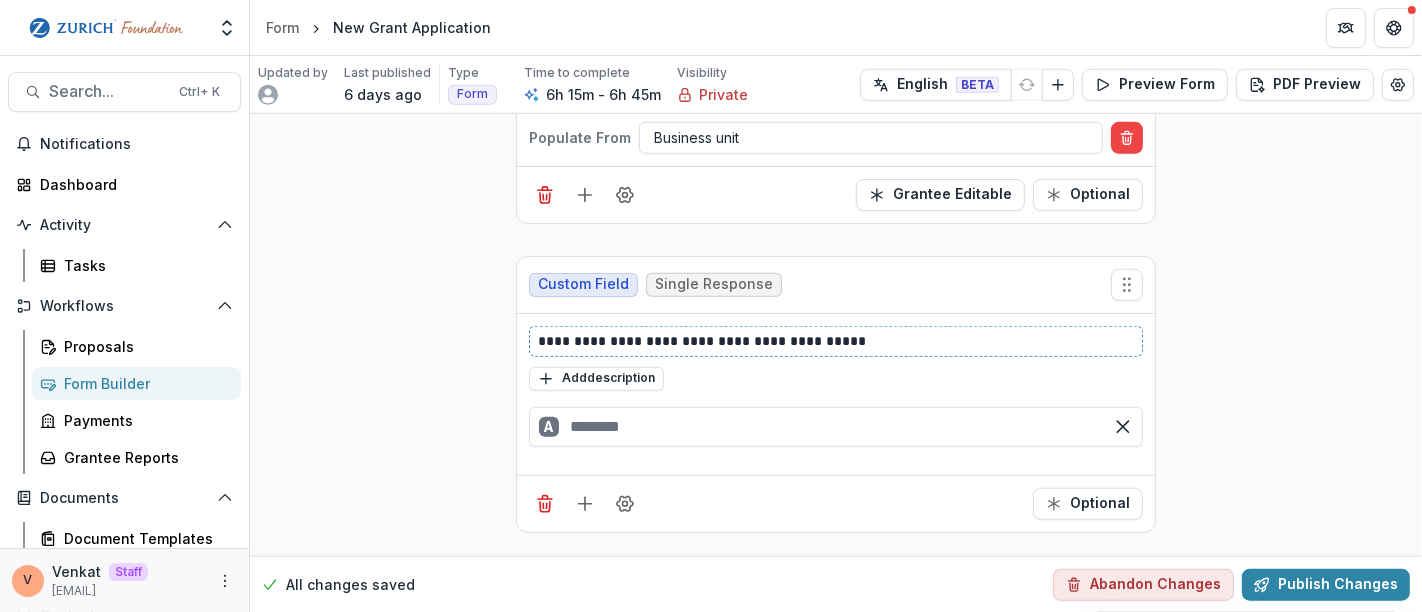 type 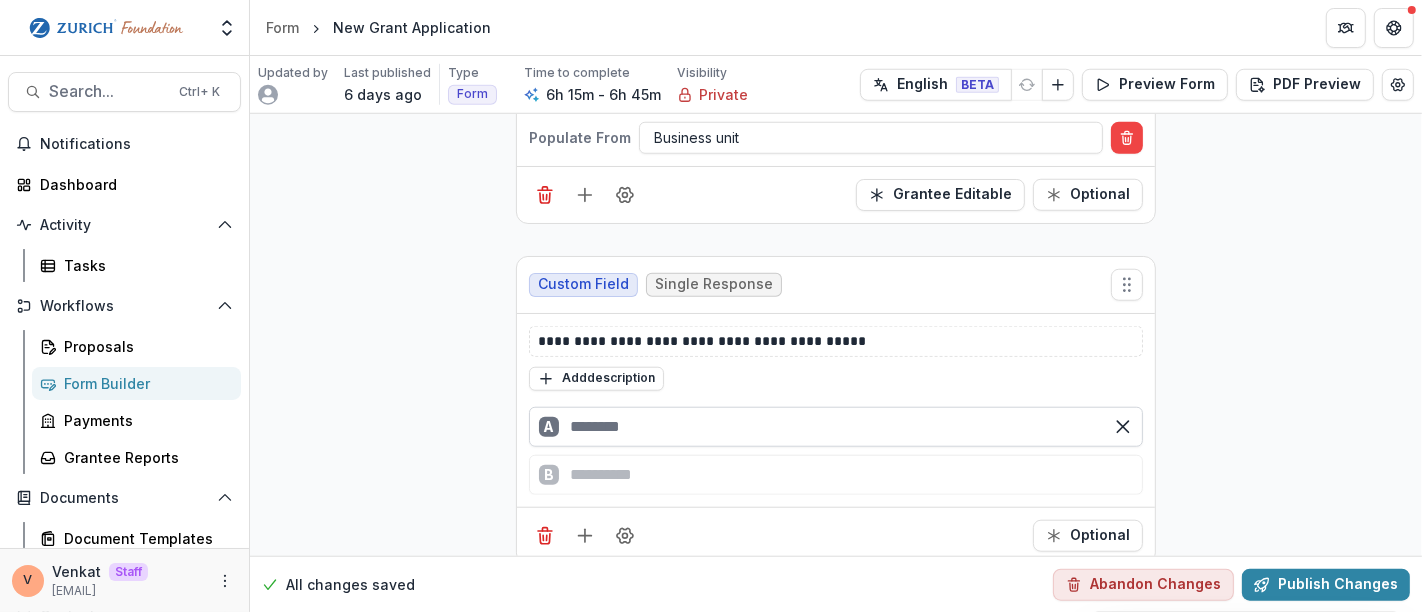 click at bounding box center [836, 427] 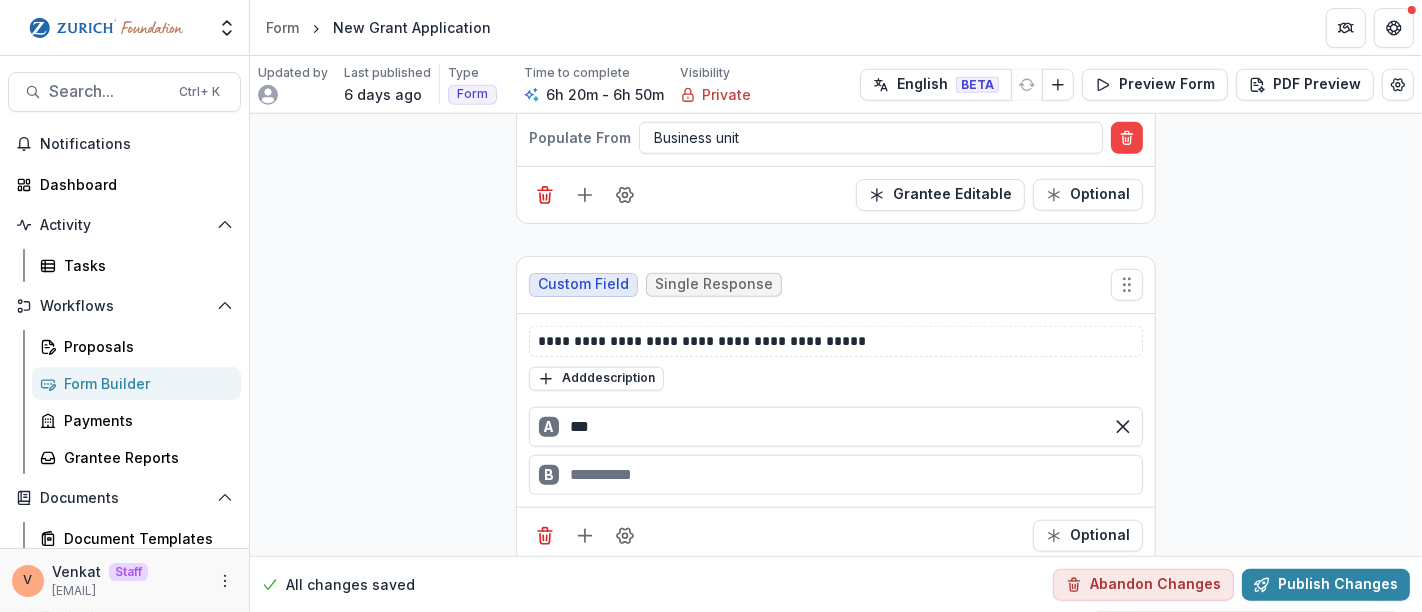 click on "B" at bounding box center (836, 475) 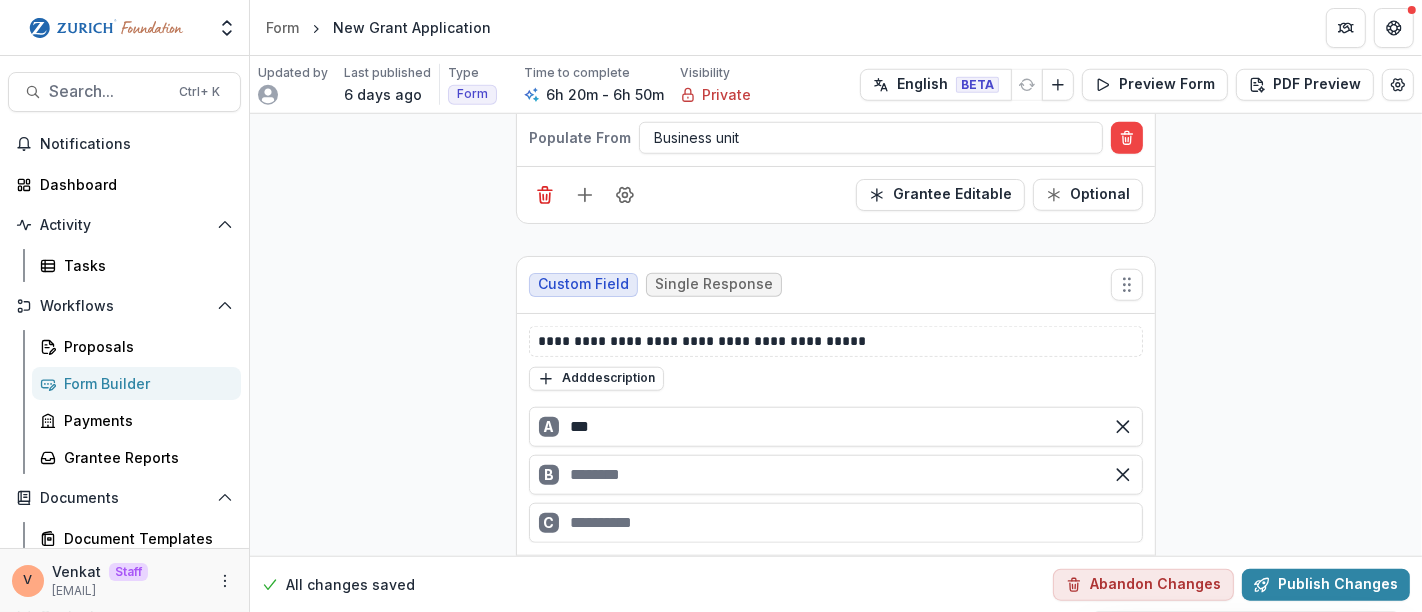 type on "***" 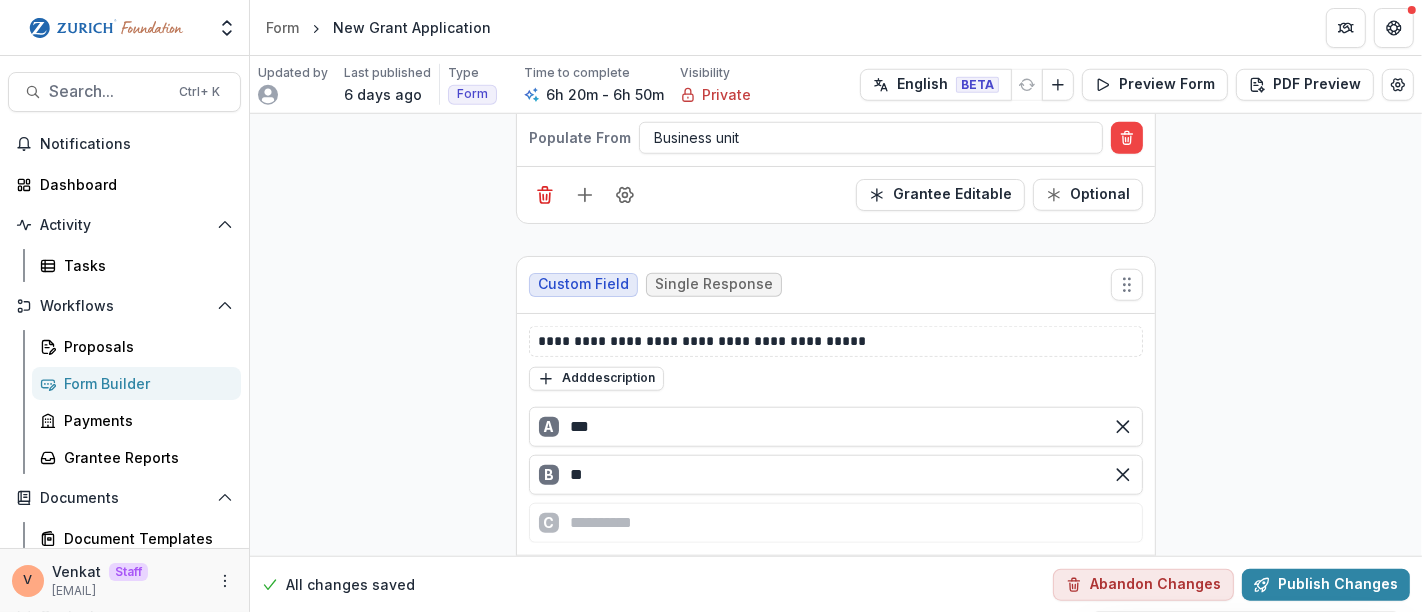 type on "**" 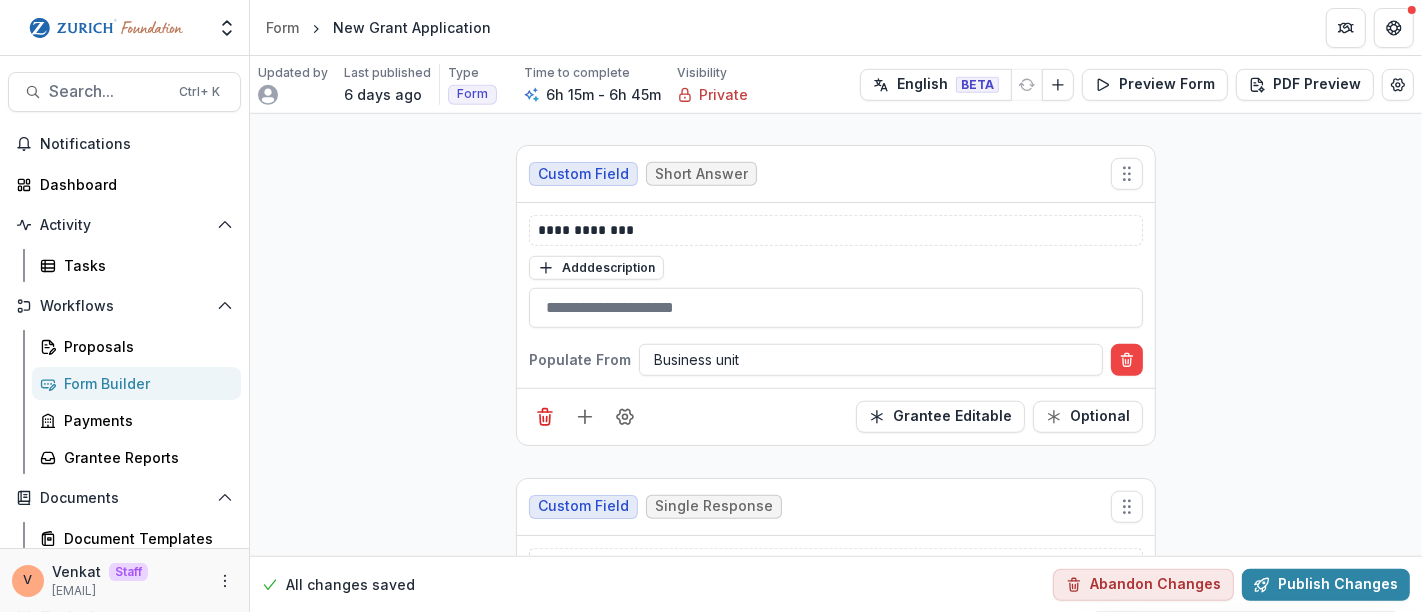 scroll, scrollTop: 1395, scrollLeft: 0, axis: vertical 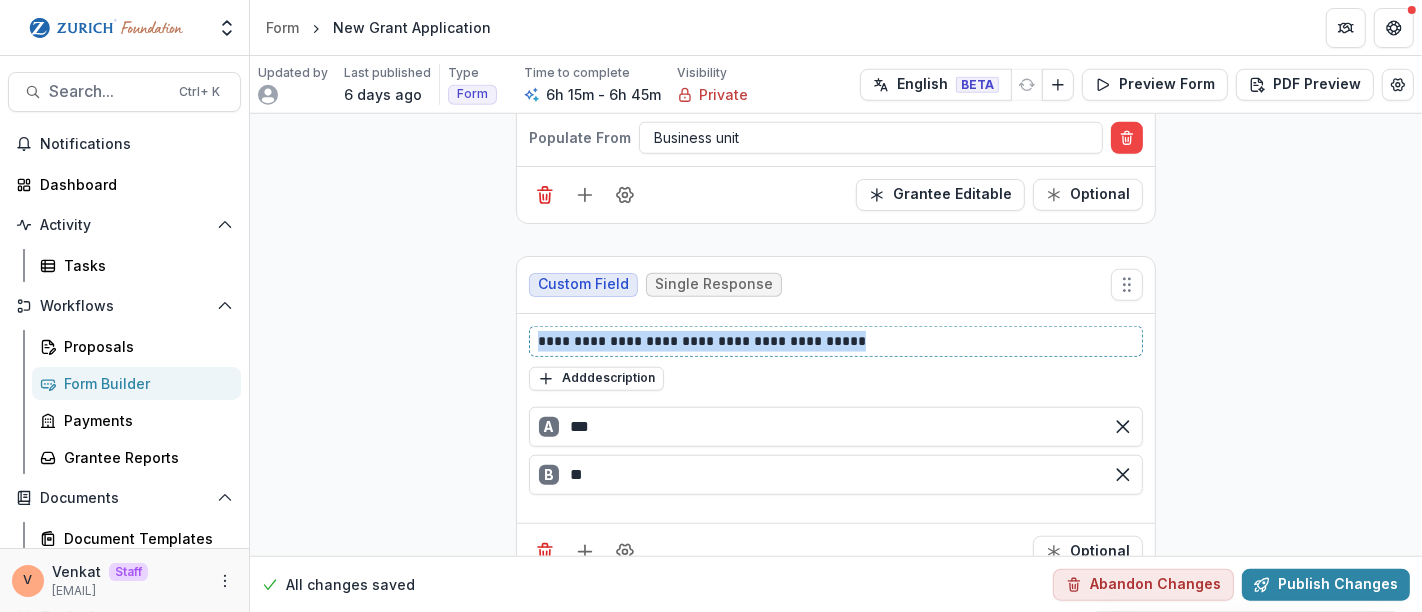 drag, startPoint x: 845, startPoint y: 334, endPoint x: 520, endPoint y: 331, distance: 325.01385 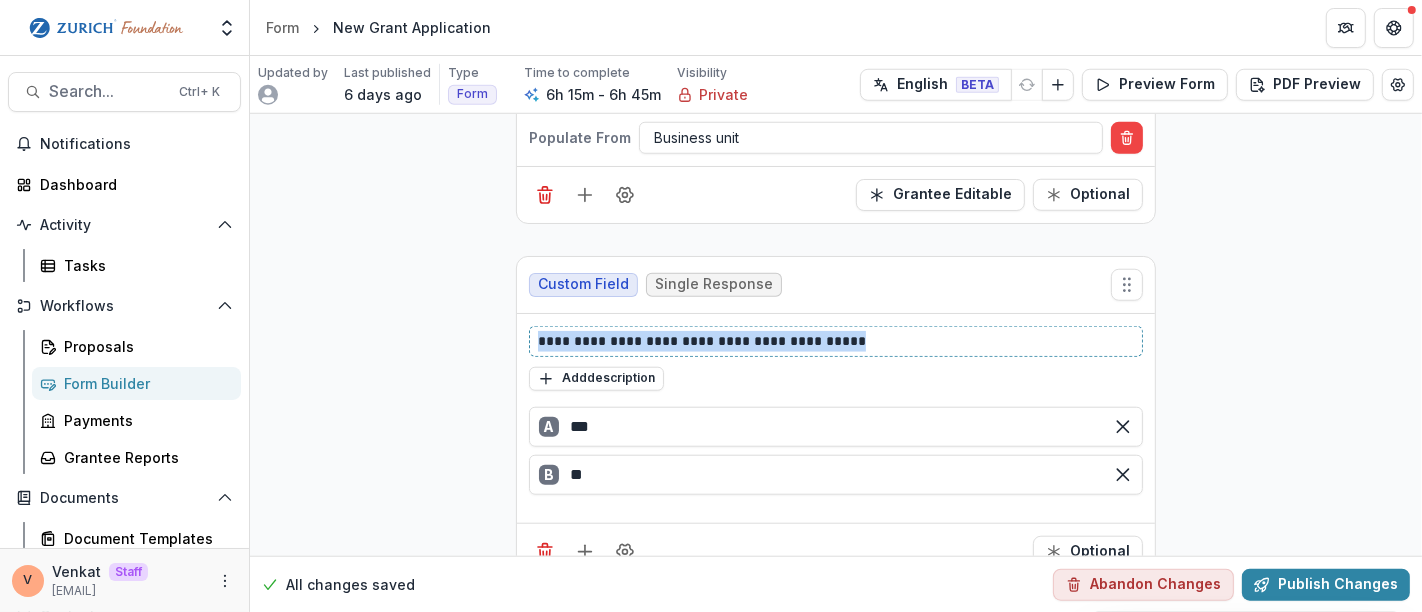 click on "**********" at bounding box center (836, 418) 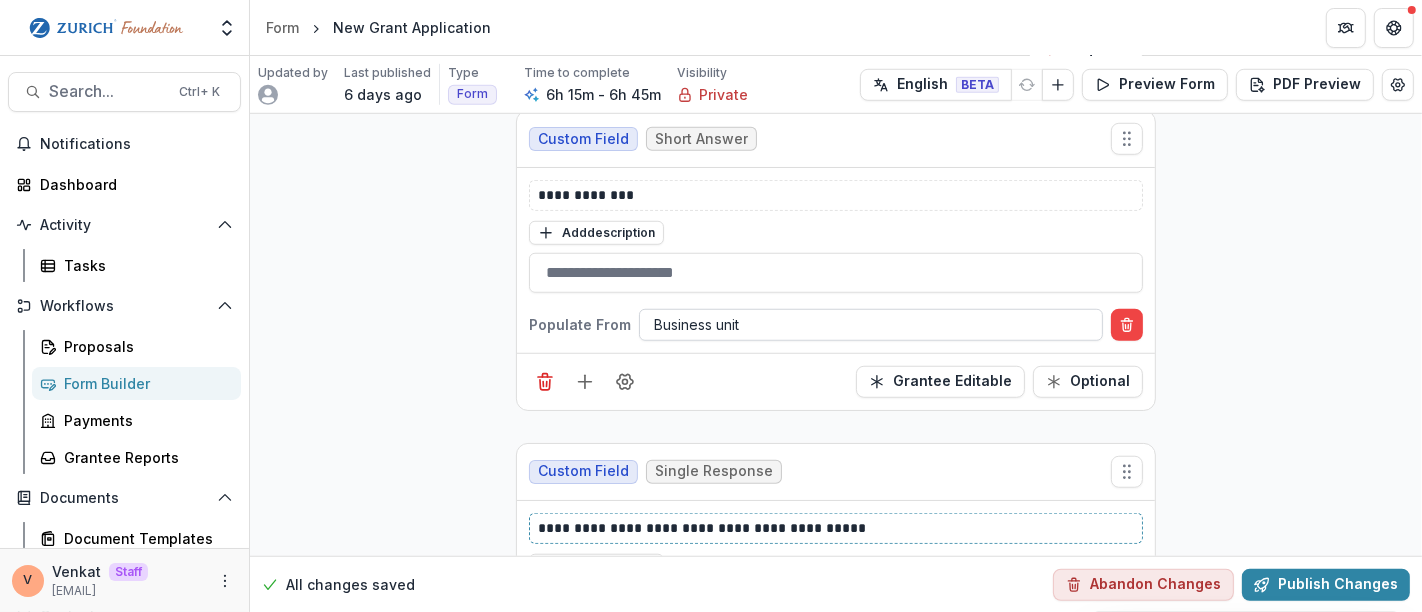 scroll, scrollTop: 1173, scrollLeft: 0, axis: vertical 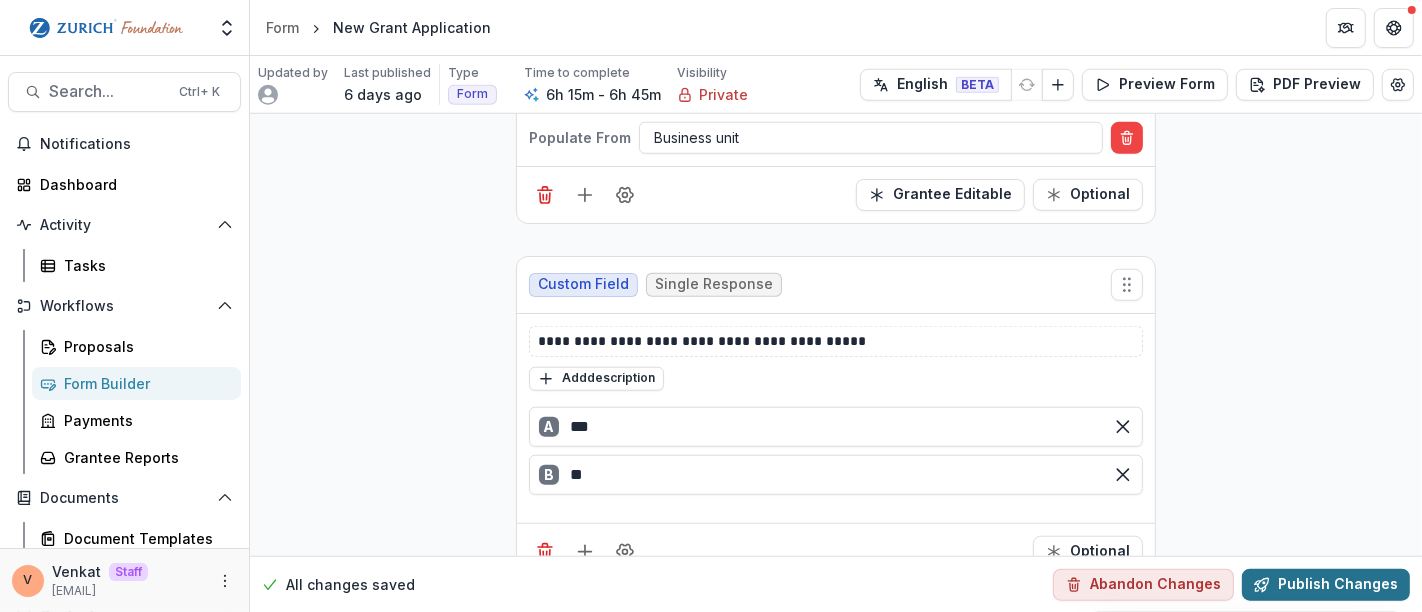 click on "Publish Changes" at bounding box center [1326, 584] 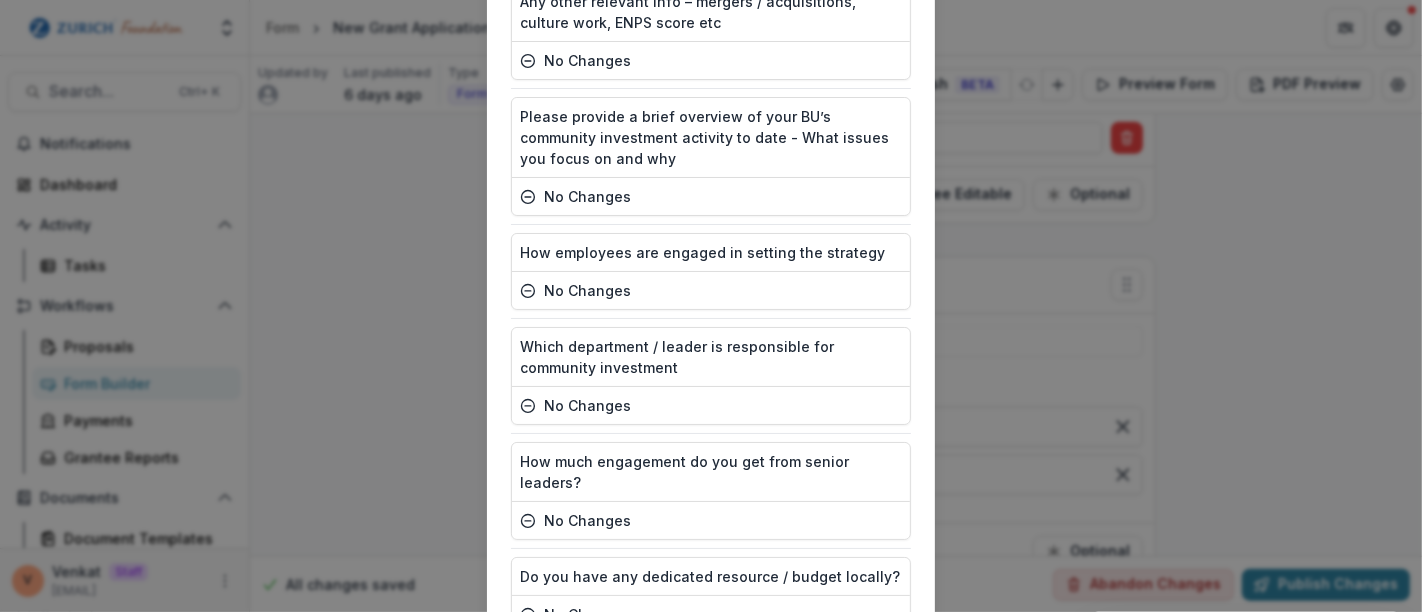 scroll, scrollTop: 10675, scrollLeft: 0, axis: vertical 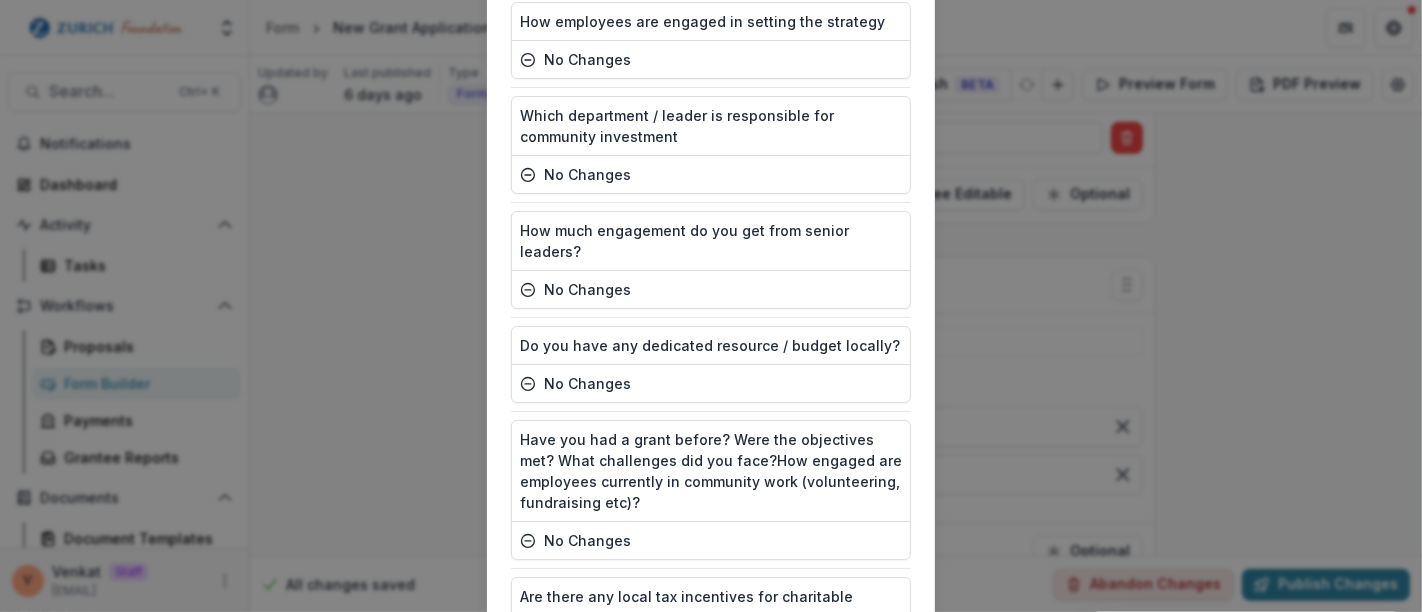 click on "Publish" at bounding box center (861, 826) 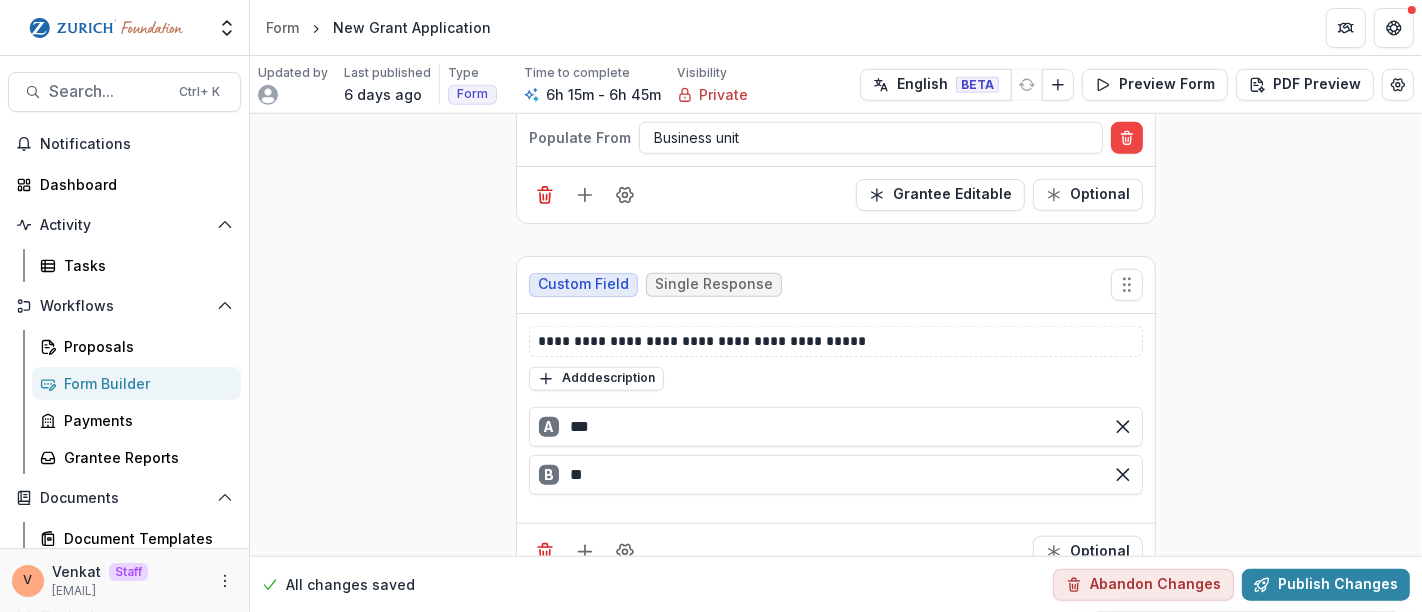 click 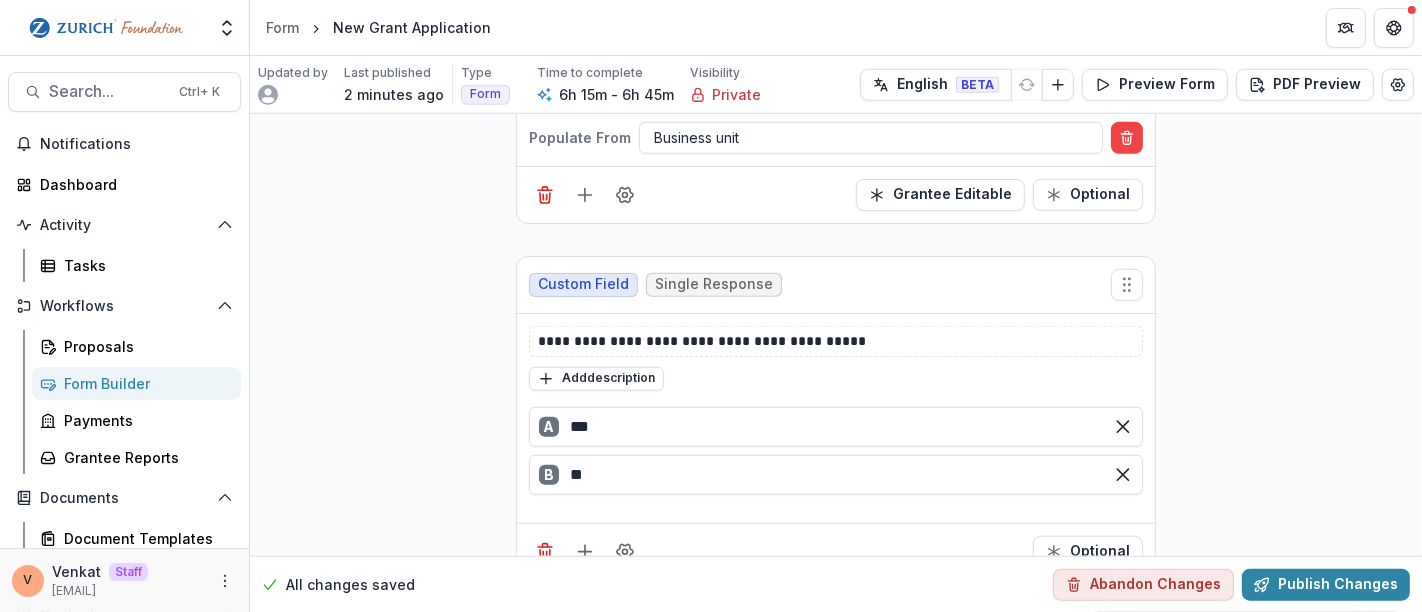 scroll, scrollTop: 1173, scrollLeft: 0, axis: vertical 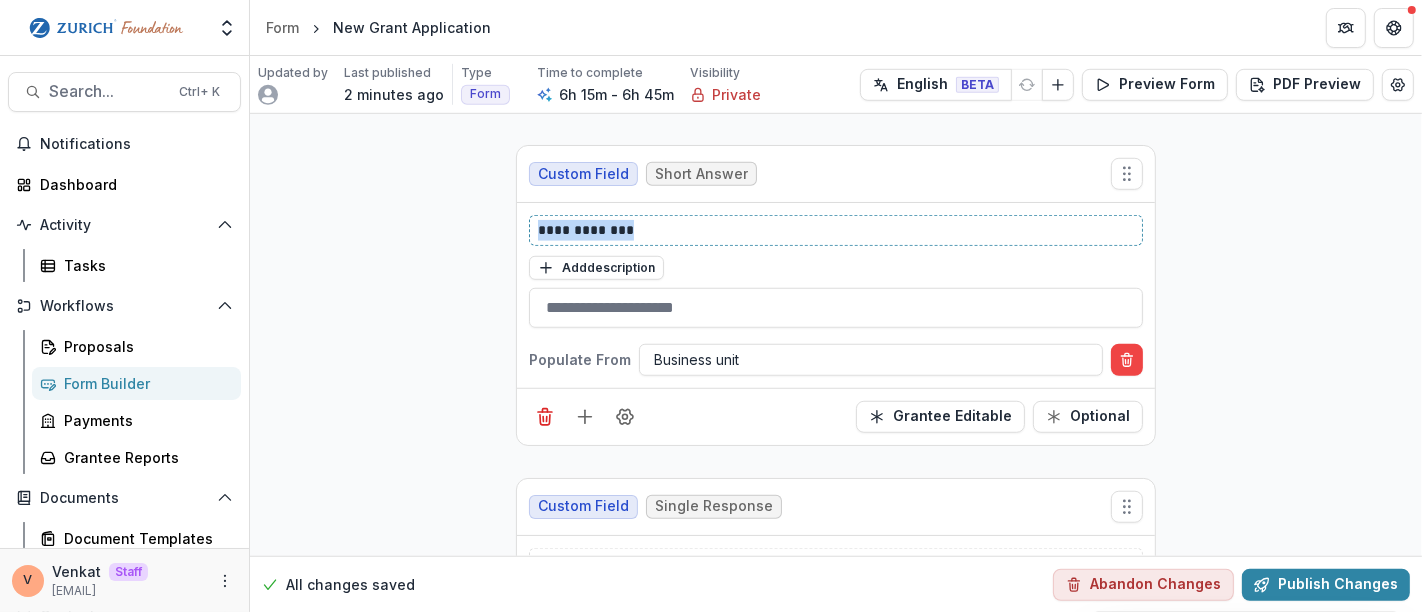 drag, startPoint x: 642, startPoint y: 223, endPoint x: 451, endPoint y: 211, distance: 191.37659 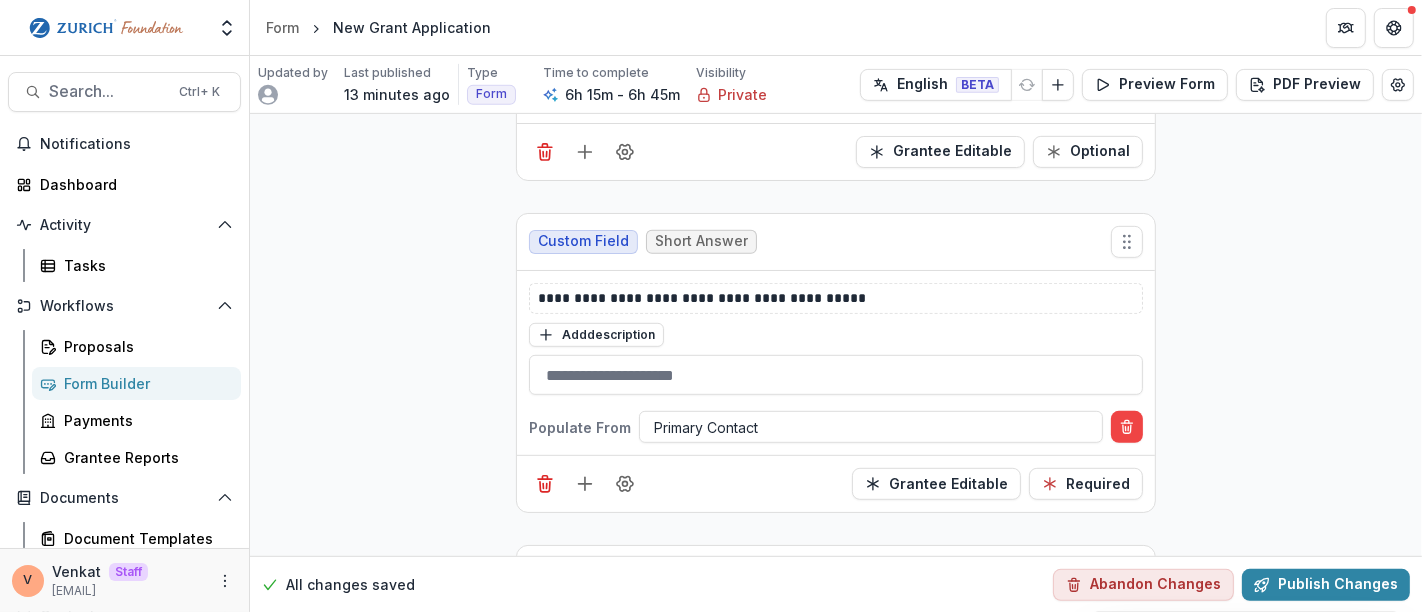 scroll, scrollTop: 728, scrollLeft: 0, axis: vertical 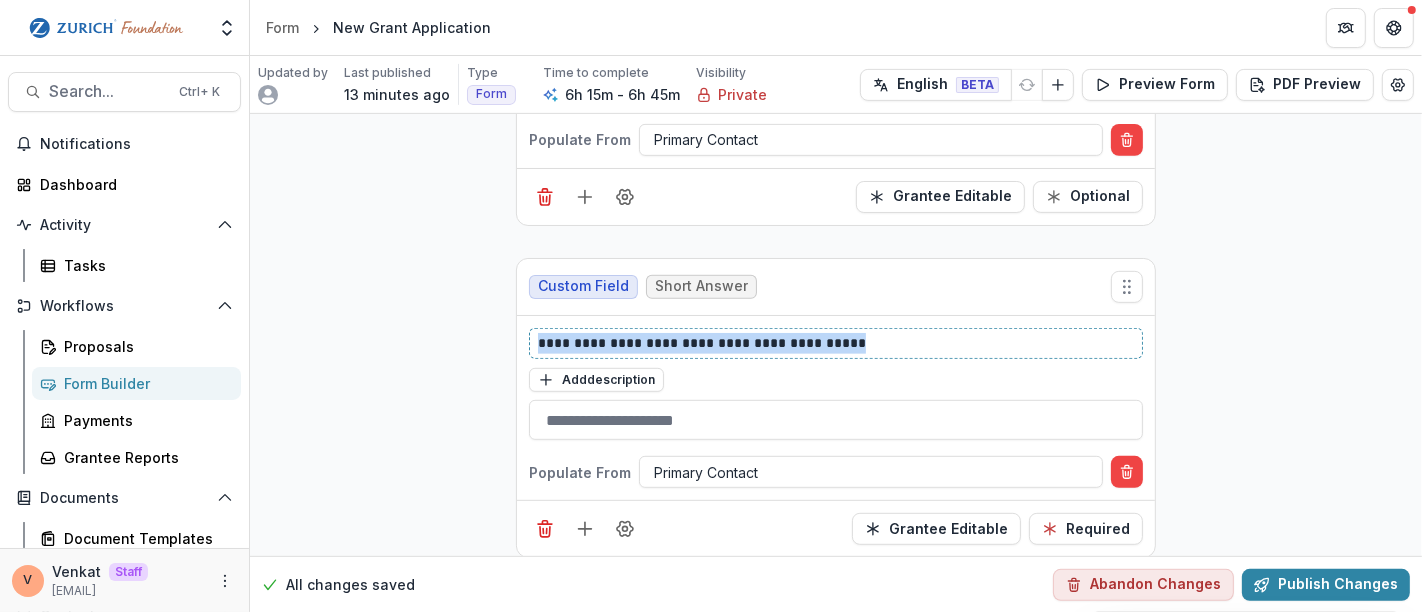 drag, startPoint x: 850, startPoint y: 330, endPoint x: 509, endPoint y: 318, distance: 341.2111 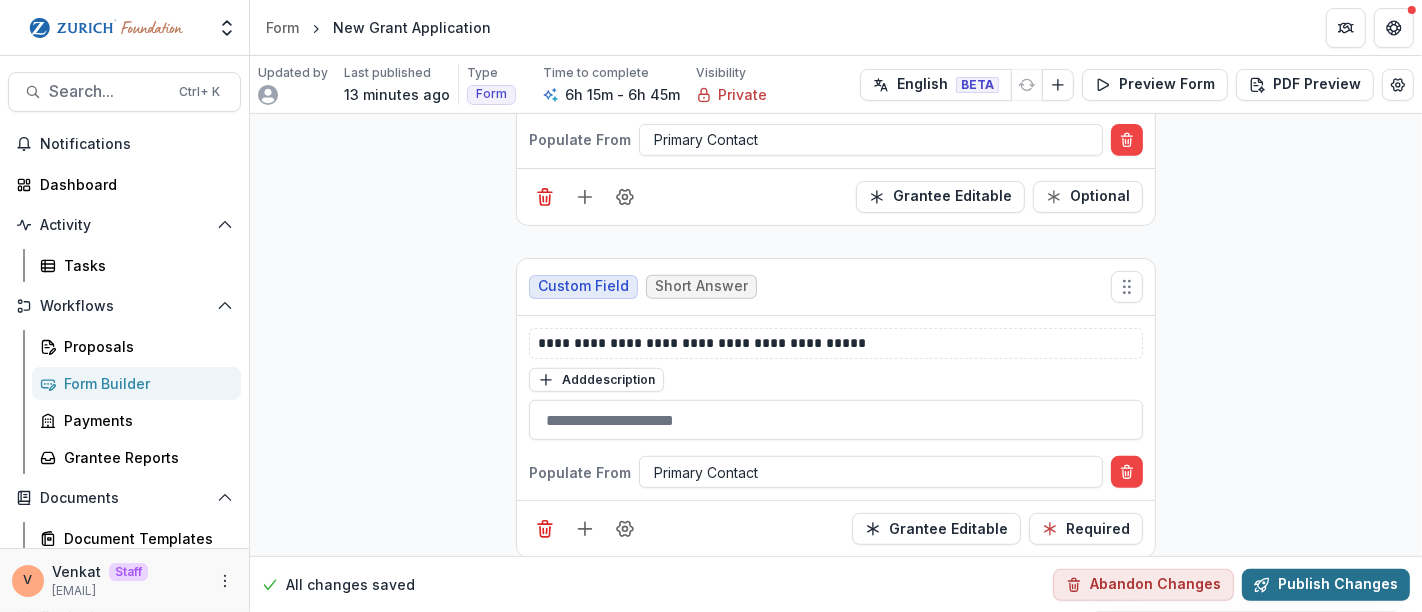 click on "Publish Changes" at bounding box center (1326, 584) 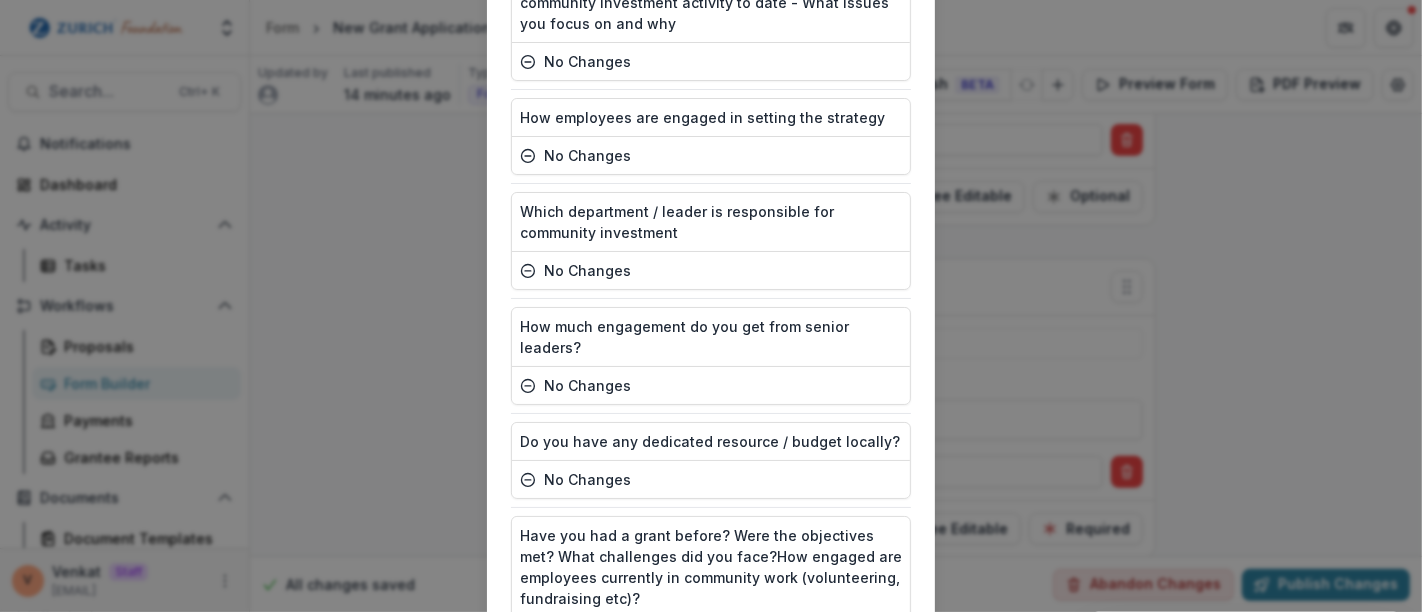 scroll, scrollTop: 10696, scrollLeft: 0, axis: vertical 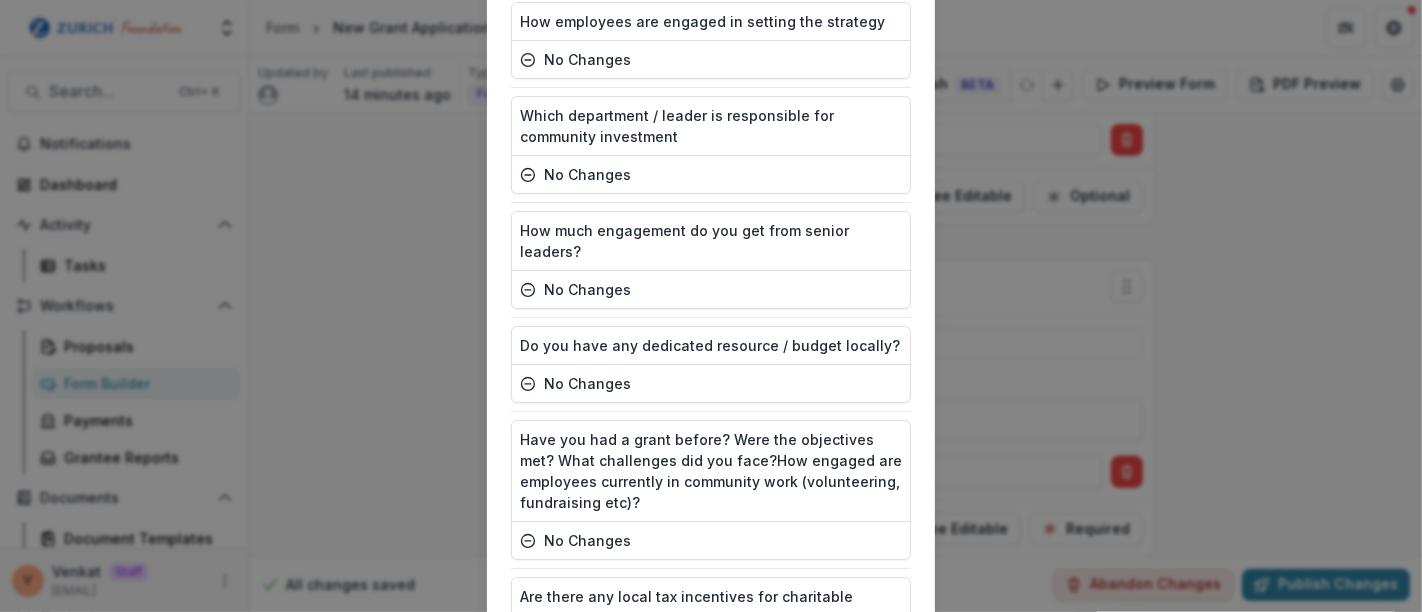 click on "Publish" at bounding box center (861, 826) 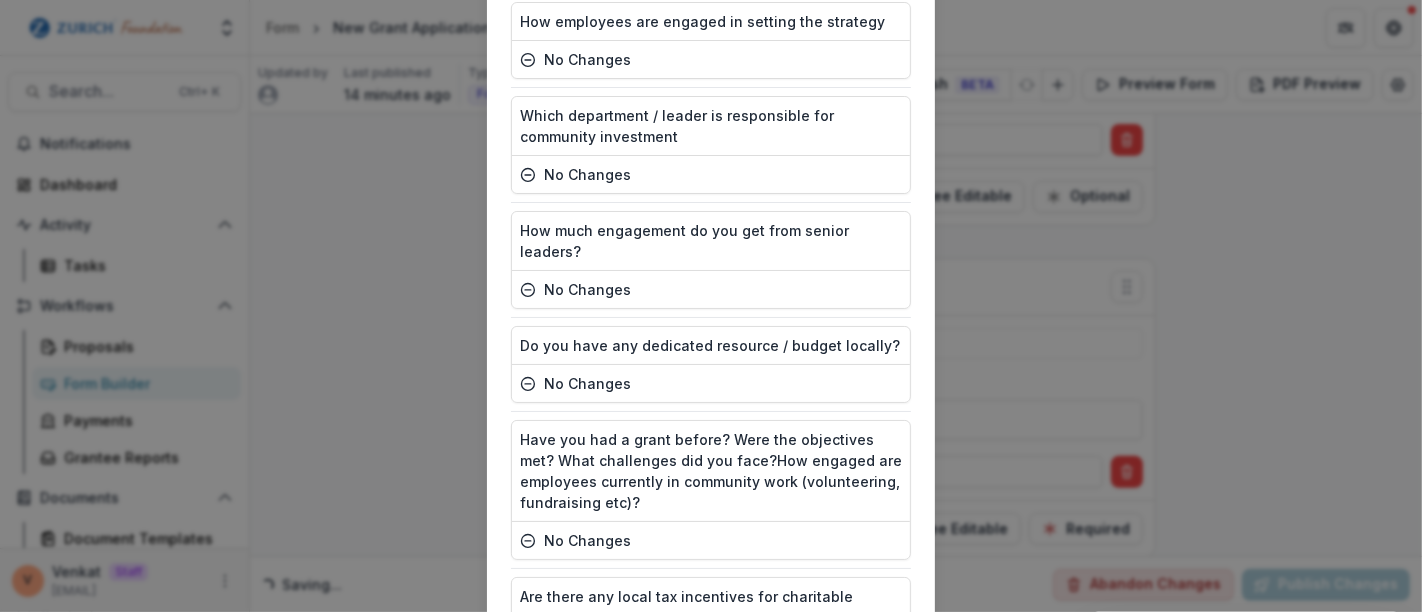 click on "Publish" at bounding box center (861, 826) 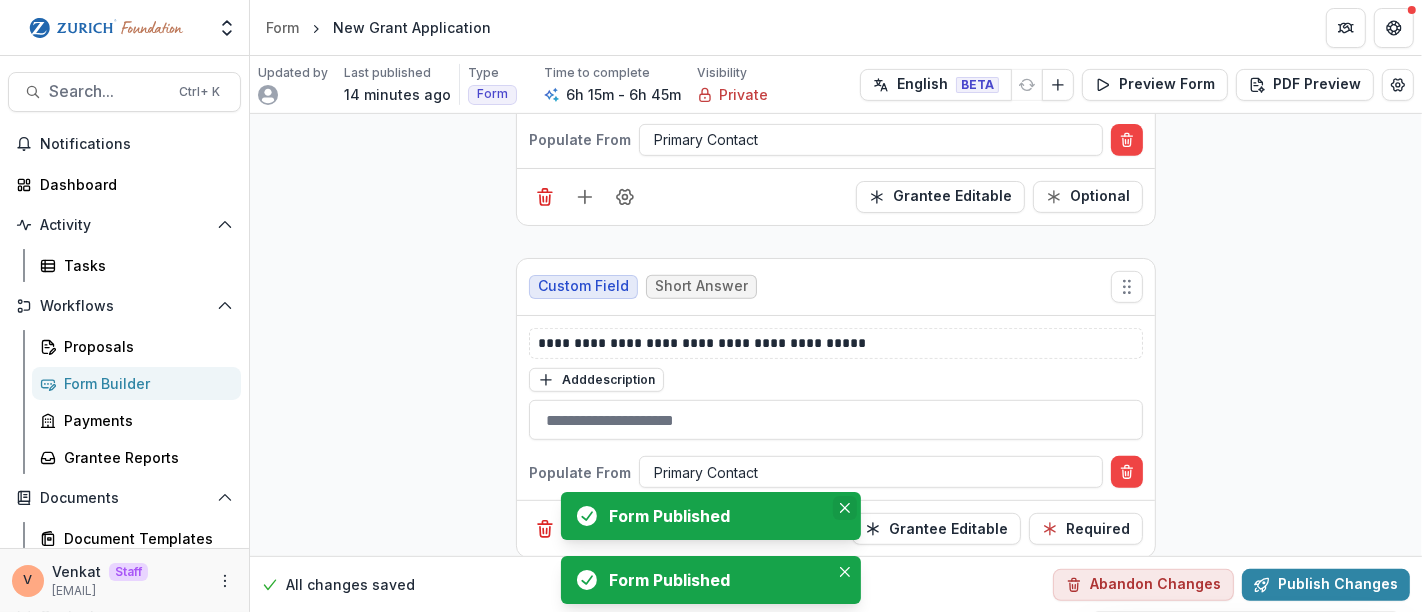 click 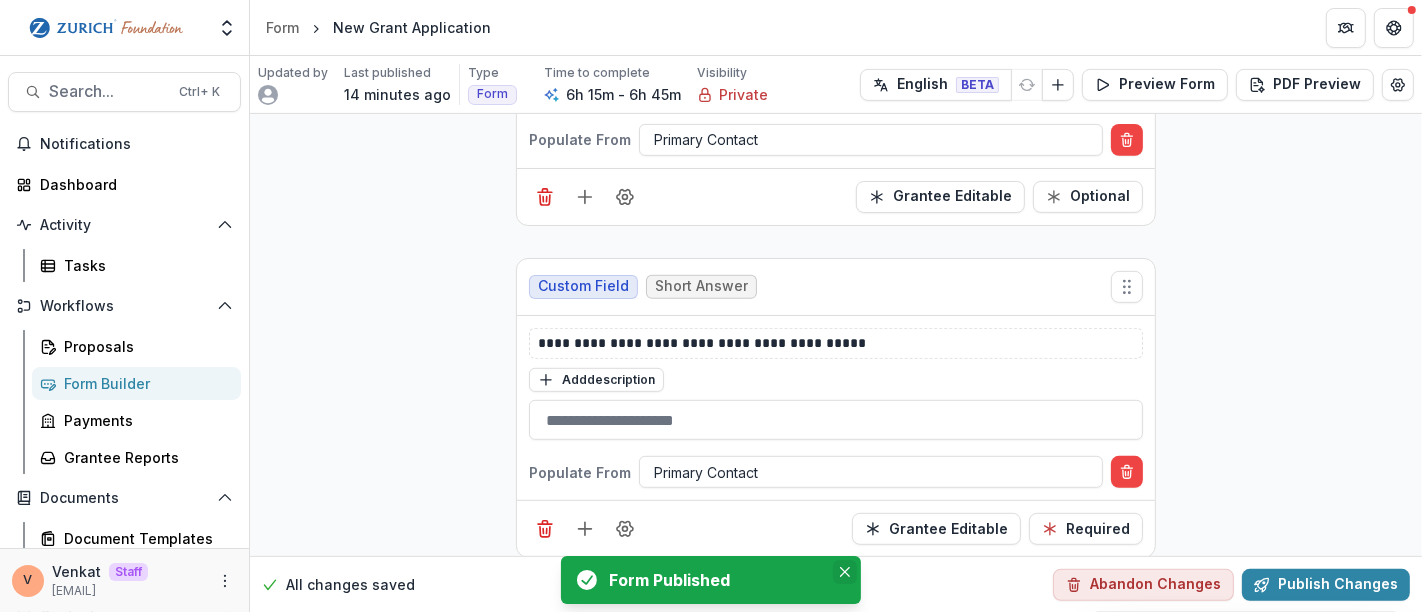 click 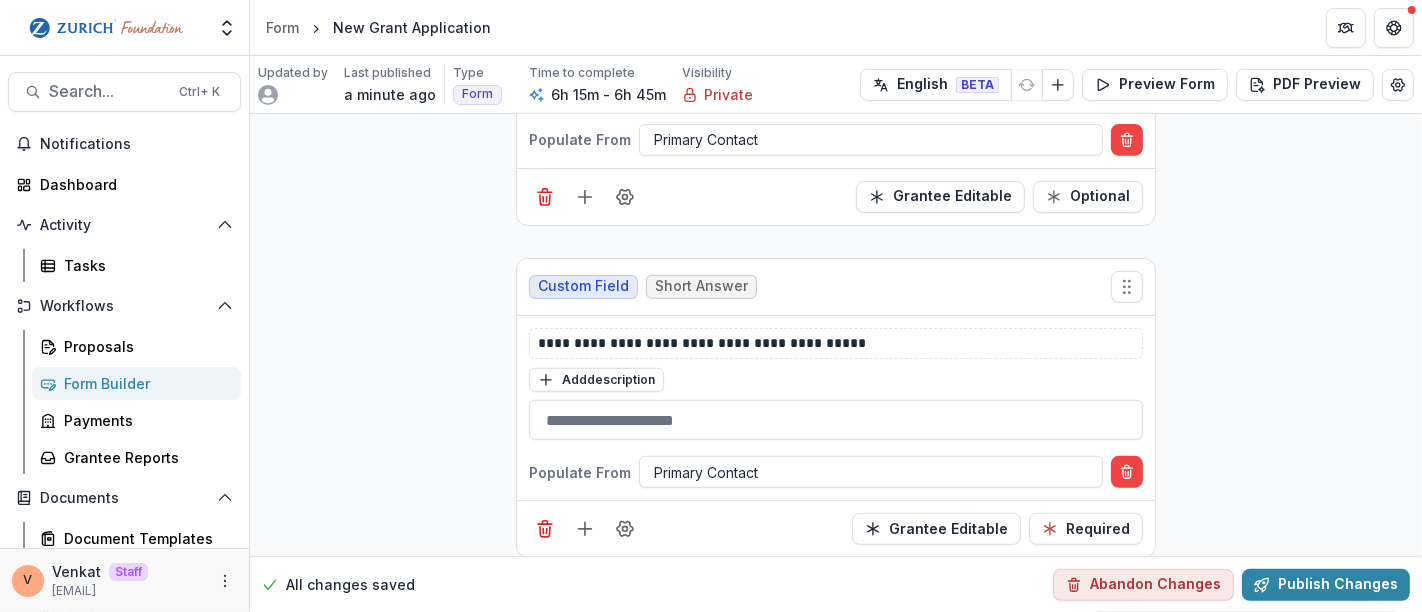 scroll, scrollTop: 506, scrollLeft: 0, axis: vertical 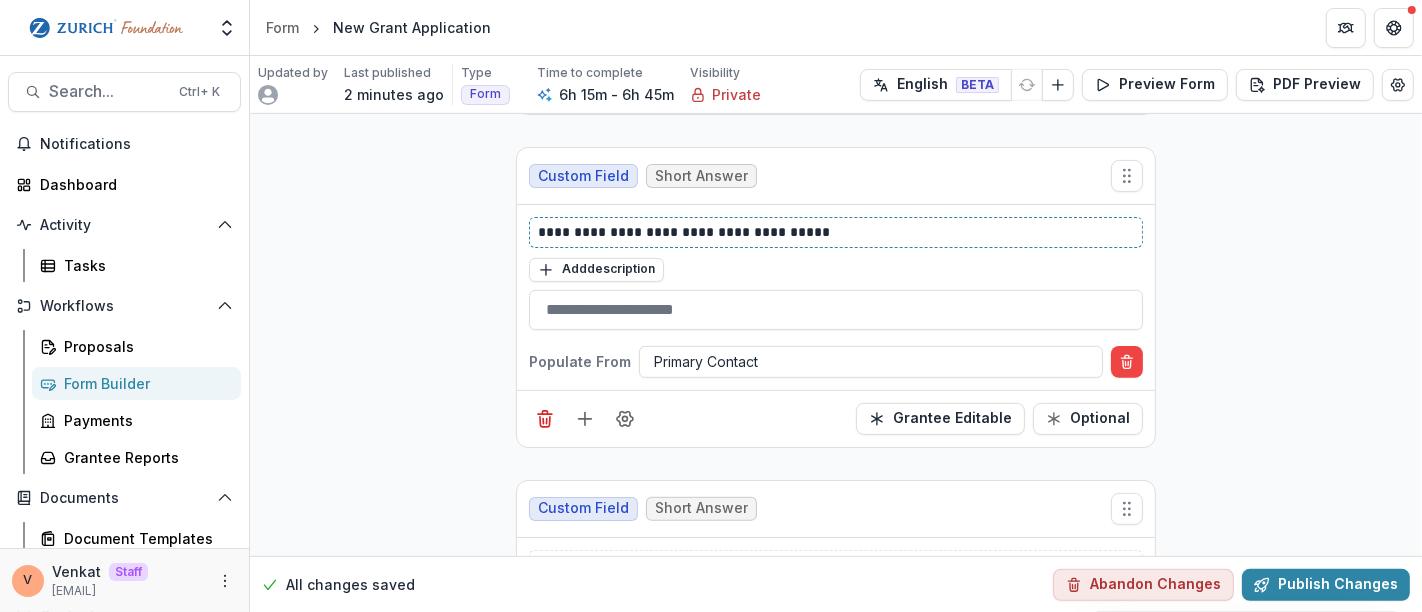 click on "**********" at bounding box center (836, 232) 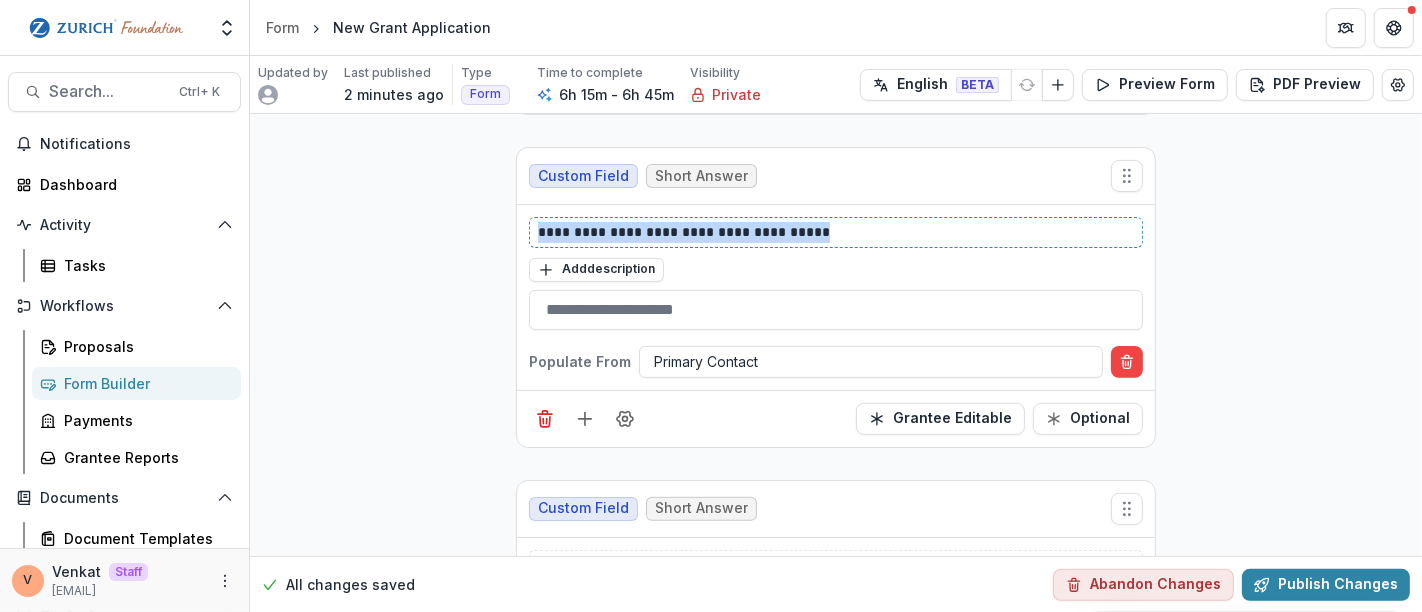 drag, startPoint x: 827, startPoint y: 230, endPoint x: 494, endPoint y: 224, distance: 333.05405 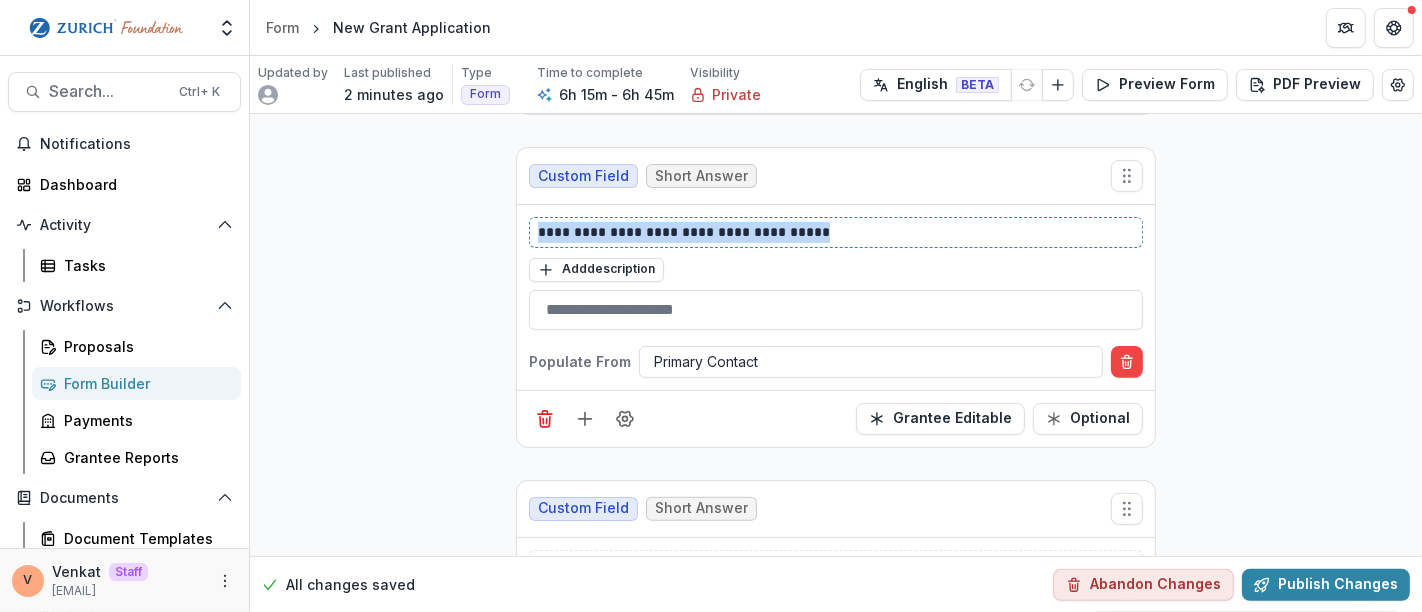 click on "**********" at bounding box center [836, 25956] 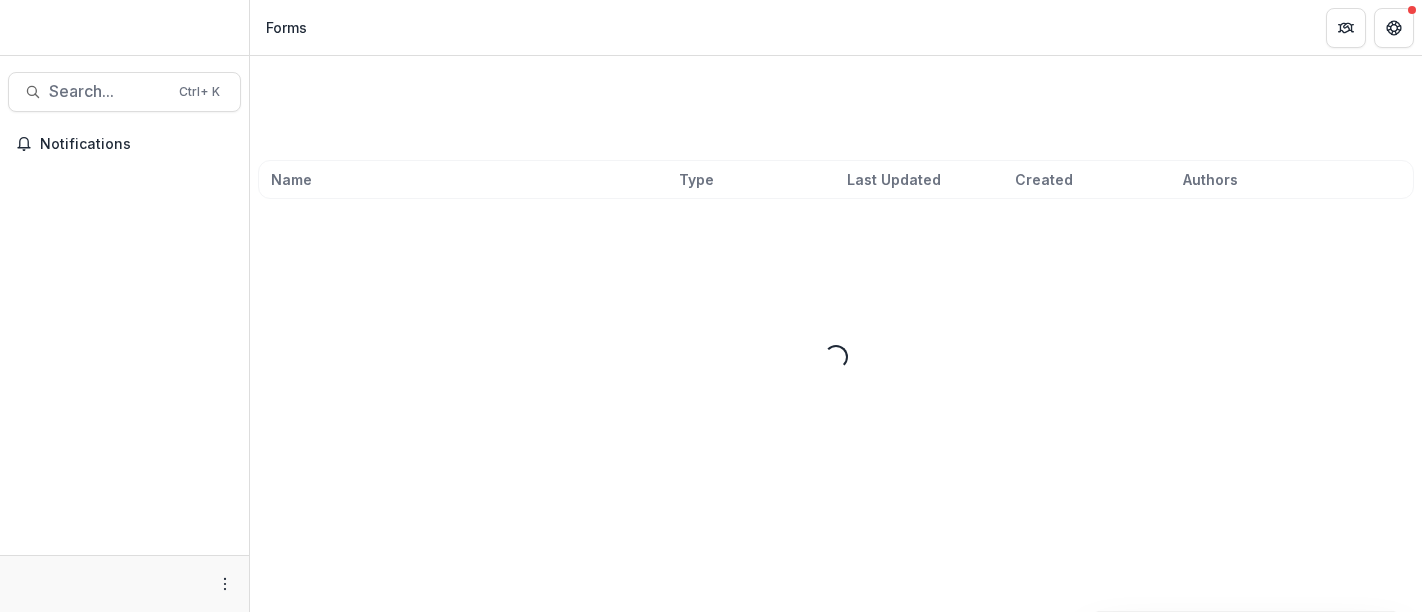 scroll, scrollTop: 0, scrollLeft: 0, axis: both 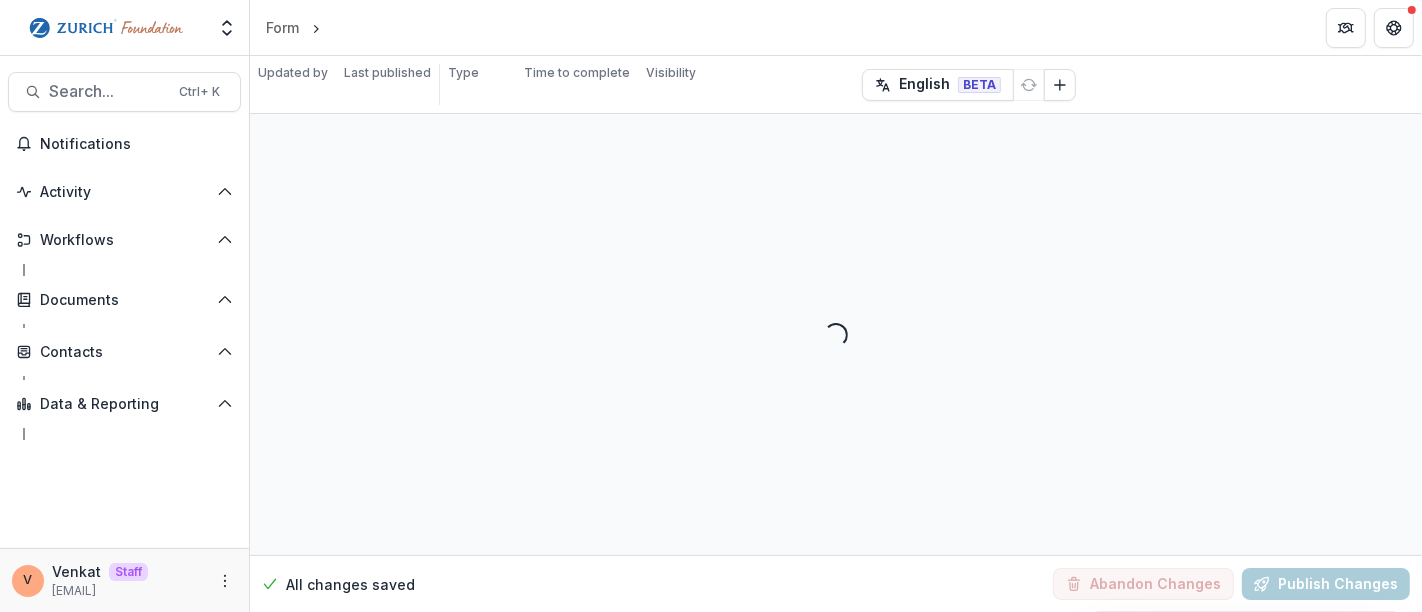 select on "********" 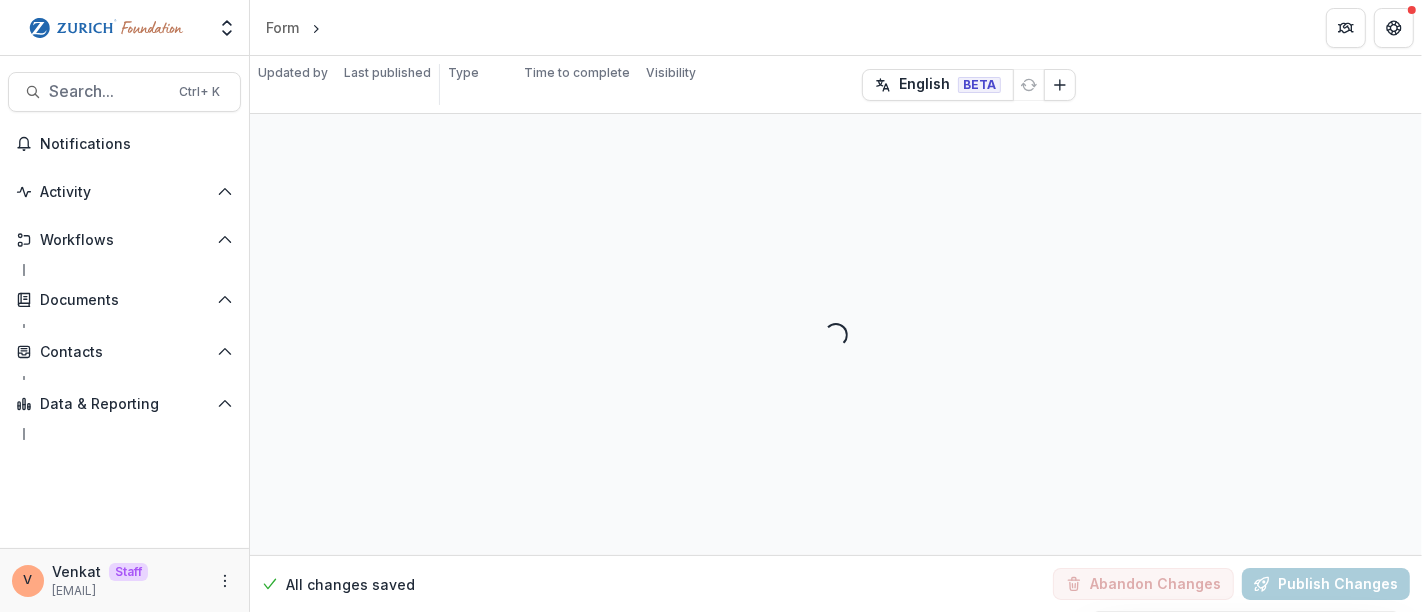 select on "********" 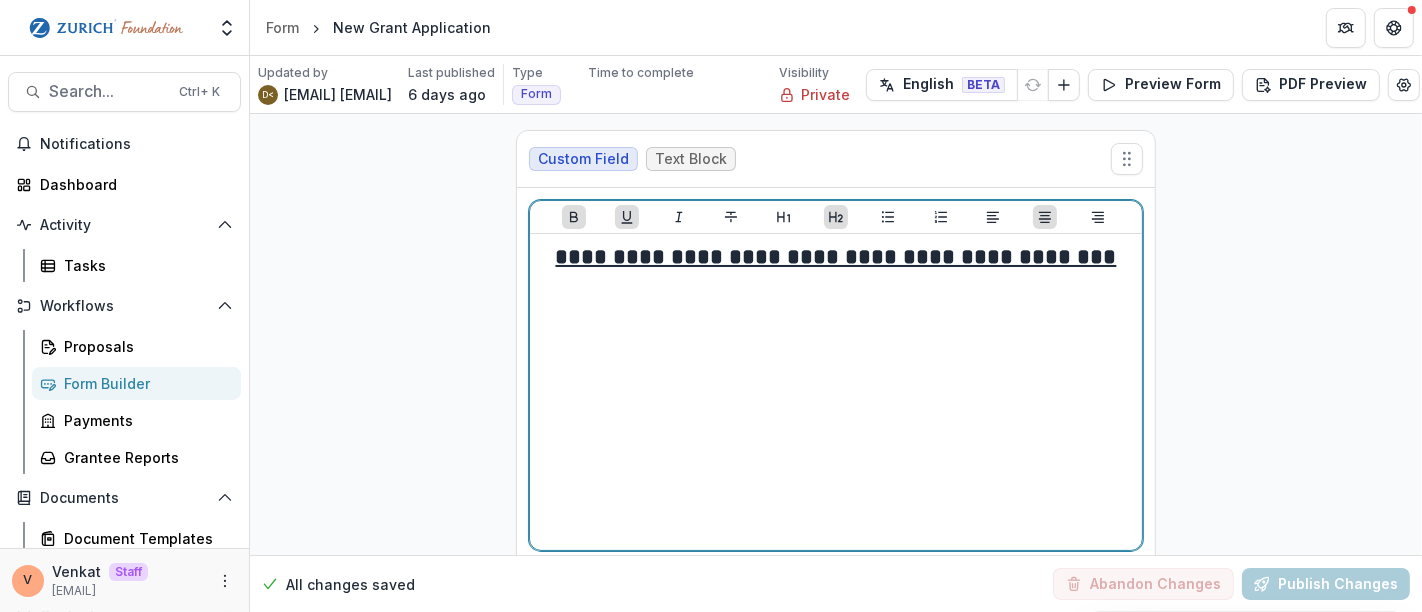 drag, startPoint x: 1106, startPoint y: 260, endPoint x: 605, endPoint y: 252, distance: 501.06387 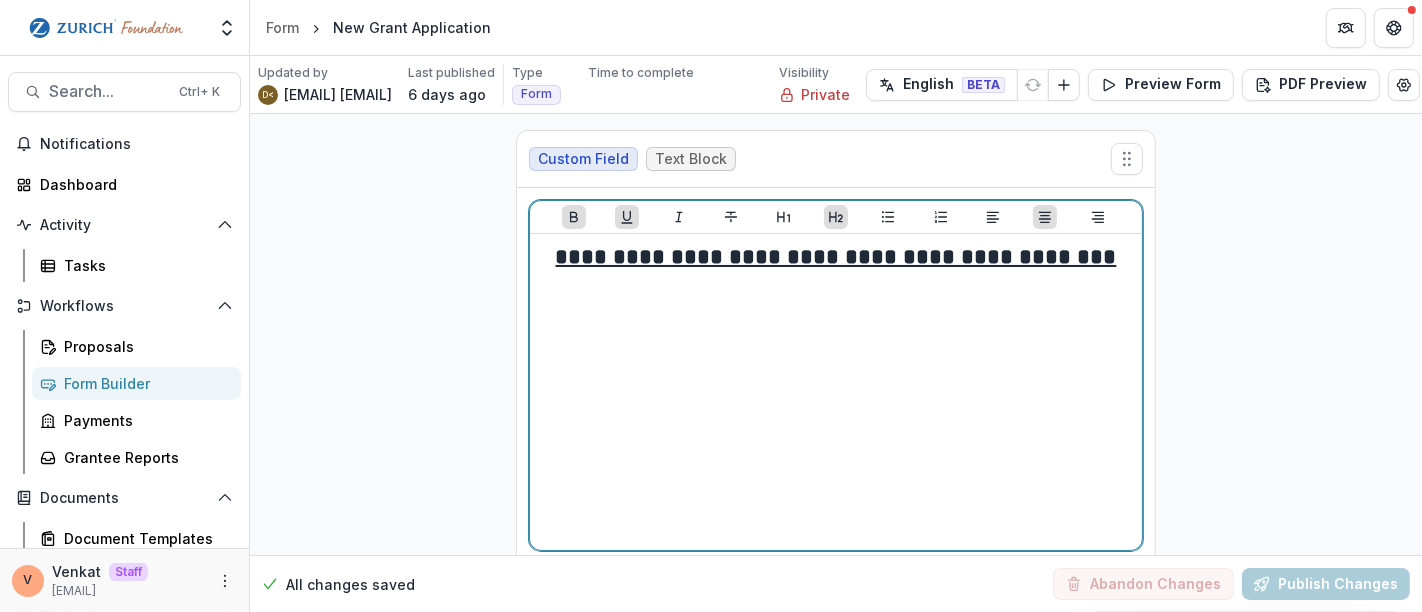 drag, startPoint x: 741, startPoint y: 264, endPoint x: 768, endPoint y: 224, distance: 48.259712 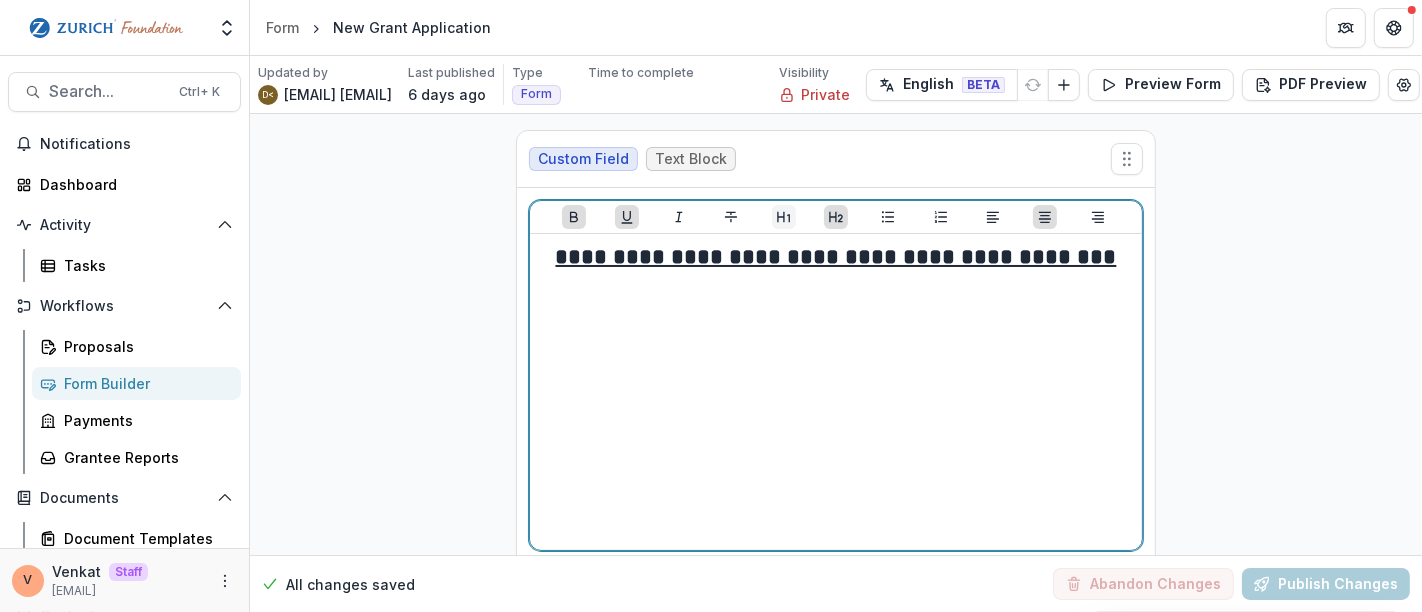 click 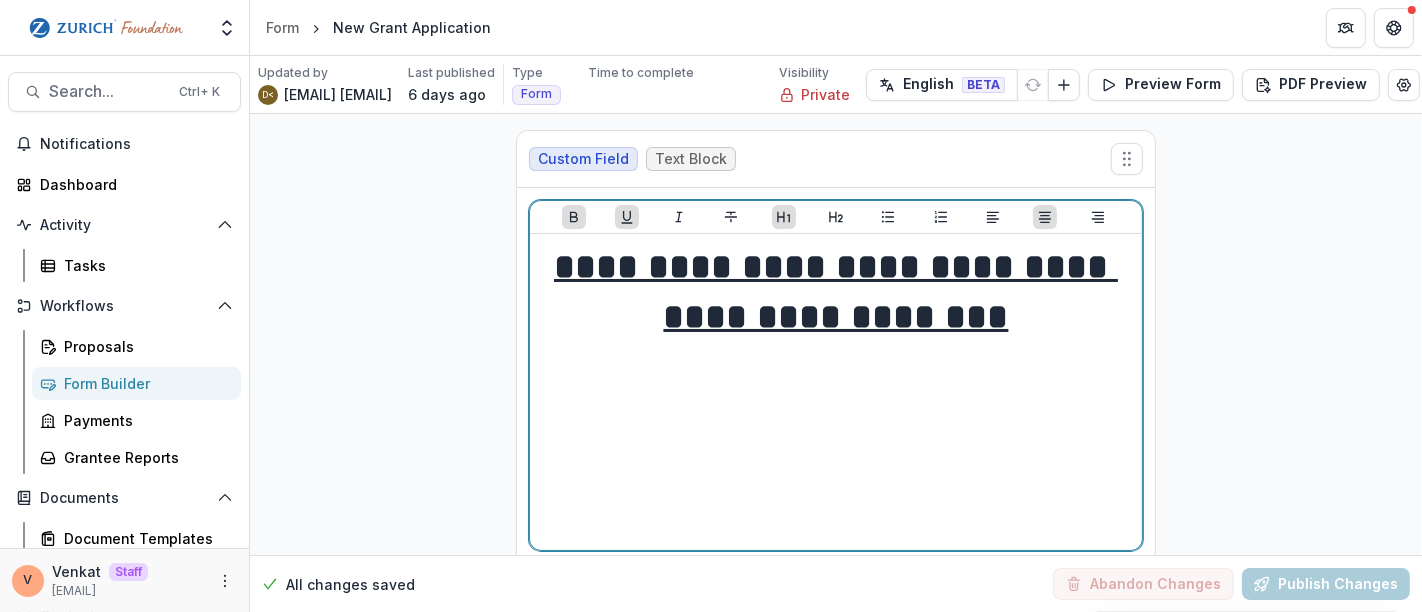 click on "**********" at bounding box center [836, 292] 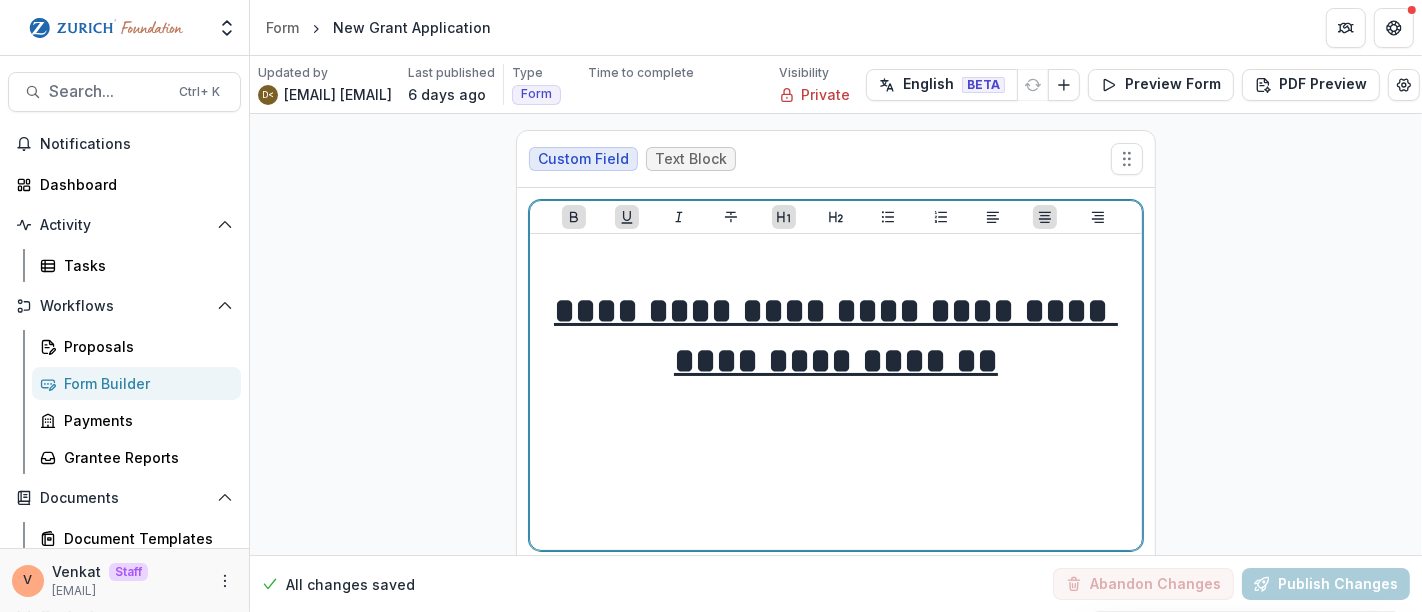 type 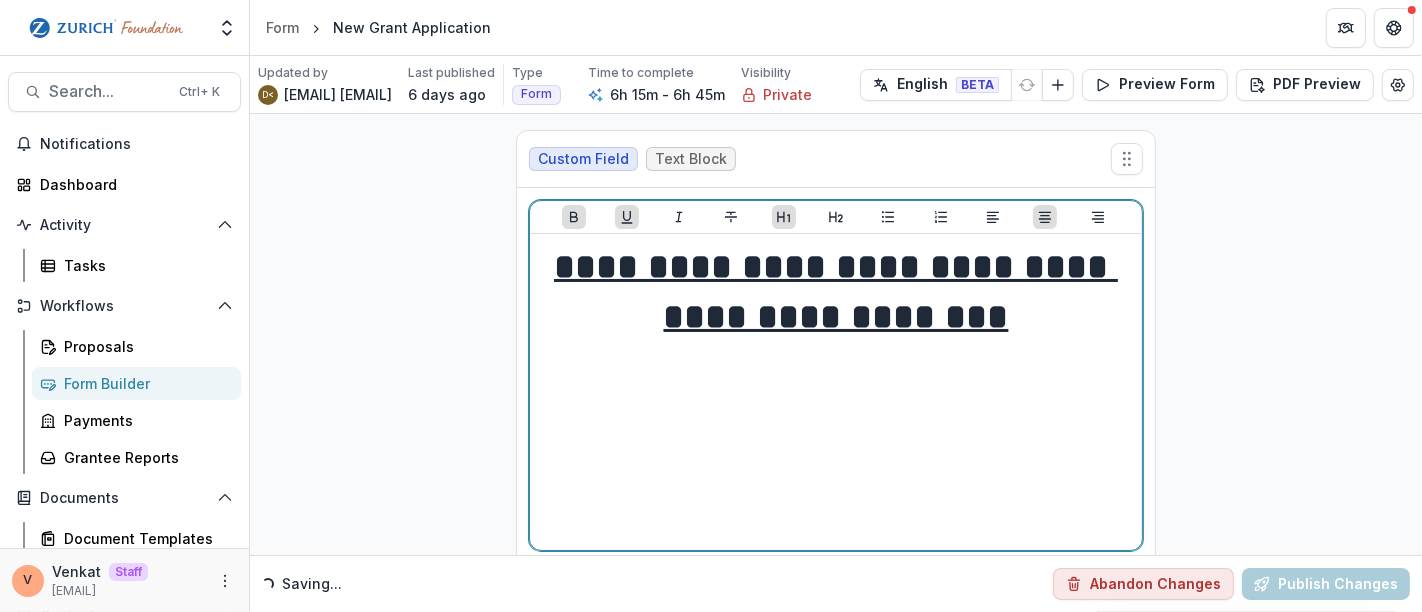 click on "**********" at bounding box center [836, 292] 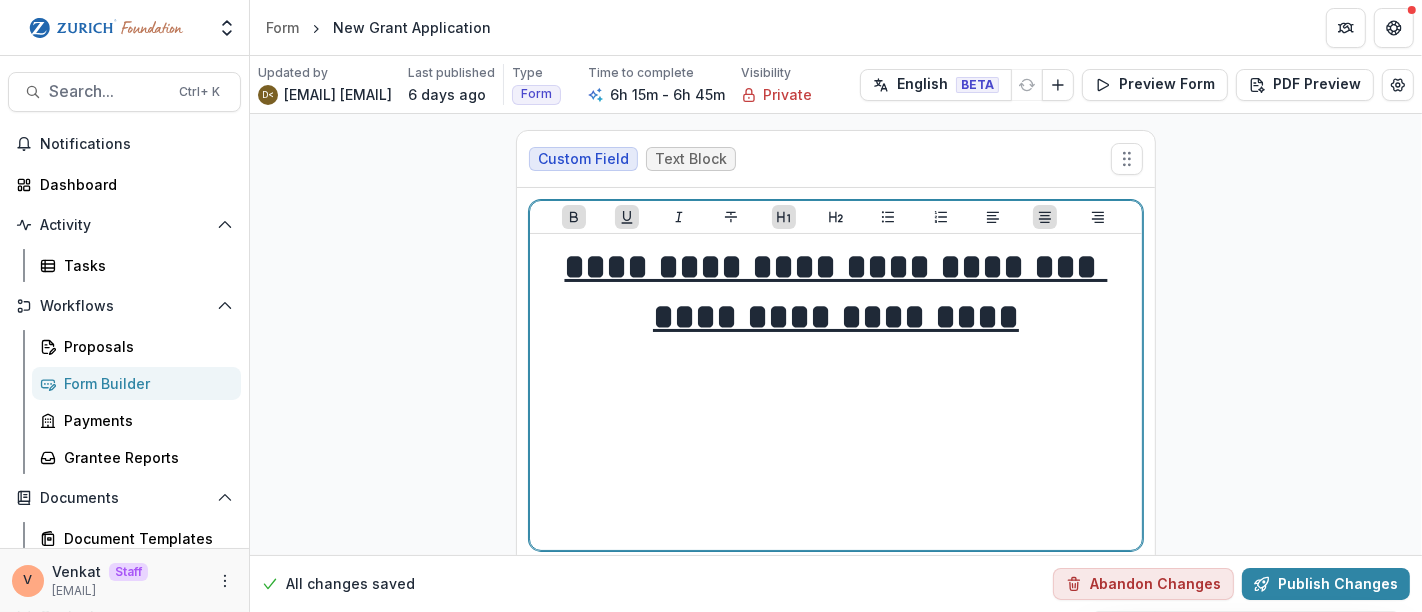 click on "**********" at bounding box center [836, 317] 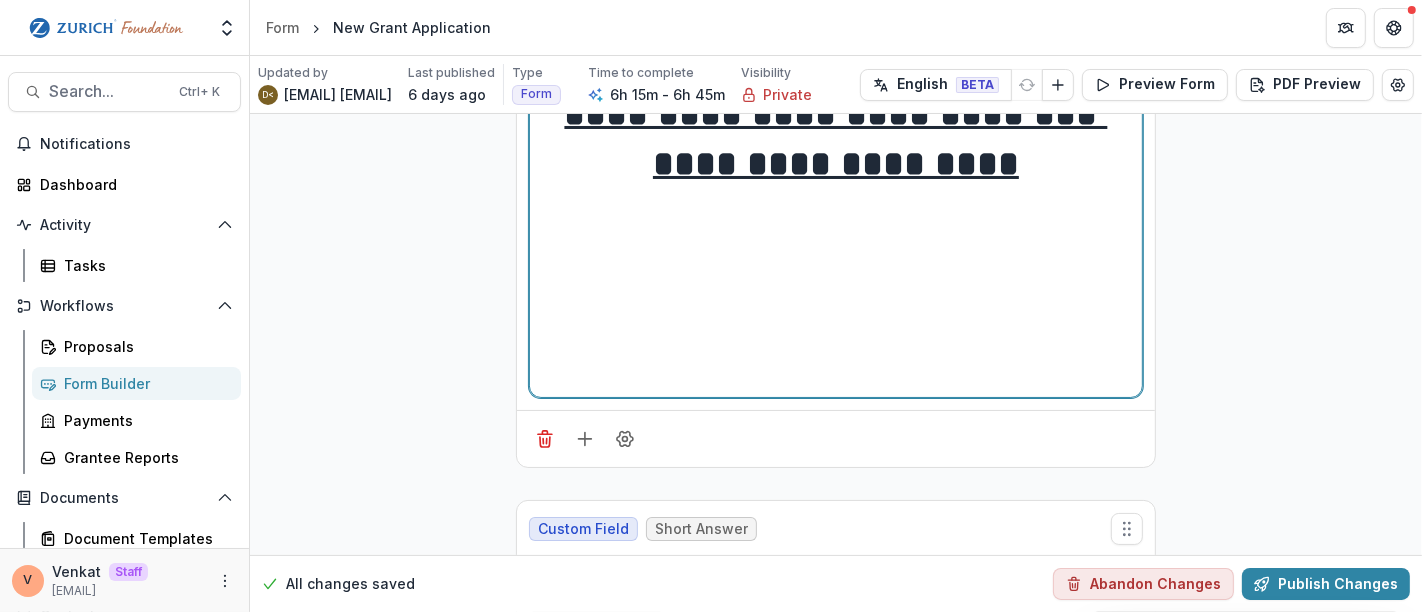 scroll, scrollTop: 0, scrollLeft: 0, axis: both 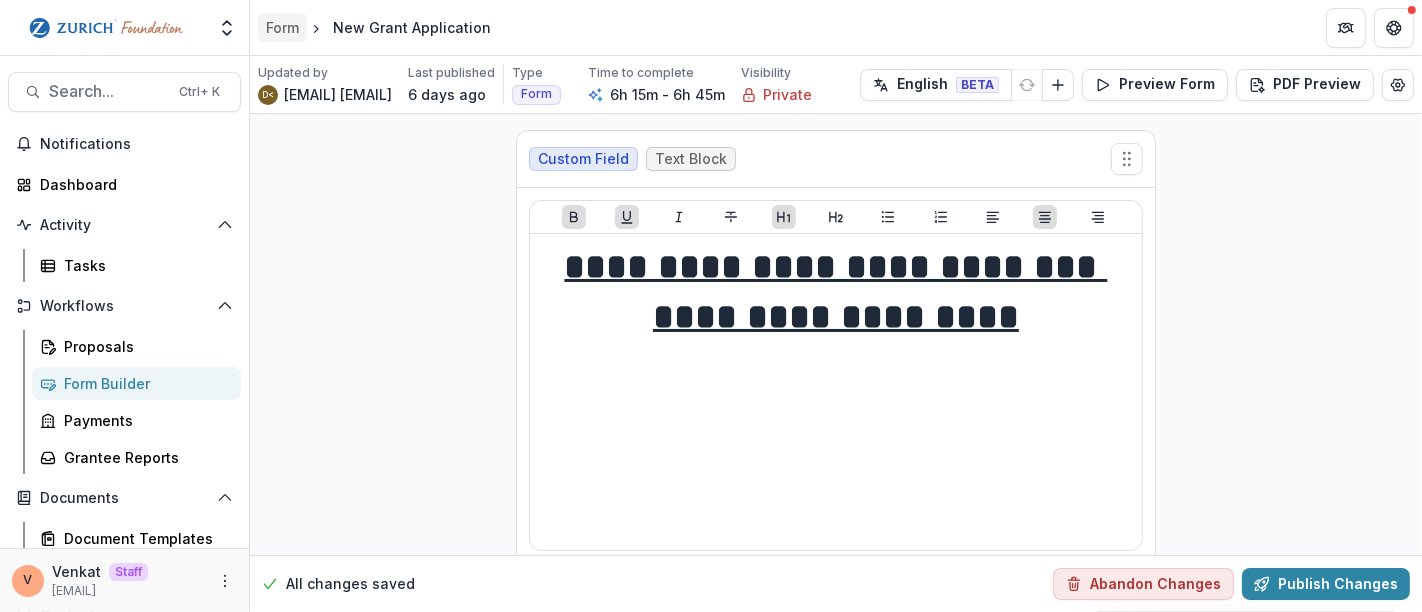 click on "Form" at bounding box center (282, 27) 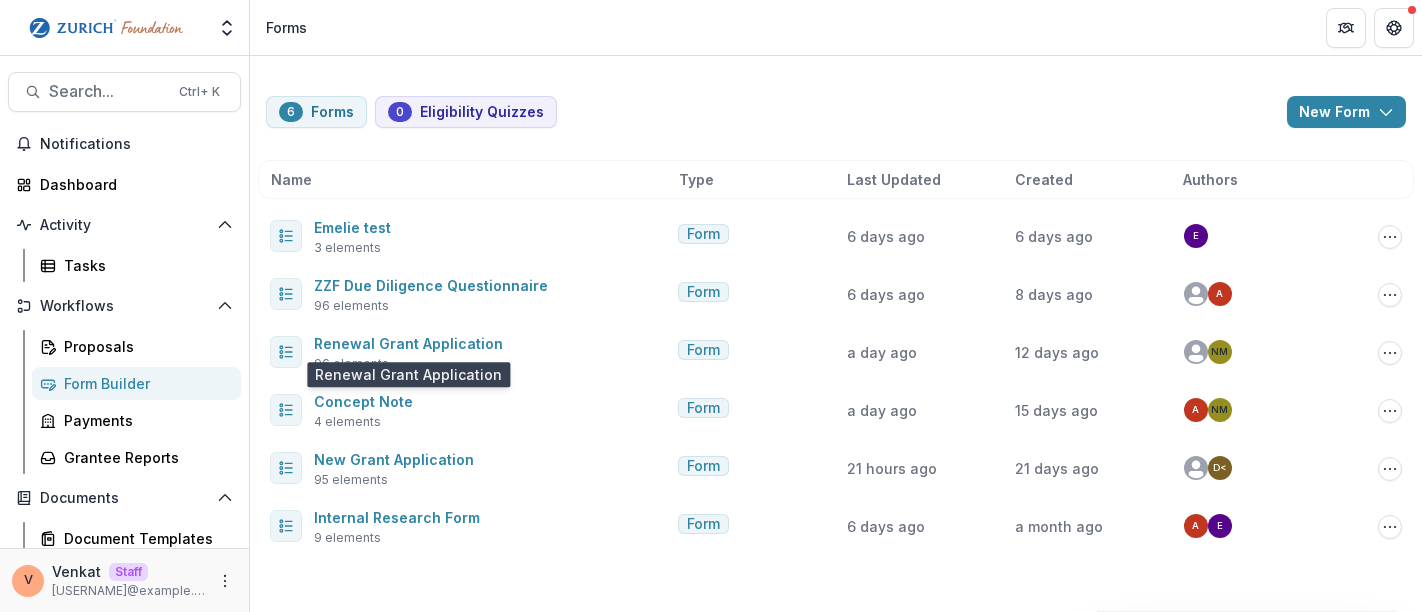 scroll, scrollTop: 0, scrollLeft: 0, axis: both 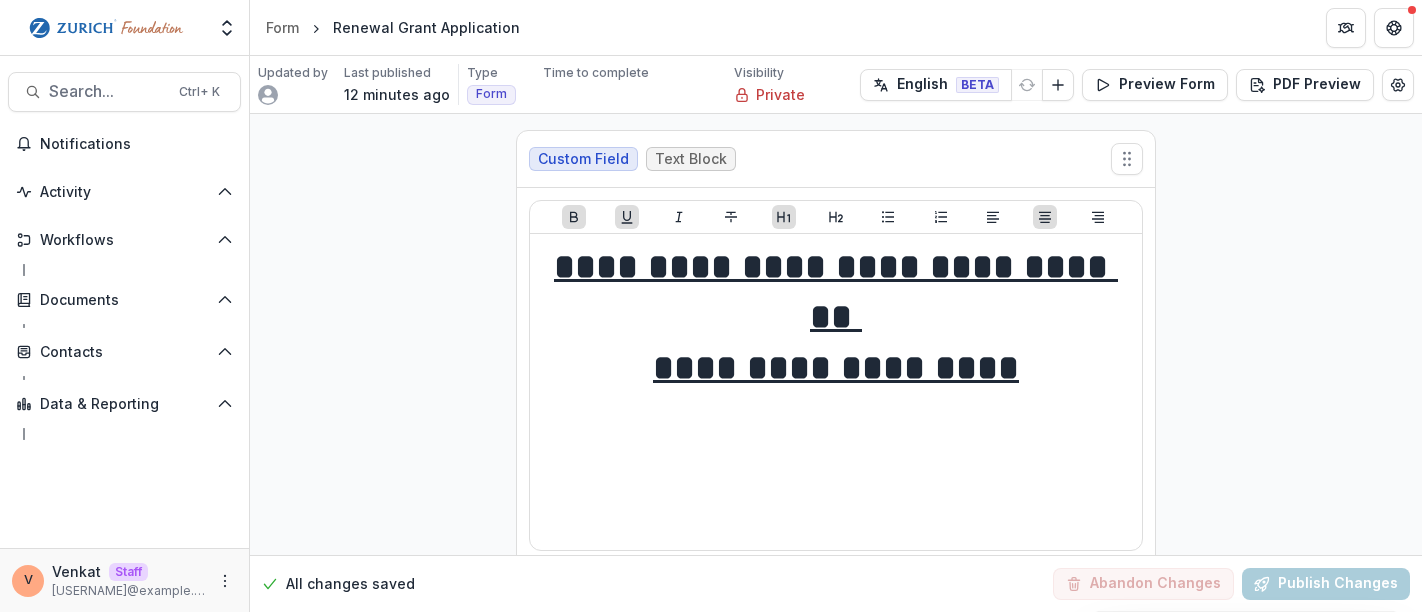 select on "********" 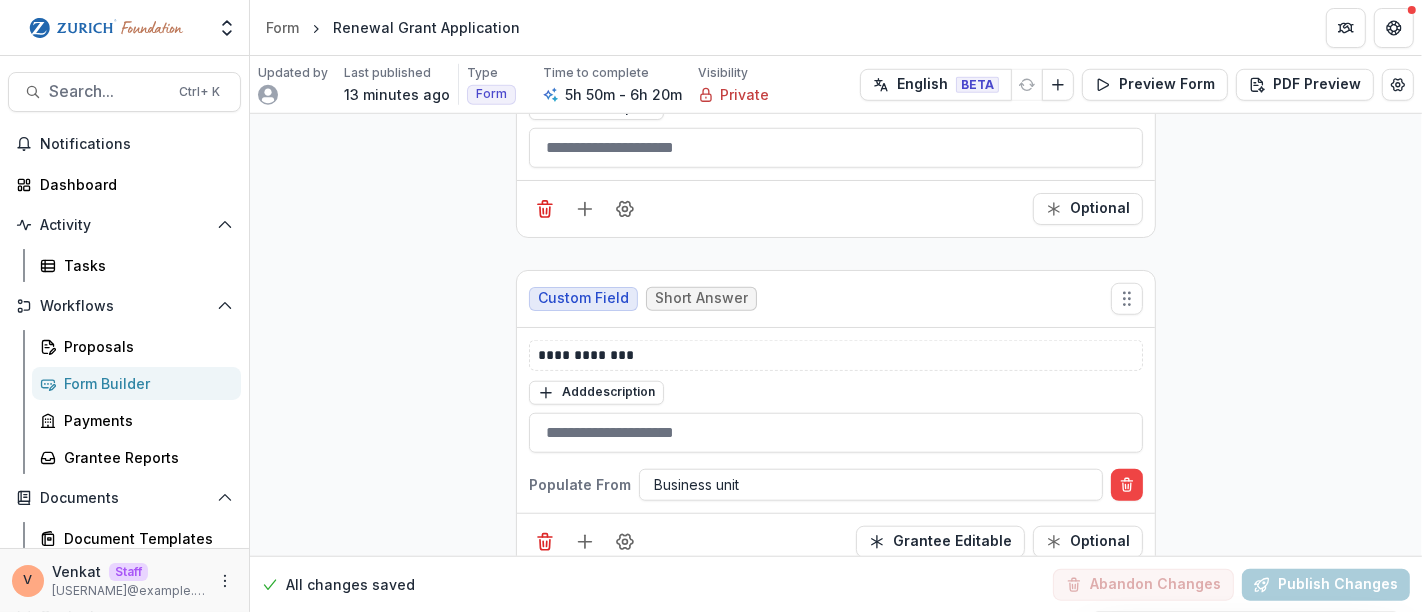 scroll, scrollTop: 1555, scrollLeft: 0, axis: vertical 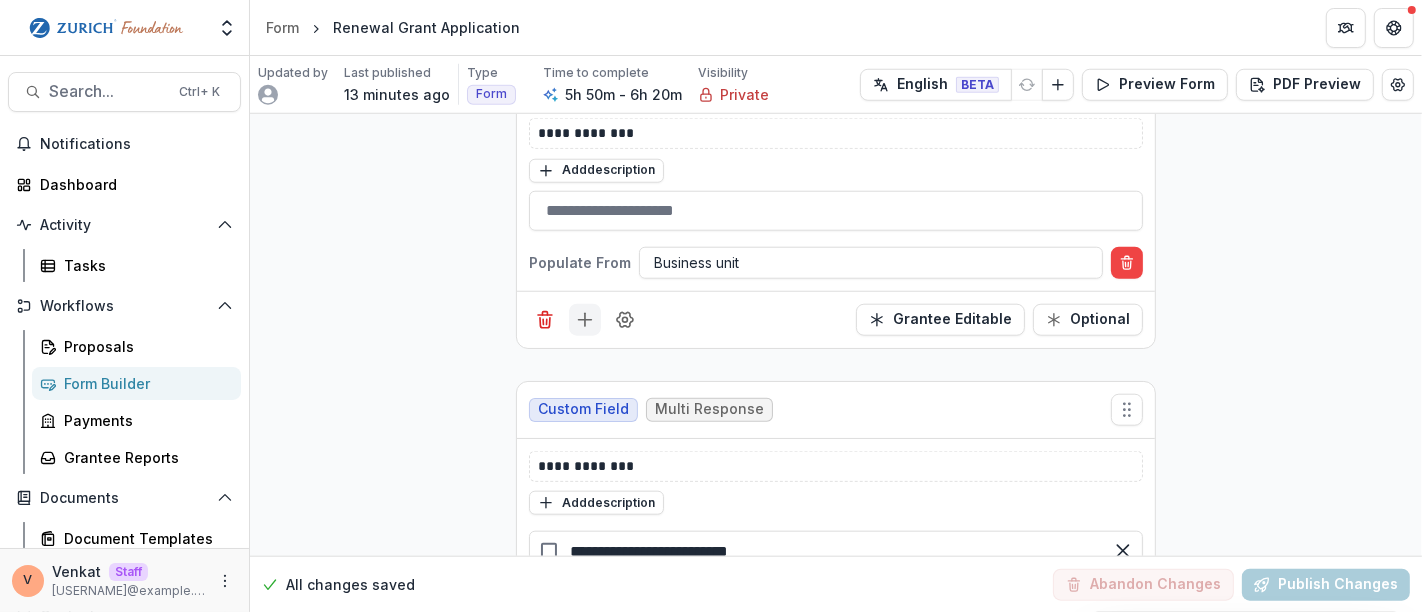 click 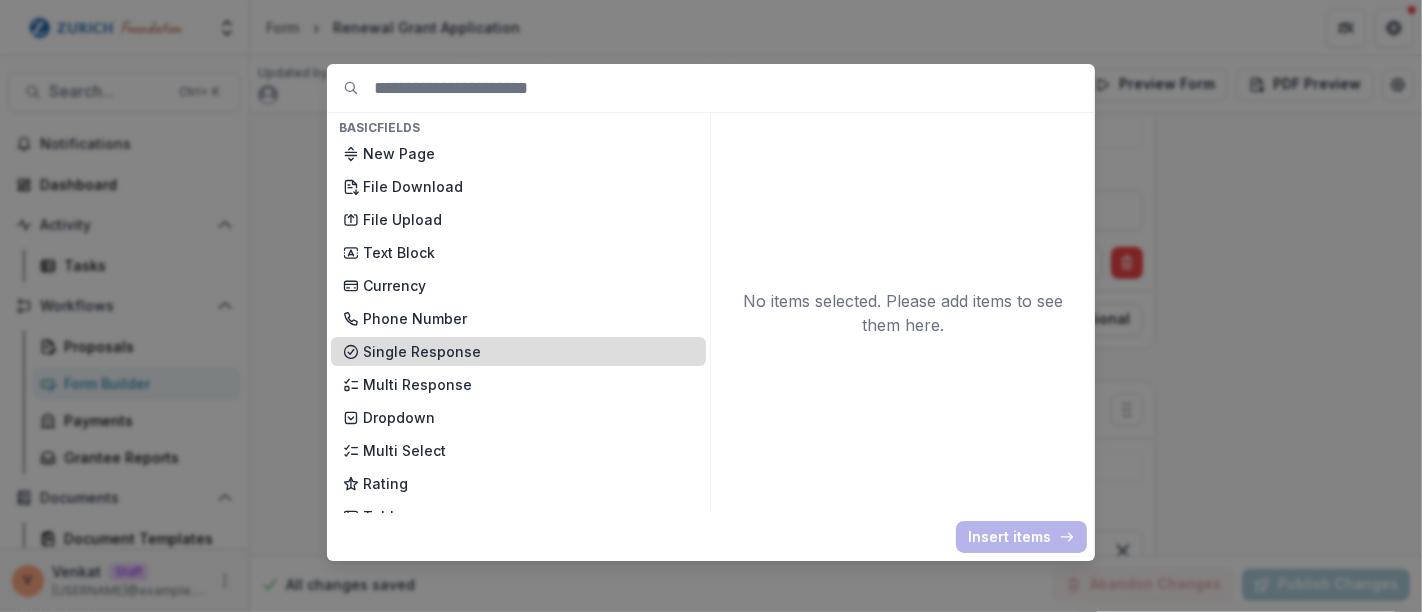 click on "Single Response" at bounding box center [528, 351] 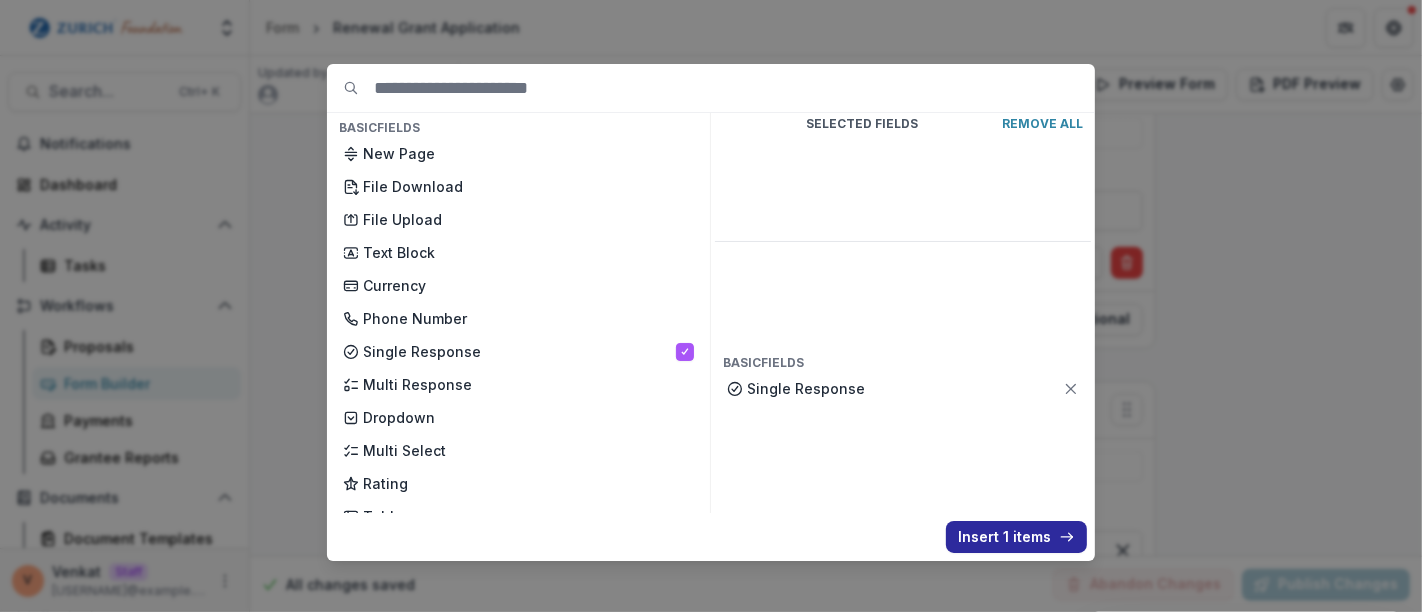 click on "Insert 1 items" at bounding box center (1016, 537) 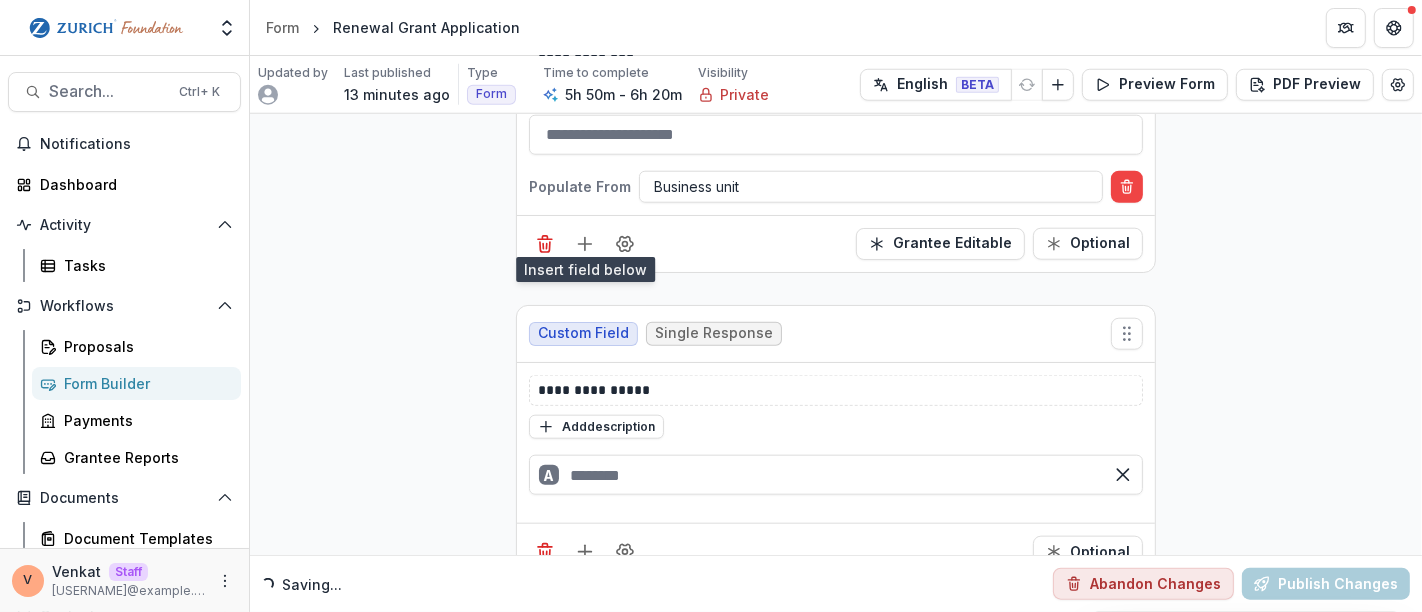 scroll, scrollTop: 1666, scrollLeft: 0, axis: vertical 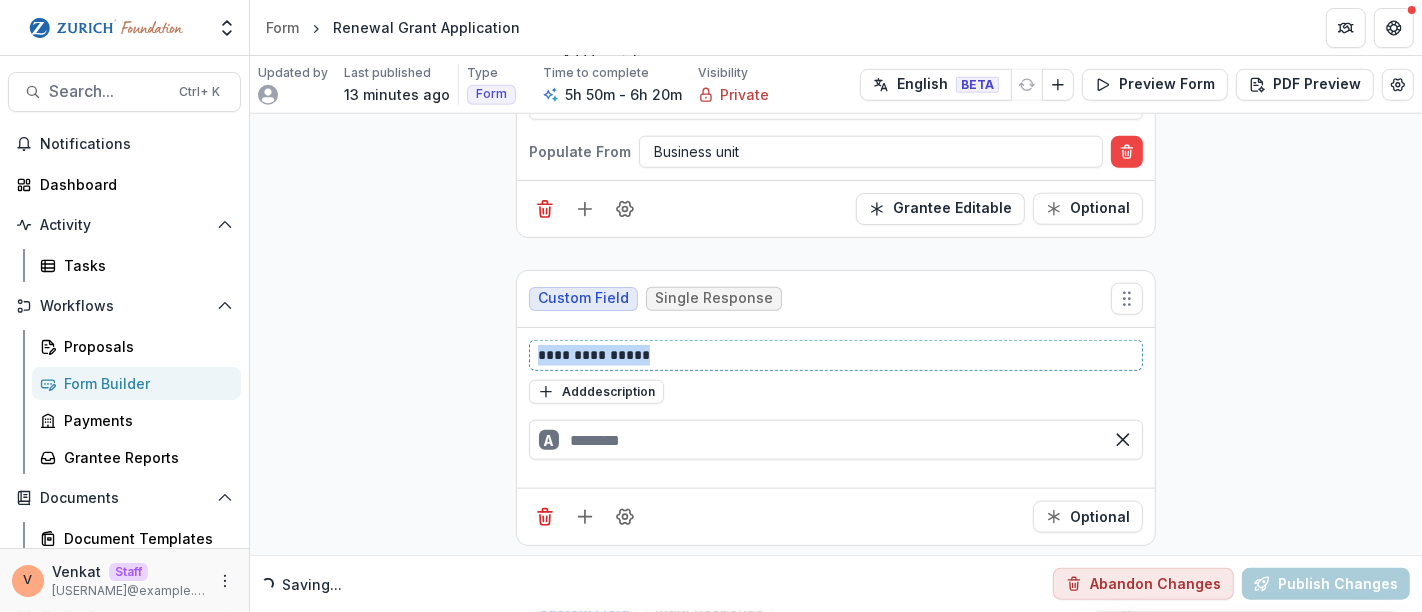 drag, startPoint x: 673, startPoint y: 332, endPoint x: 445, endPoint y: 335, distance: 228.01973 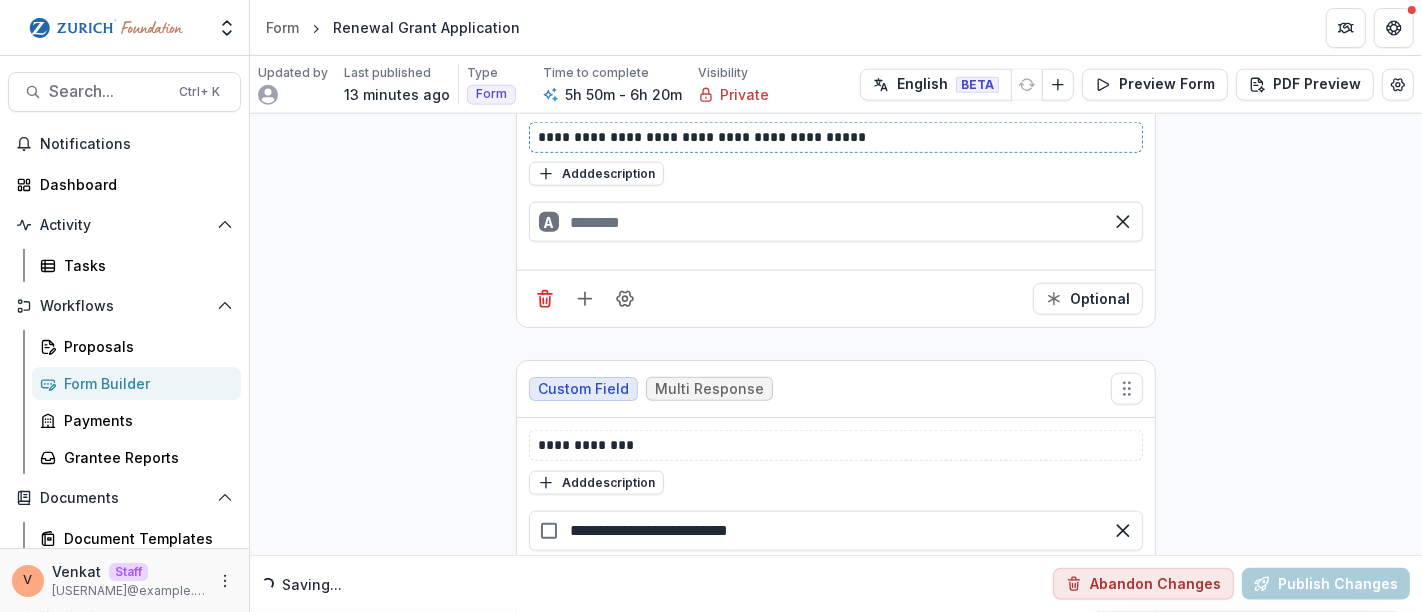 scroll, scrollTop: 1888, scrollLeft: 0, axis: vertical 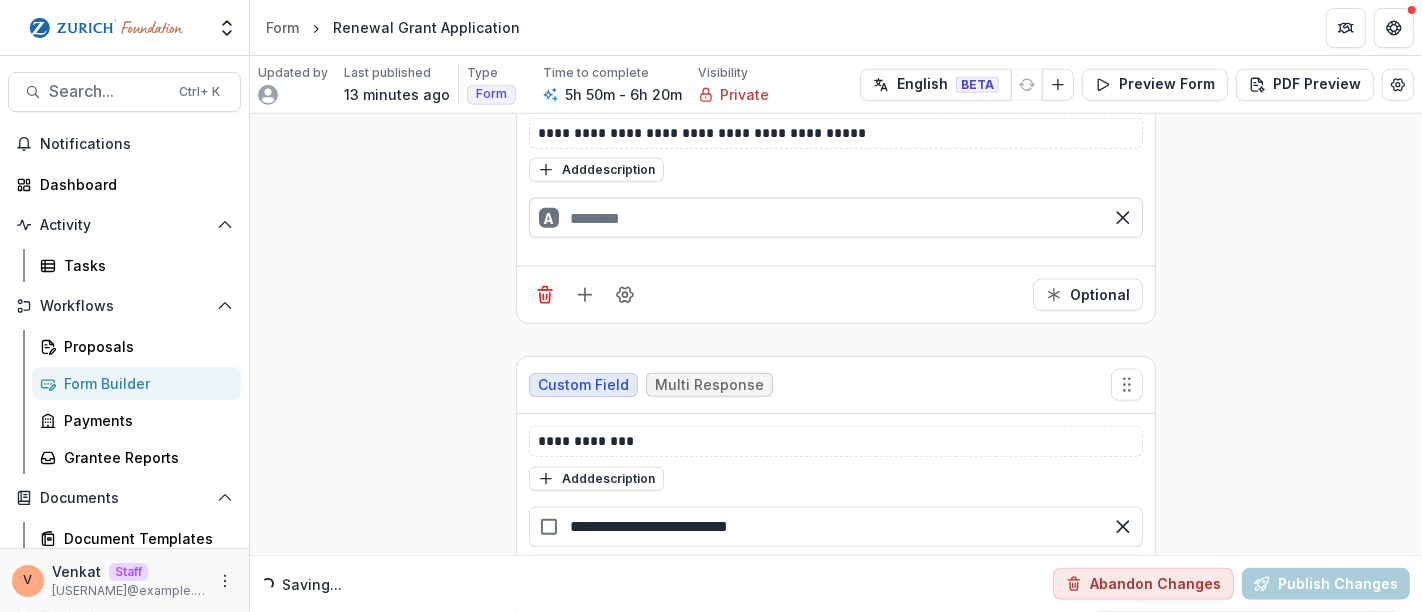 click at bounding box center (836, 218) 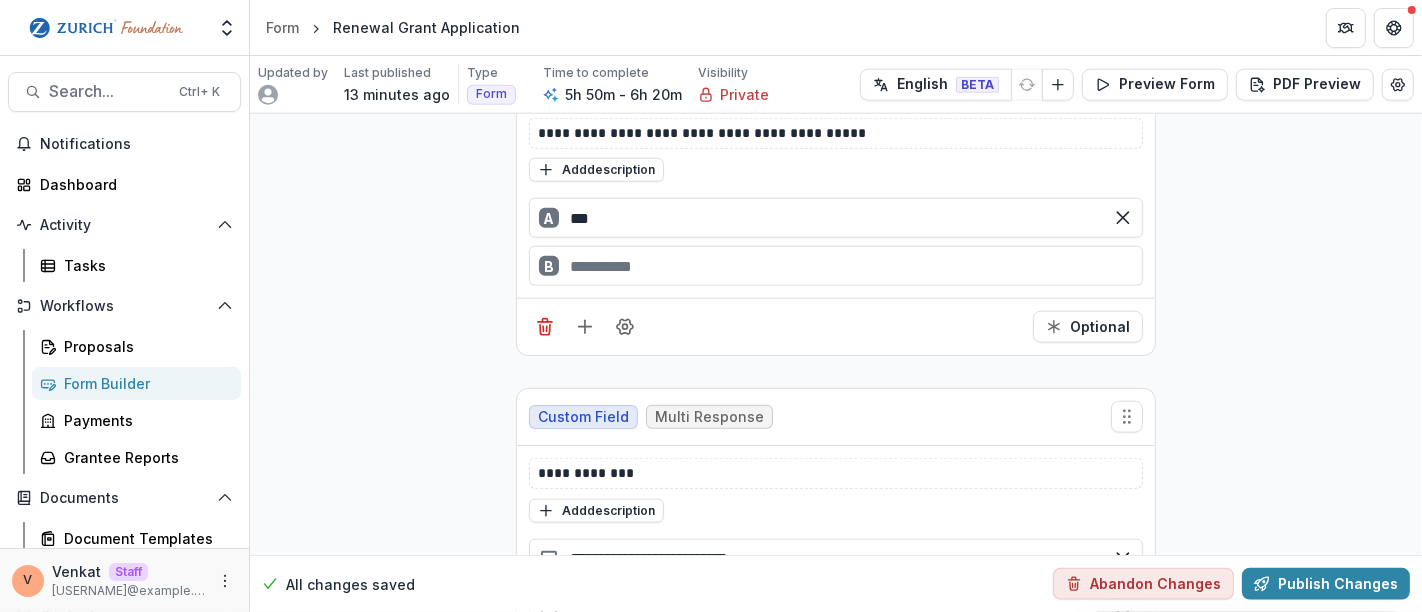 click on "B" at bounding box center (836, 266) 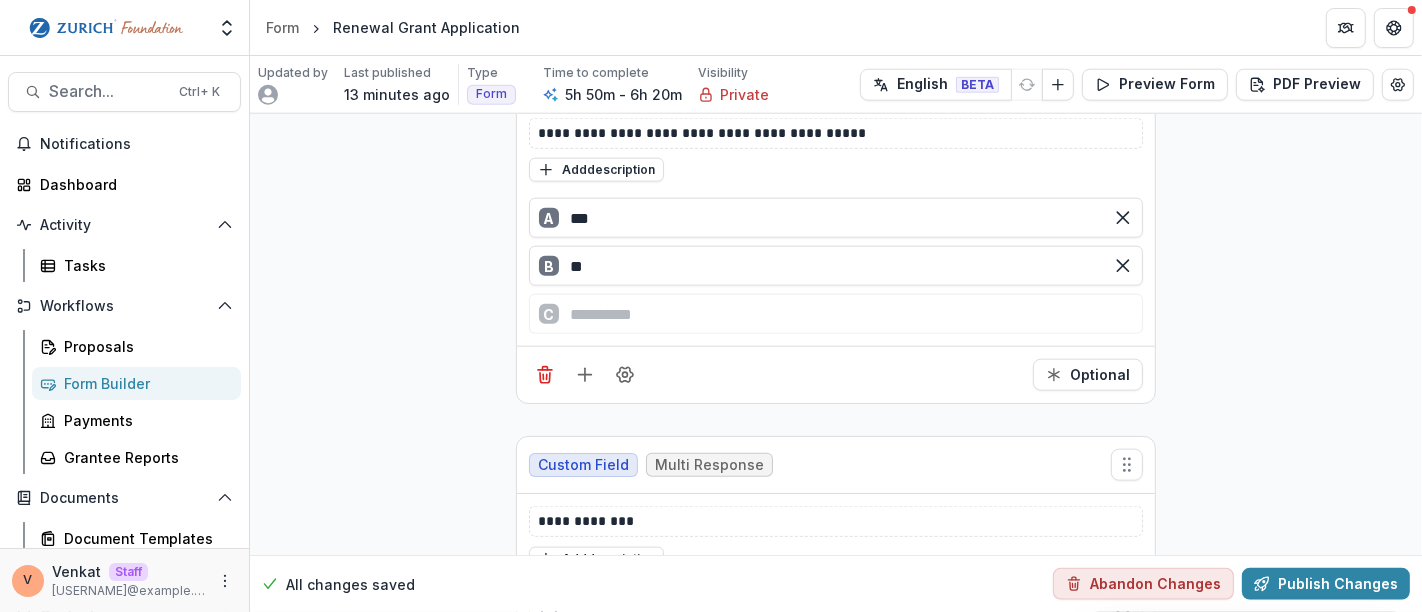 type on "**" 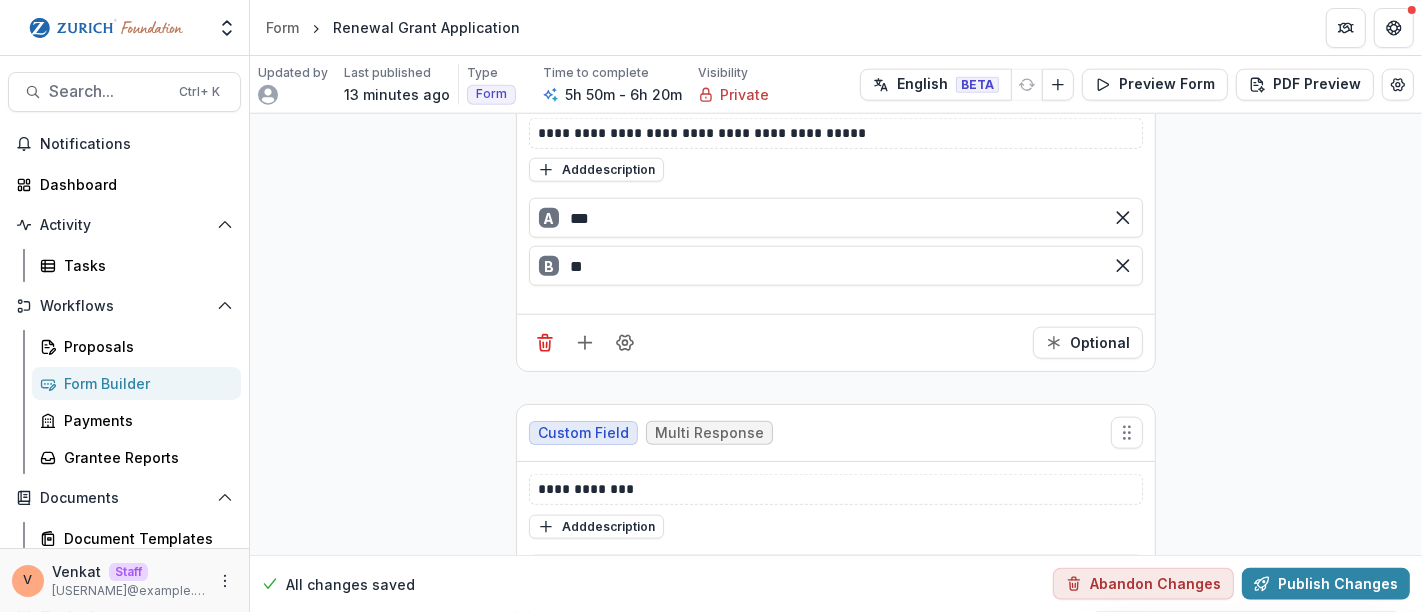 click on "**********" at bounding box center [836, 24680] 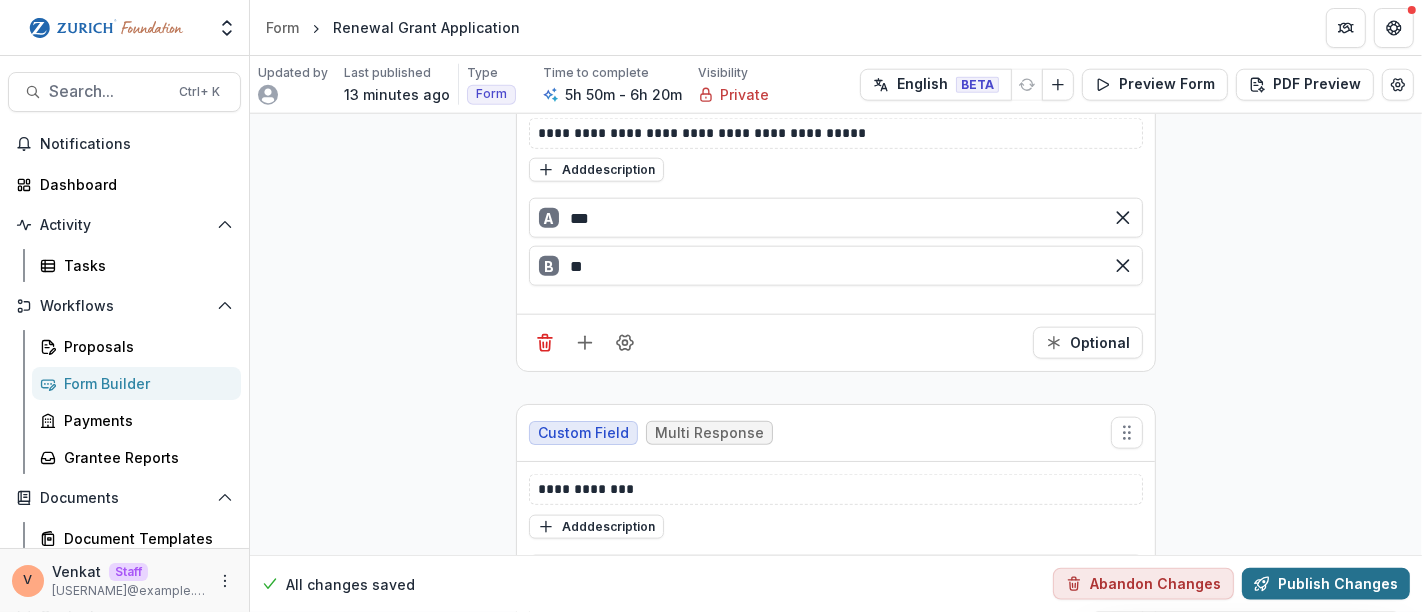 click on "Publish Changes" at bounding box center [1326, 584] 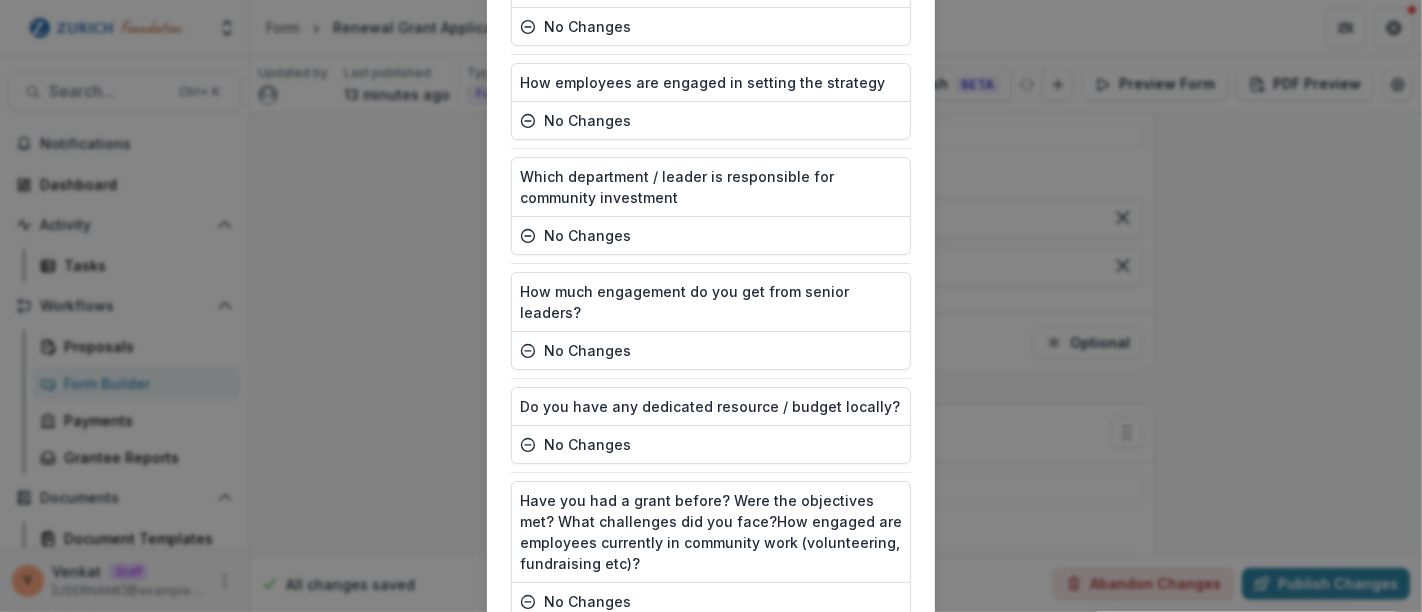 scroll, scrollTop: 10705, scrollLeft: 0, axis: vertical 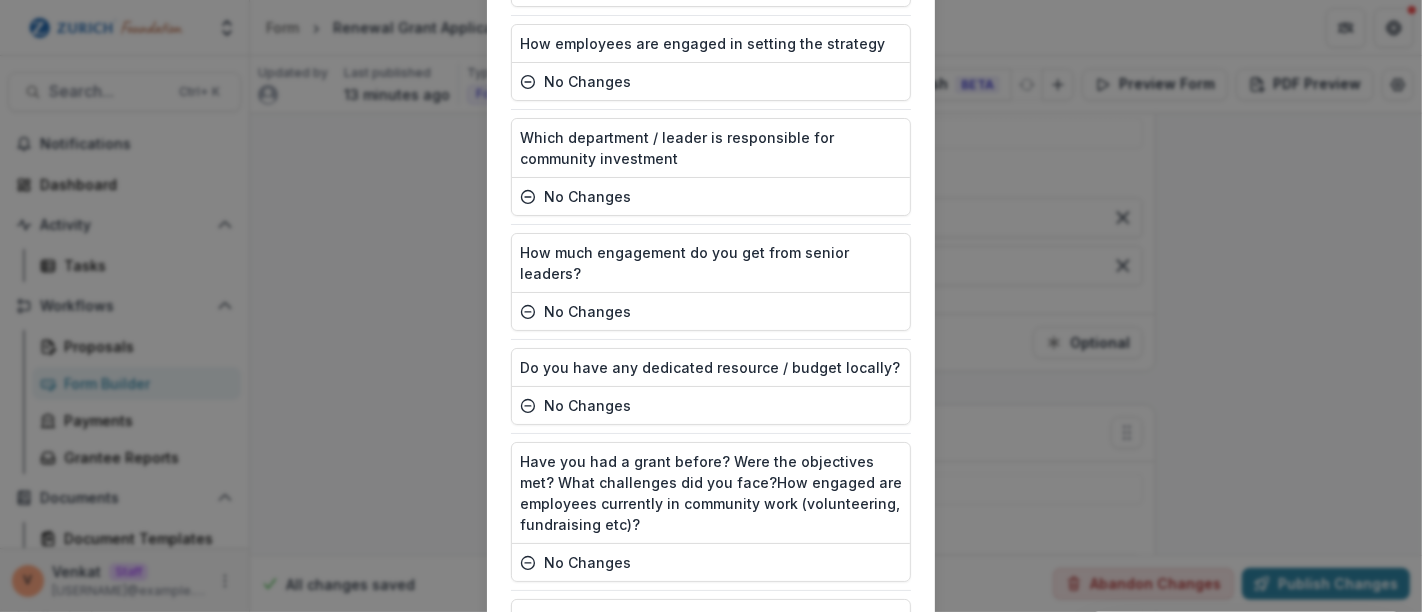 click on "Publish" at bounding box center [861, 848] 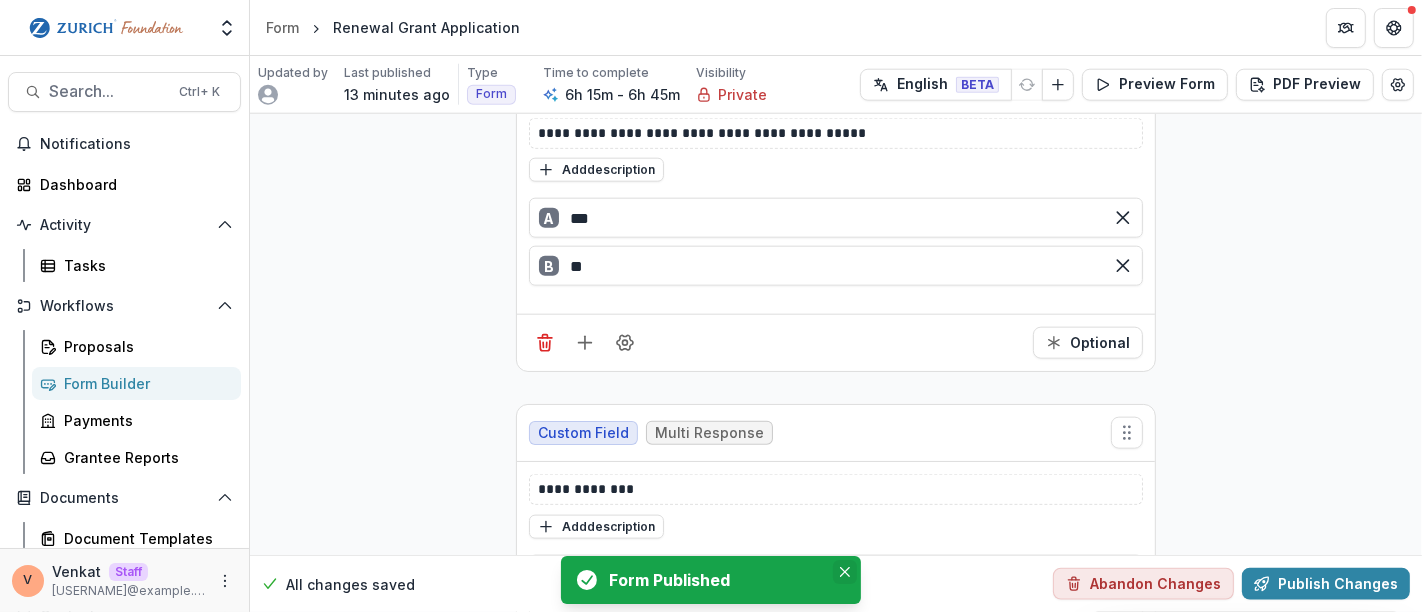 click 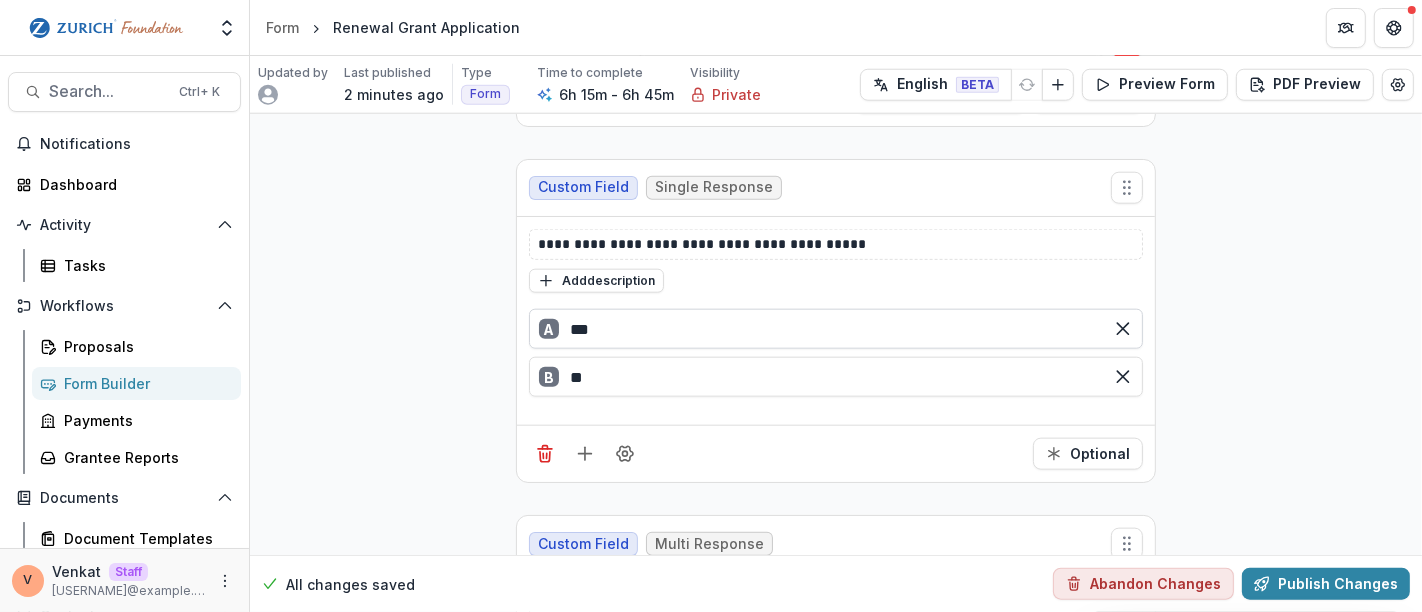 scroll, scrollTop: 1333, scrollLeft: 0, axis: vertical 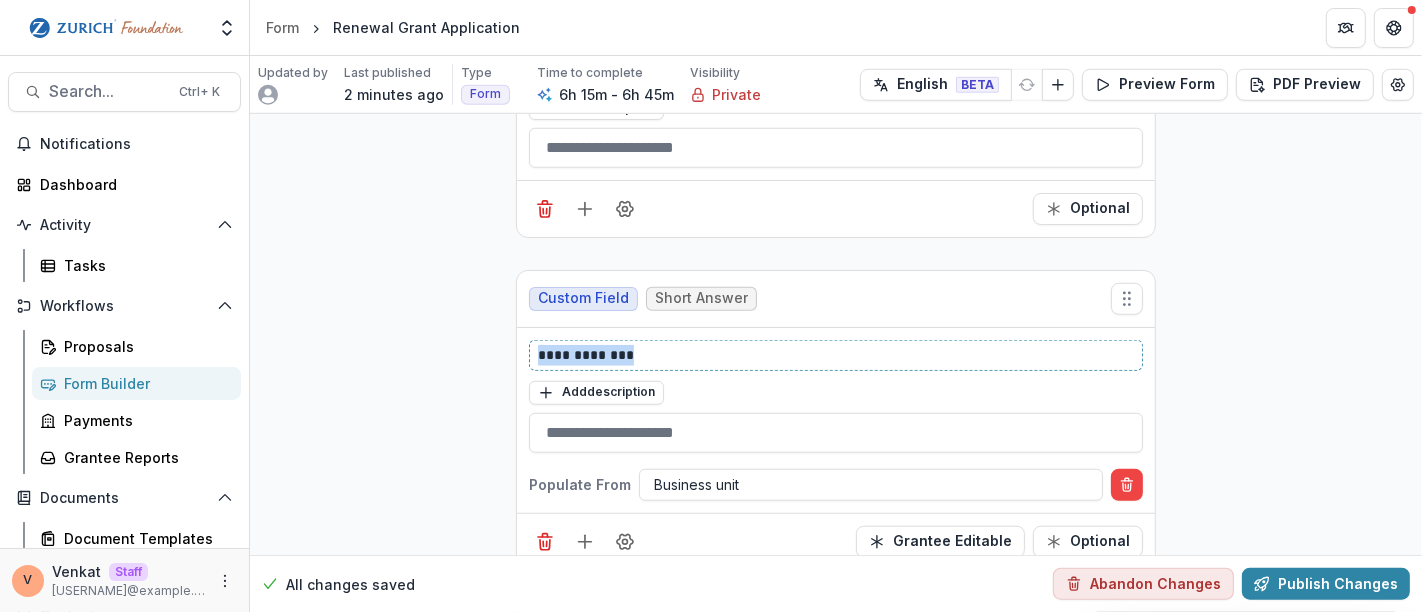 drag, startPoint x: 654, startPoint y: 347, endPoint x: 378, endPoint y: 345, distance: 276.00723 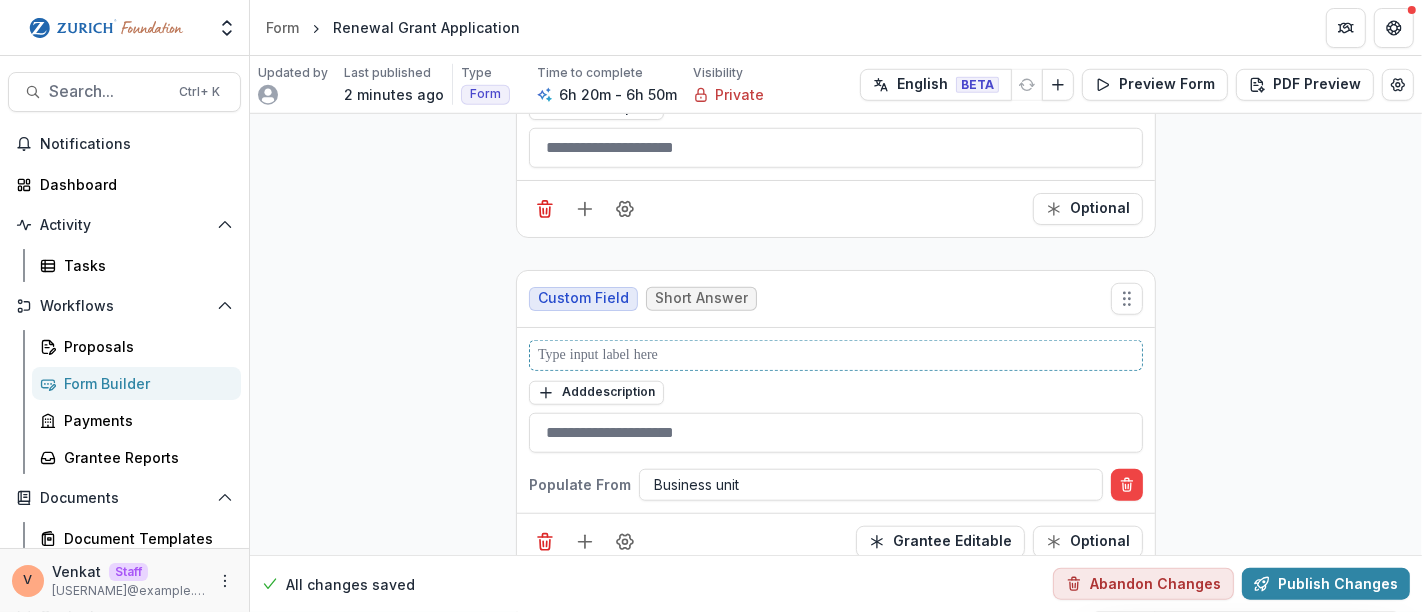 click at bounding box center [836, 355] 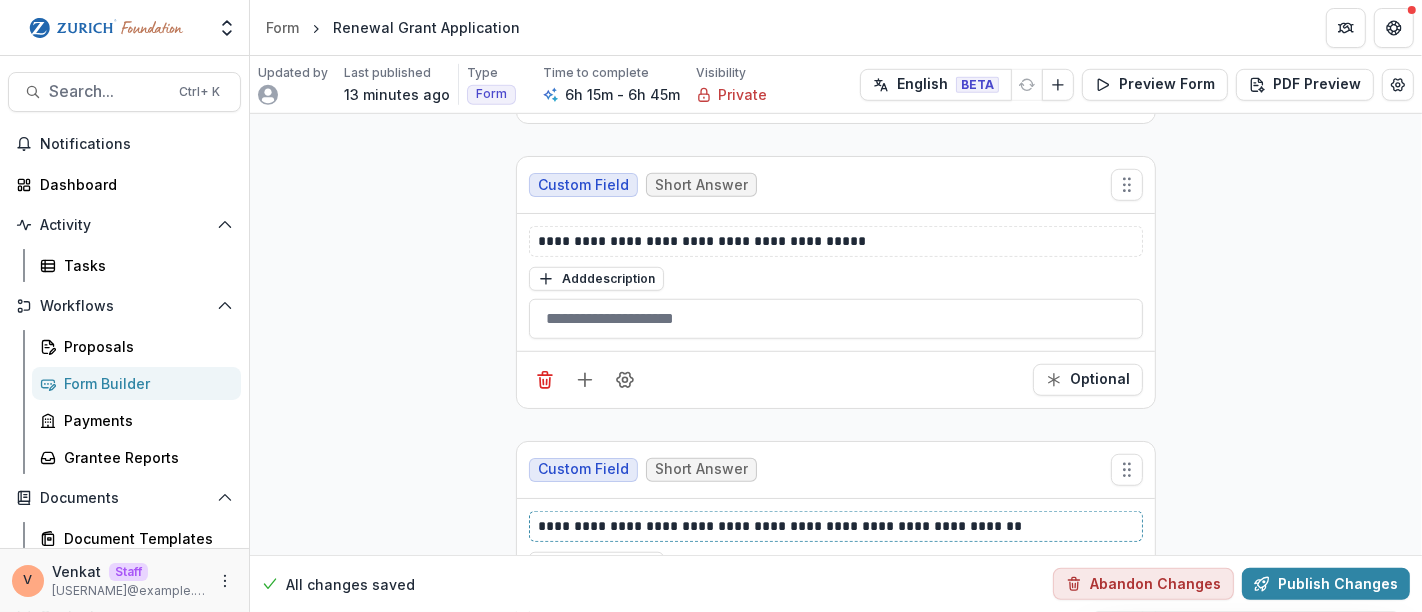 scroll, scrollTop: 1000, scrollLeft: 0, axis: vertical 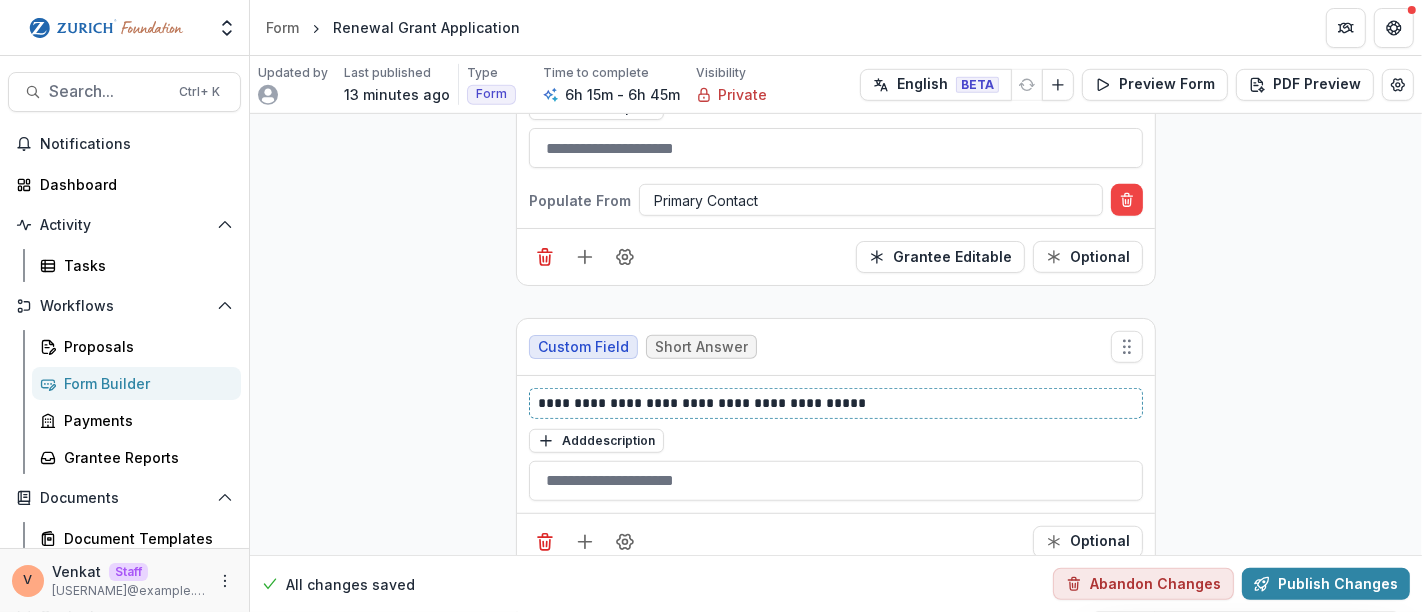 click on "**********" at bounding box center (836, 444) 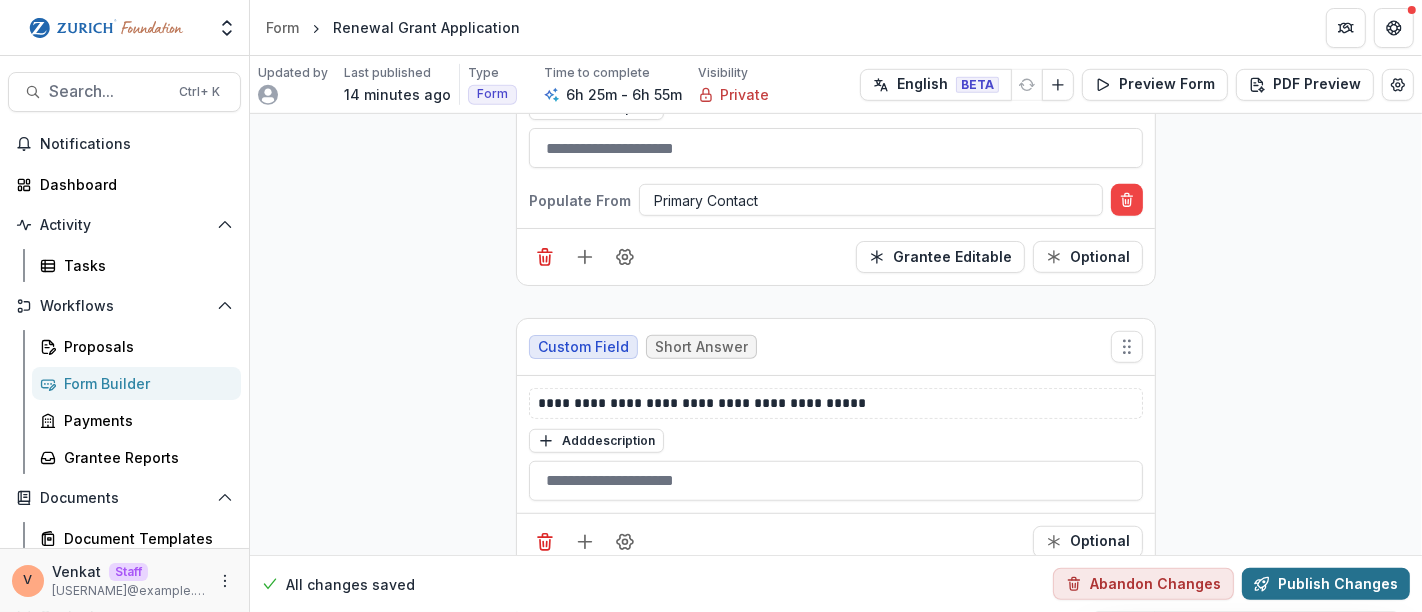 click on "Publish Changes" at bounding box center (1326, 584) 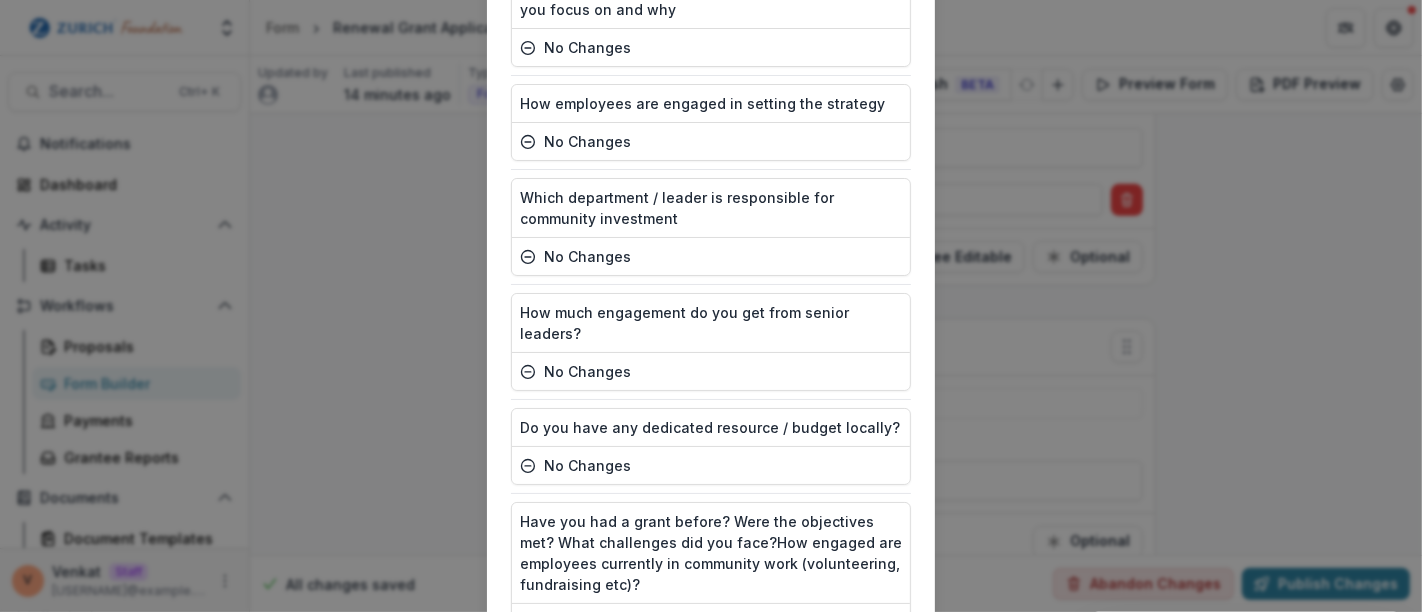 scroll, scrollTop: 10725, scrollLeft: 0, axis: vertical 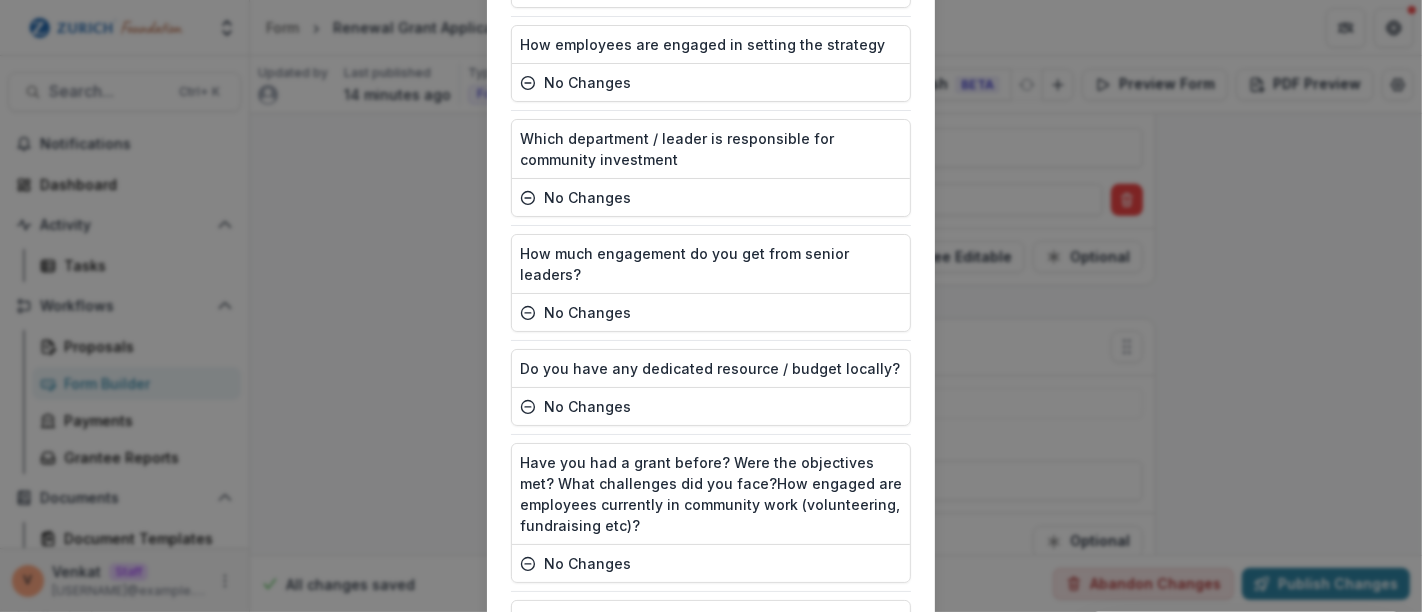 click on "Publish" at bounding box center [861, 849] 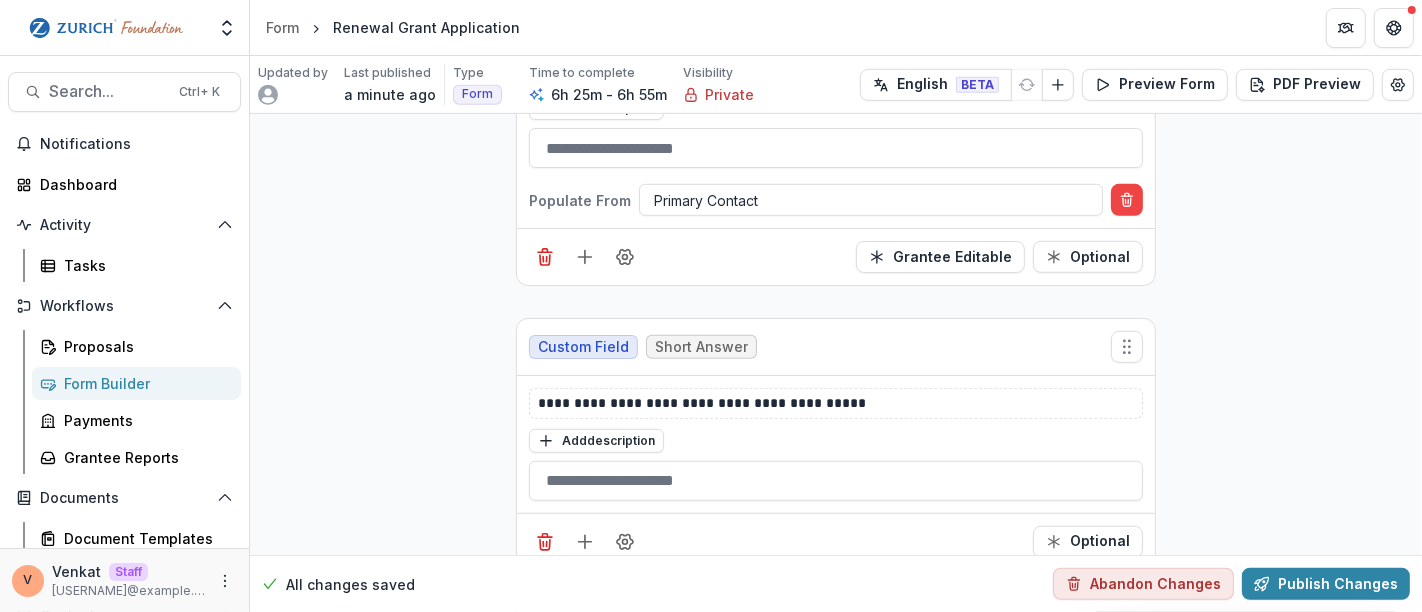 scroll, scrollTop: 777, scrollLeft: 0, axis: vertical 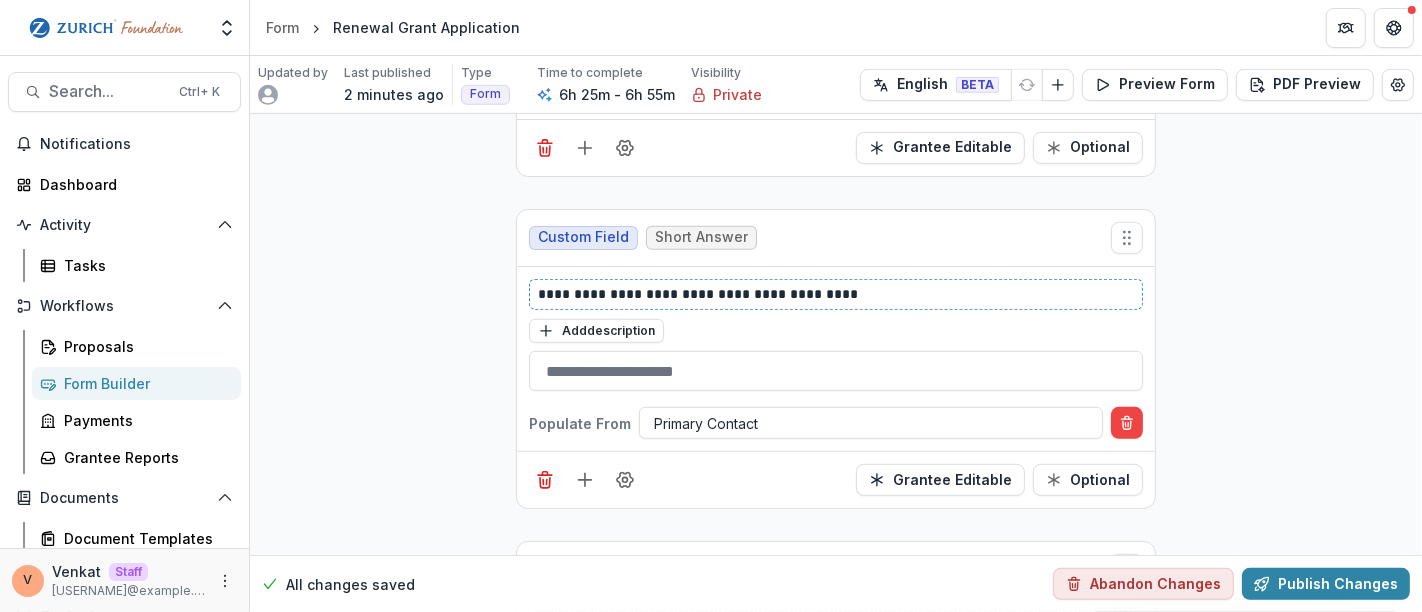 click on "**********" at bounding box center [836, 294] 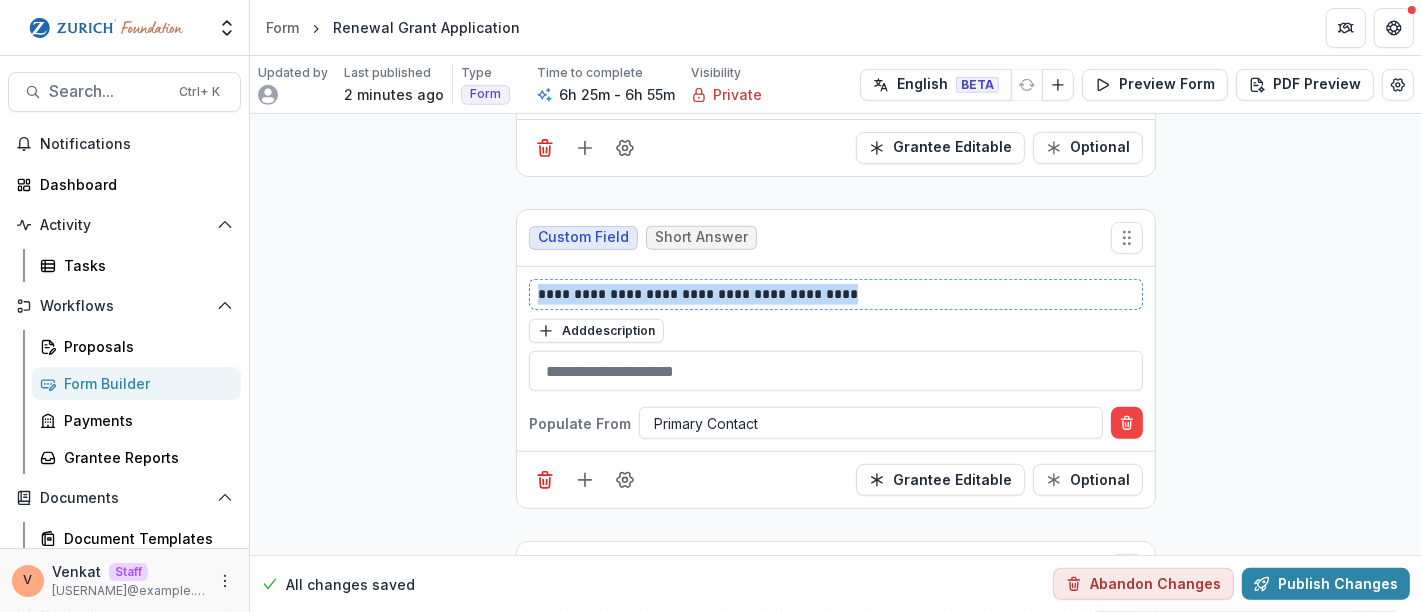 drag, startPoint x: 857, startPoint y: 286, endPoint x: 511, endPoint y: 281, distance: 346.03613 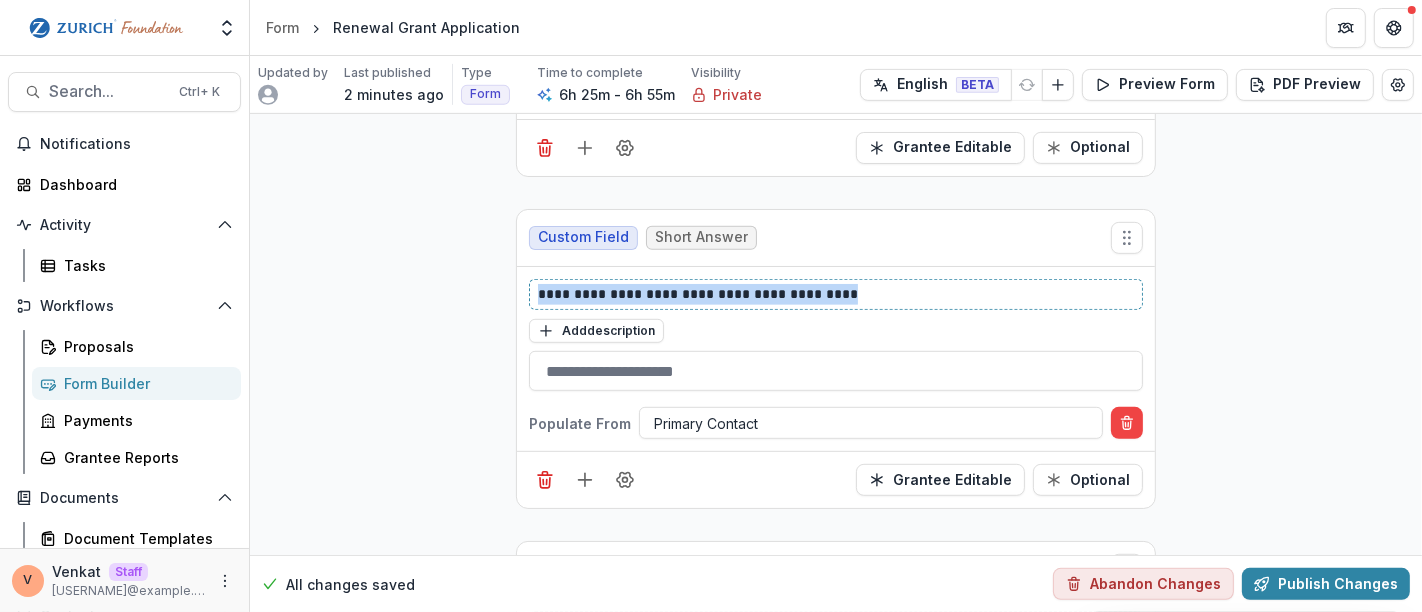 click on "**********" at bounding box center (836, 25791) 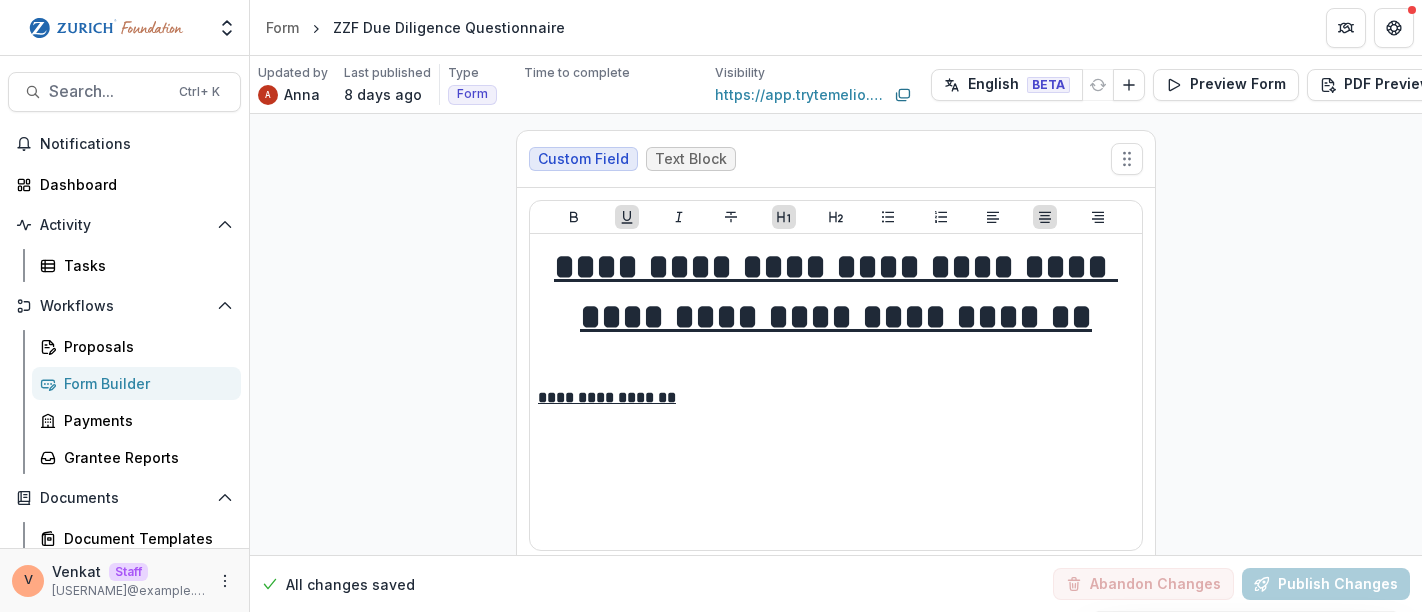 scroll, scrollTop: 0, scrollLeft: 0, axis: both 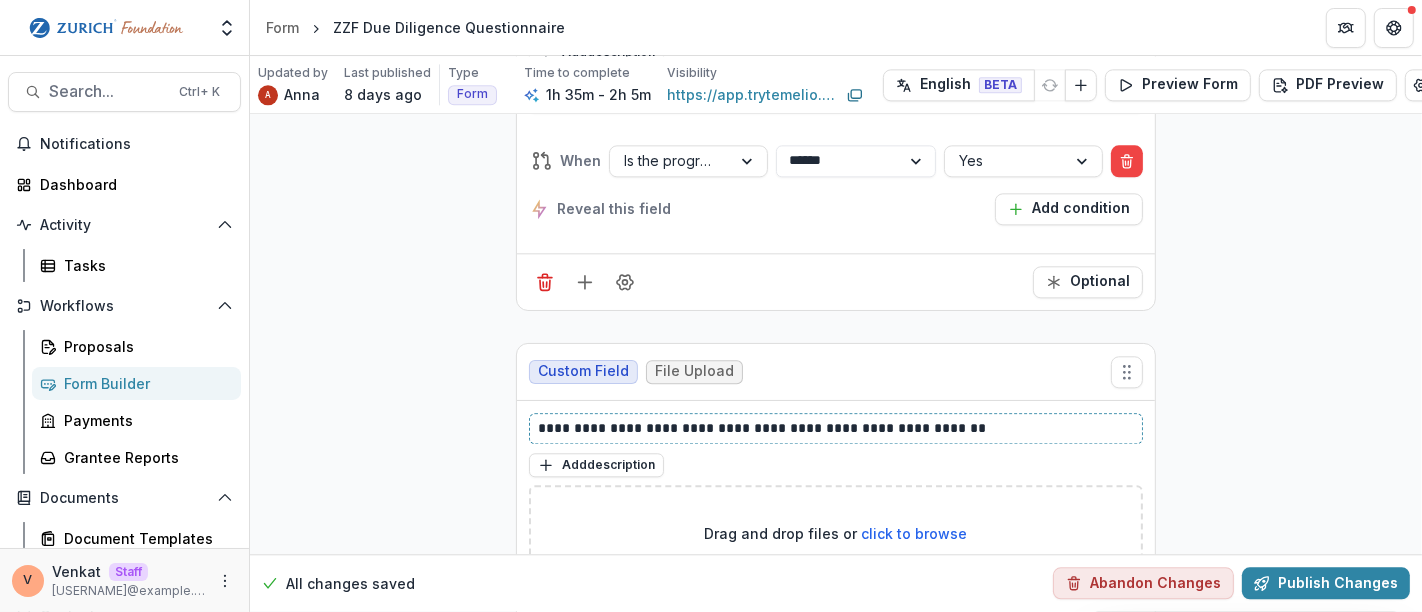 click on "**********" at bounding box center (836, 428) 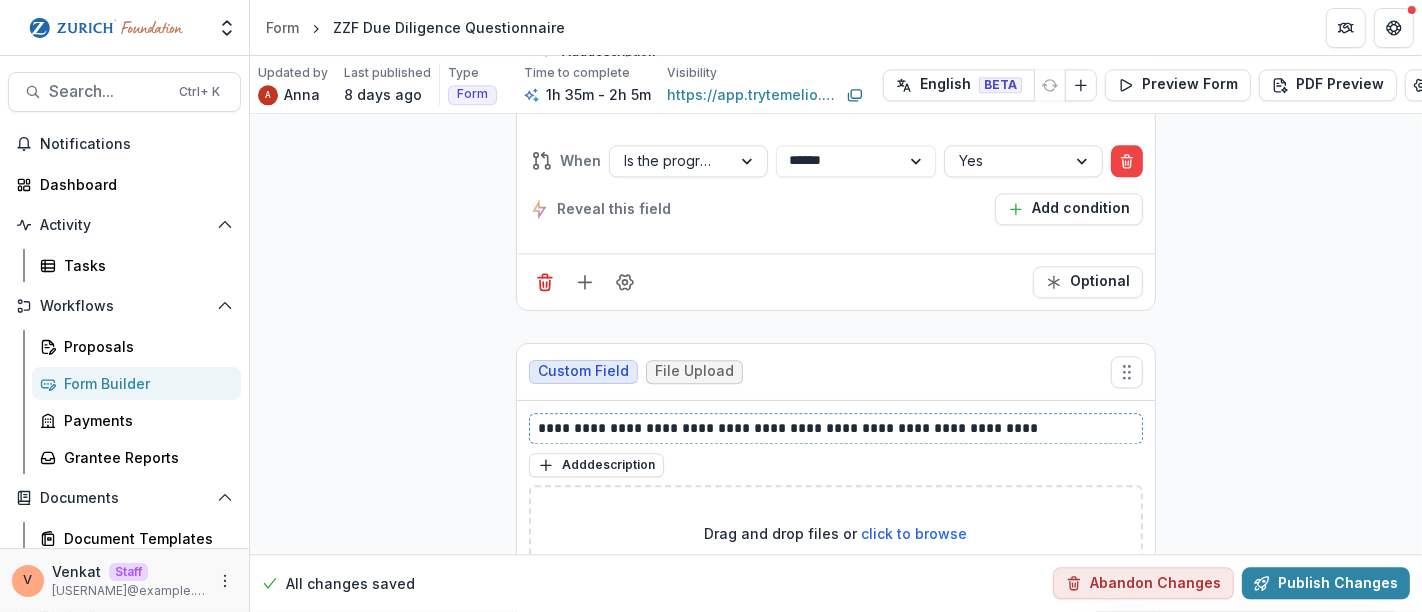 type 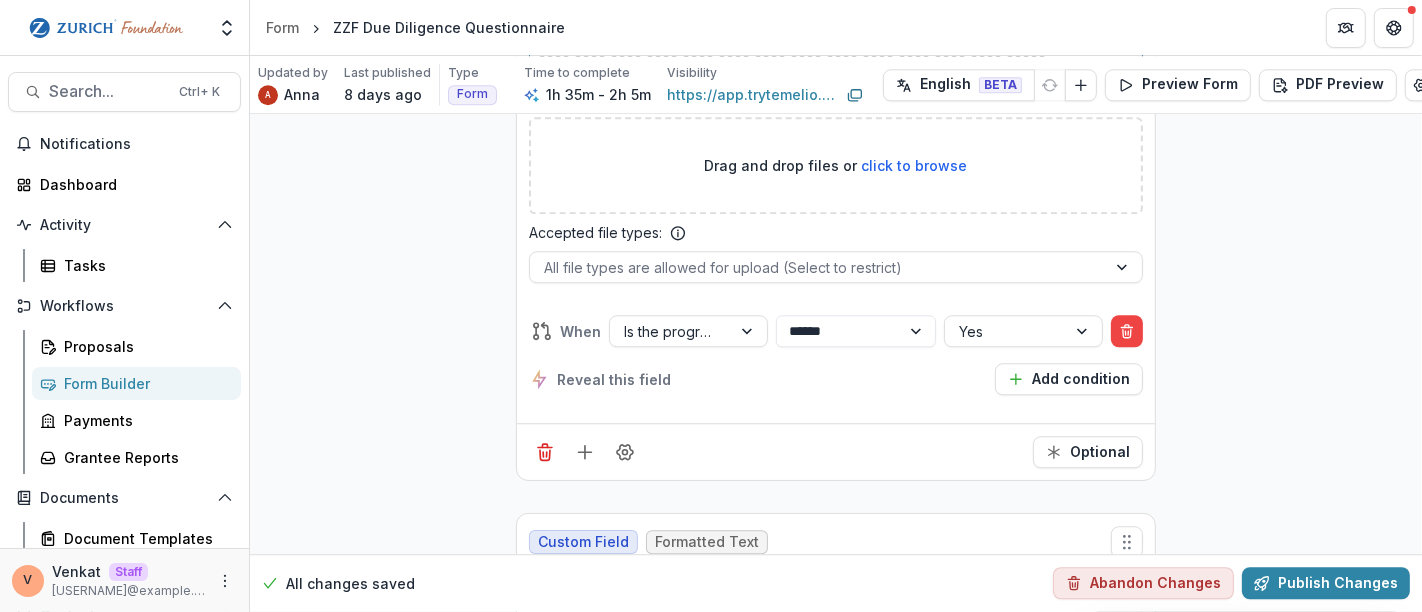 scroll, scrollTop: 17177, scrollLeft: 0, axis: vertical 